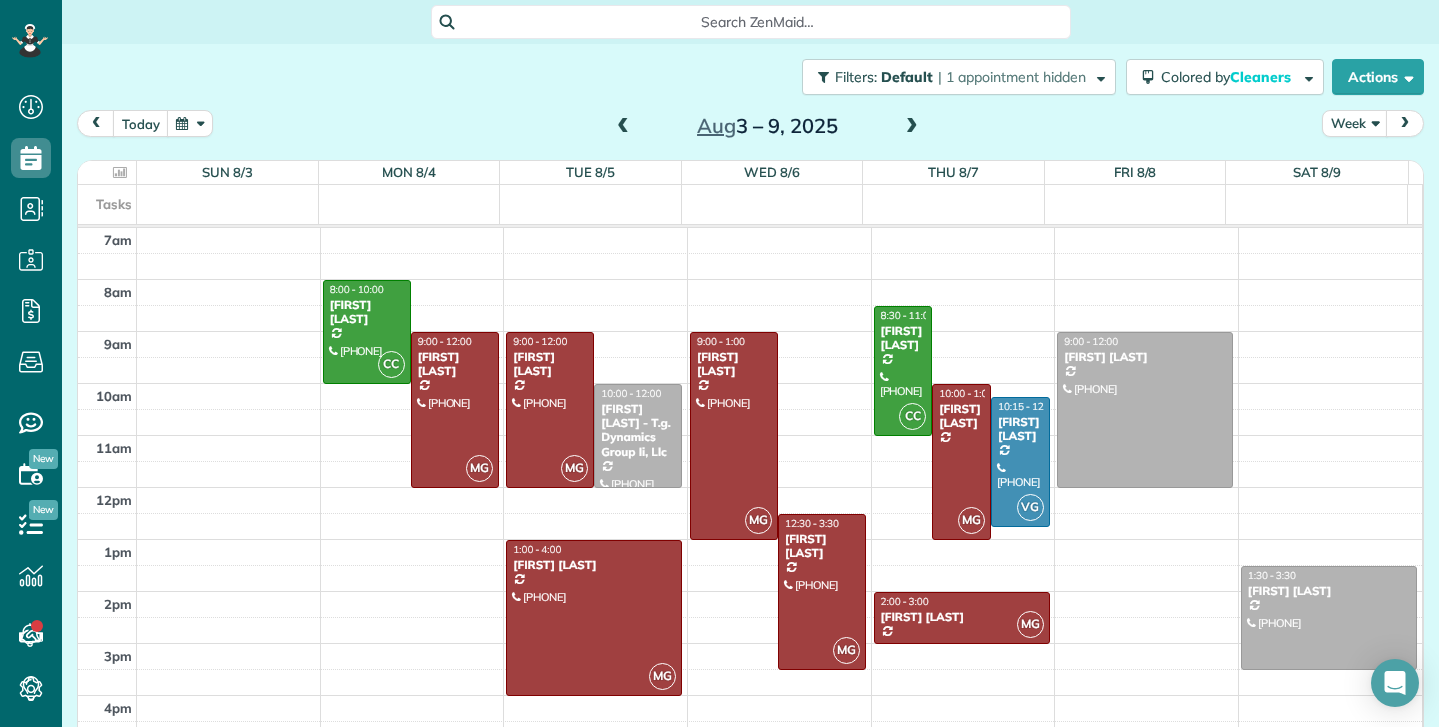 scroll, scrollTop: 0, scrollLeft: 0, axis: both 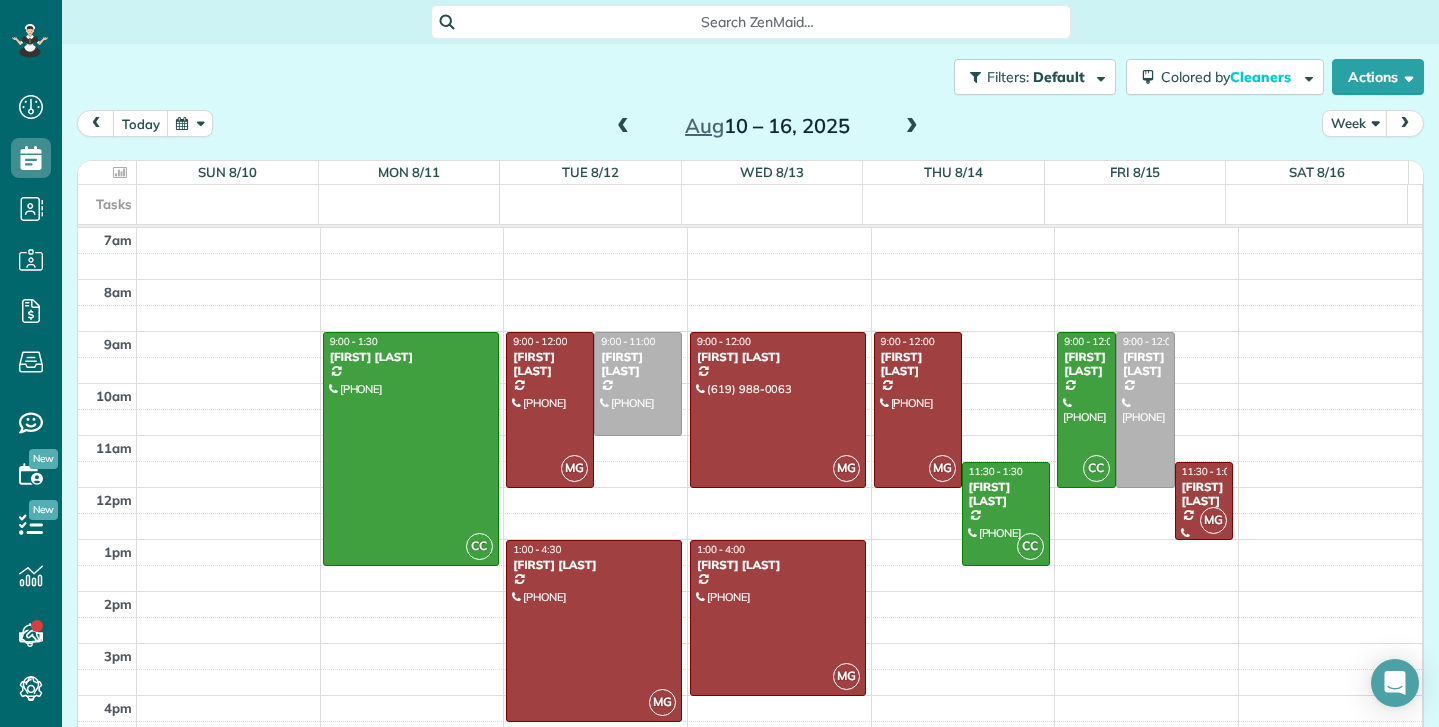 click at bounding box center (623, 127) 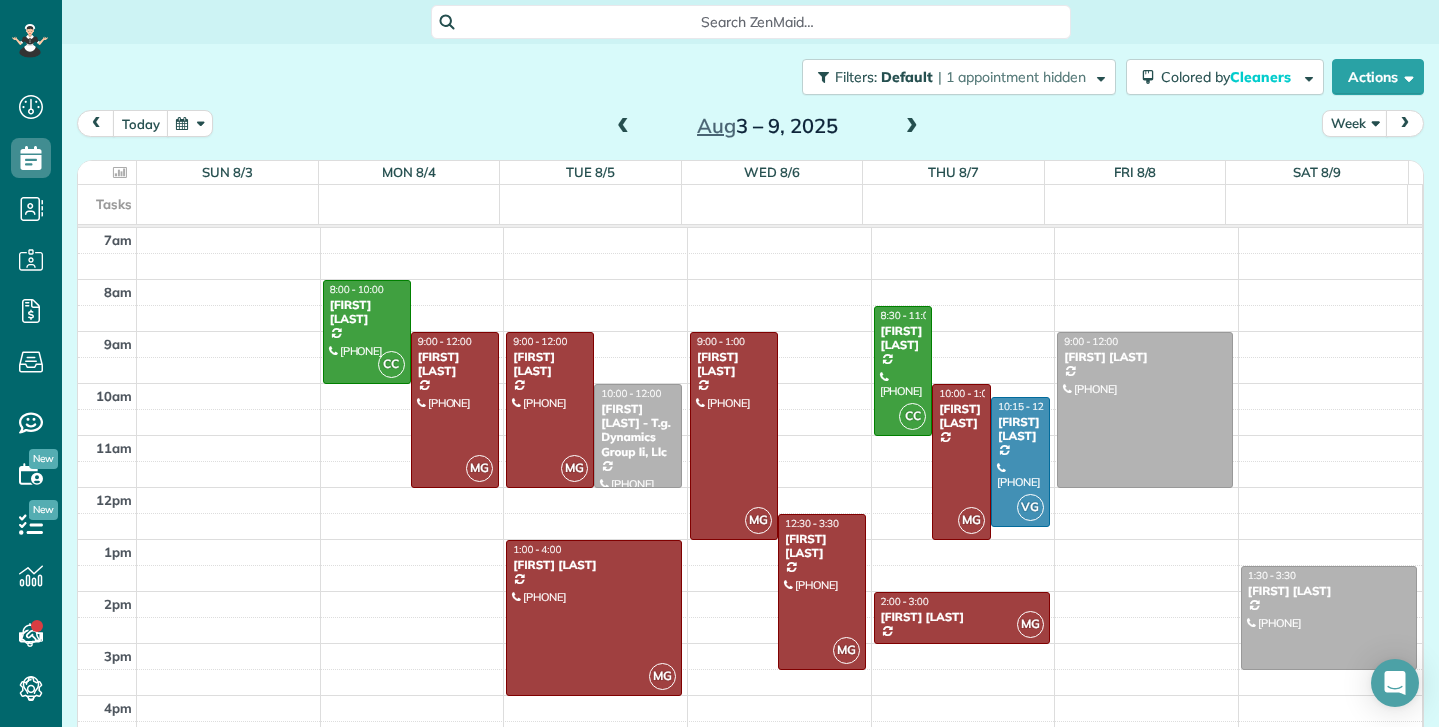 click at bounding box center (912, 127) 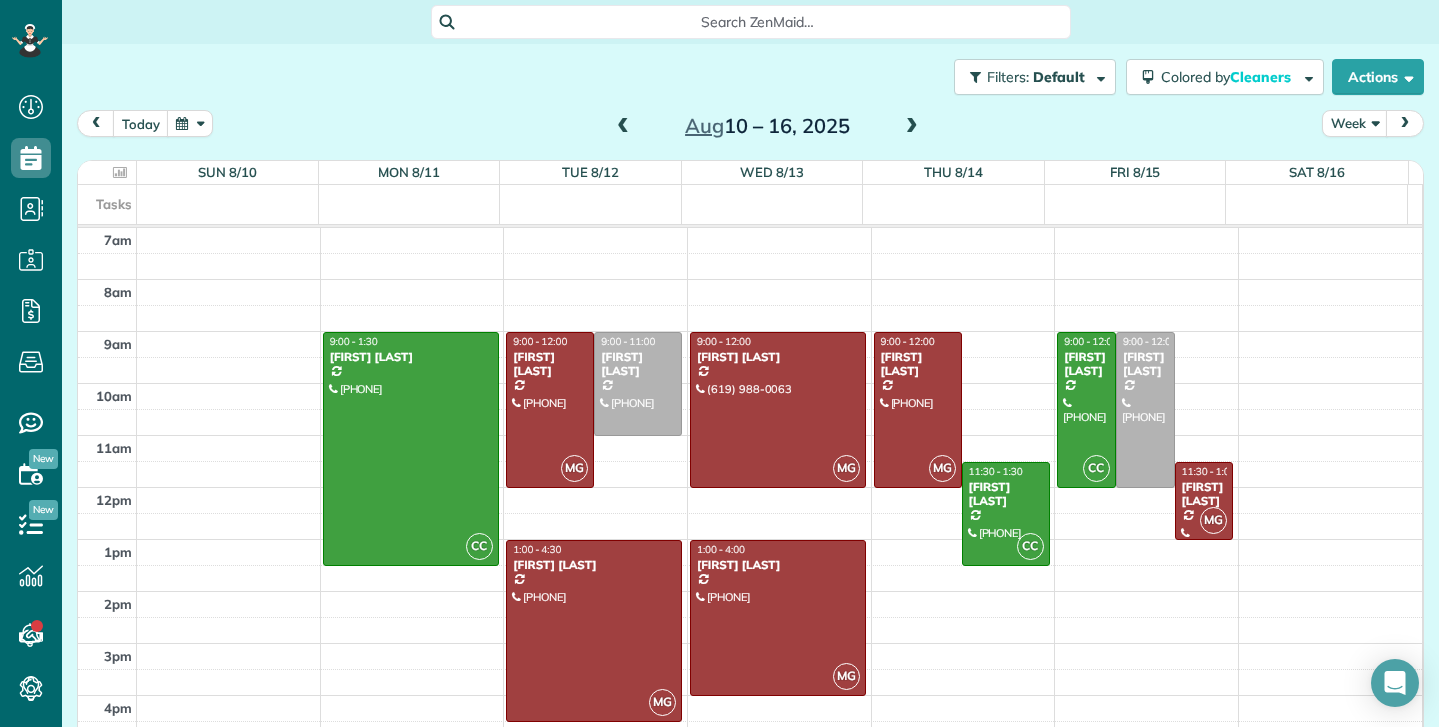 scroll, scrollTop: 66, scrollLeft: 0, axis: vertical 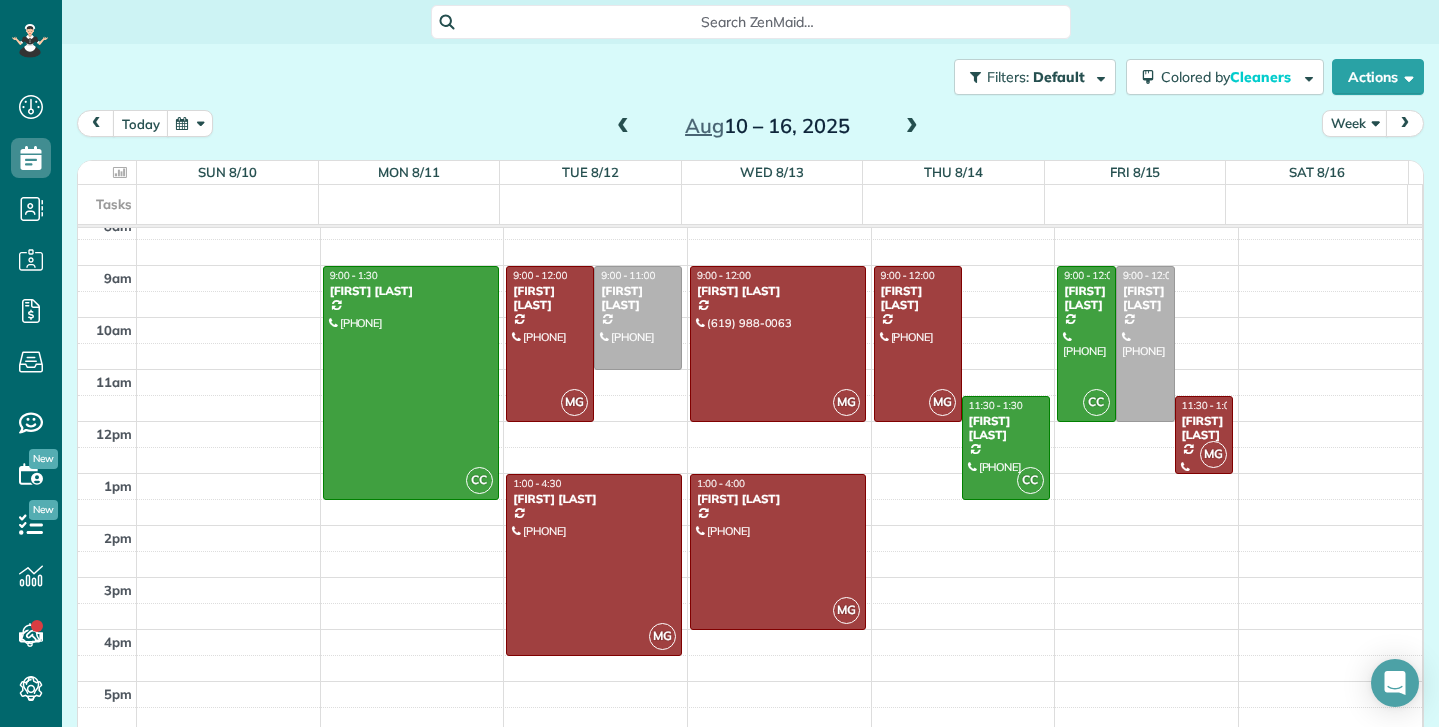 click at bounding box center [623, 127] 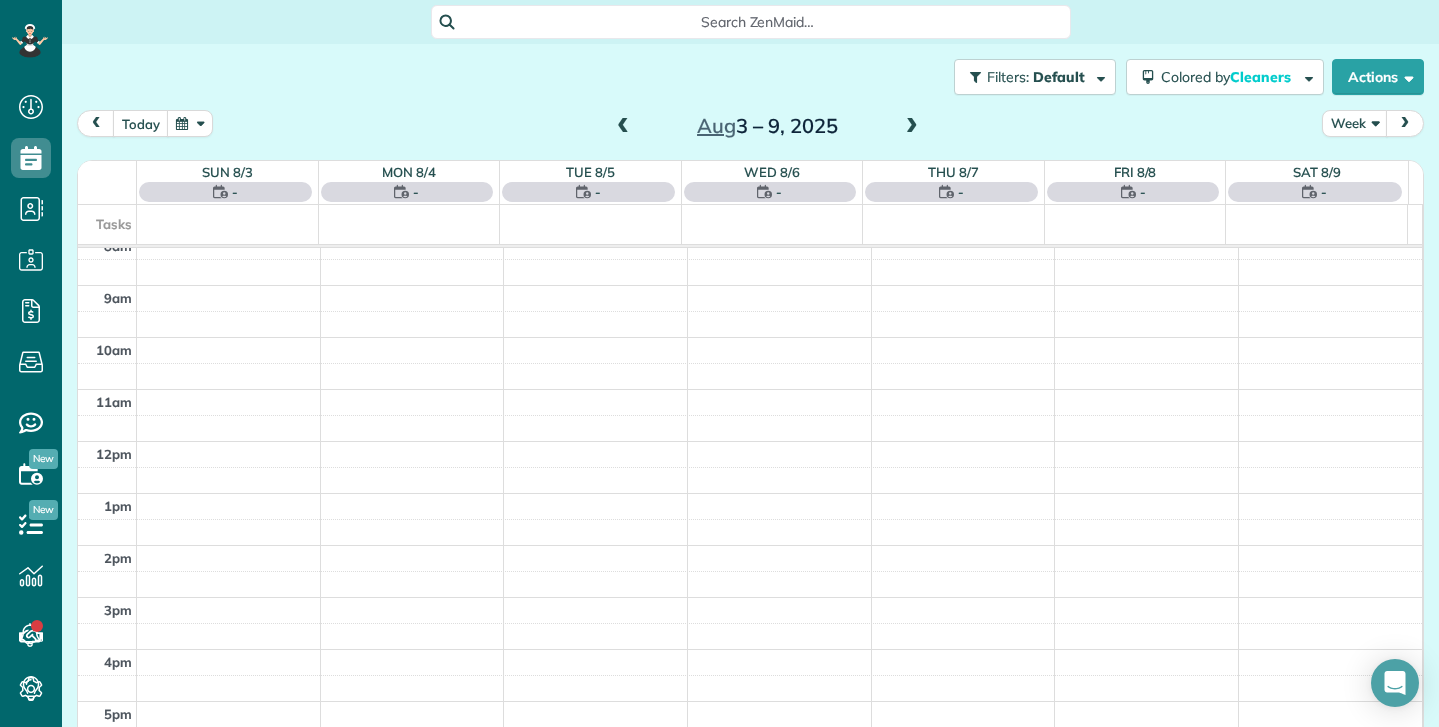 scroll, scrollTop: 0, scrollLeft: 0, axis: both 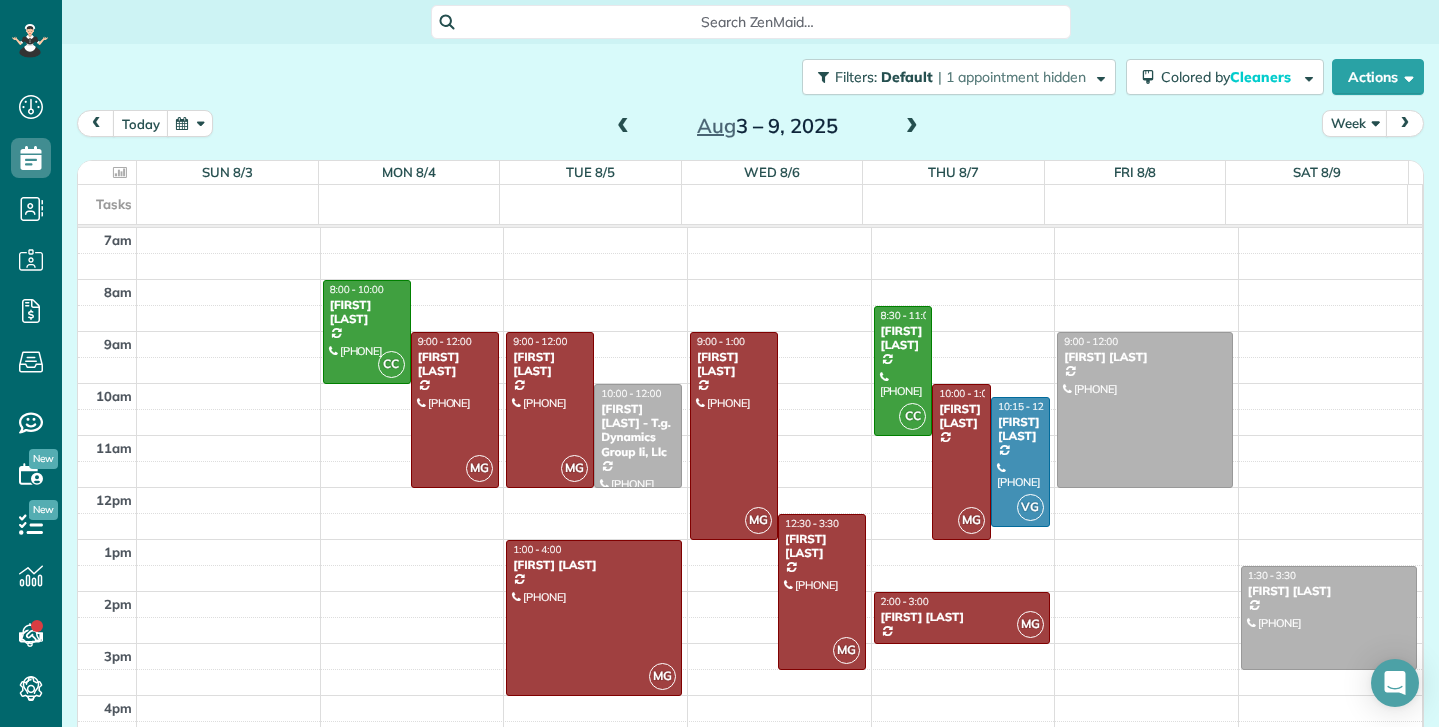 click at bounding box center [912, 127] 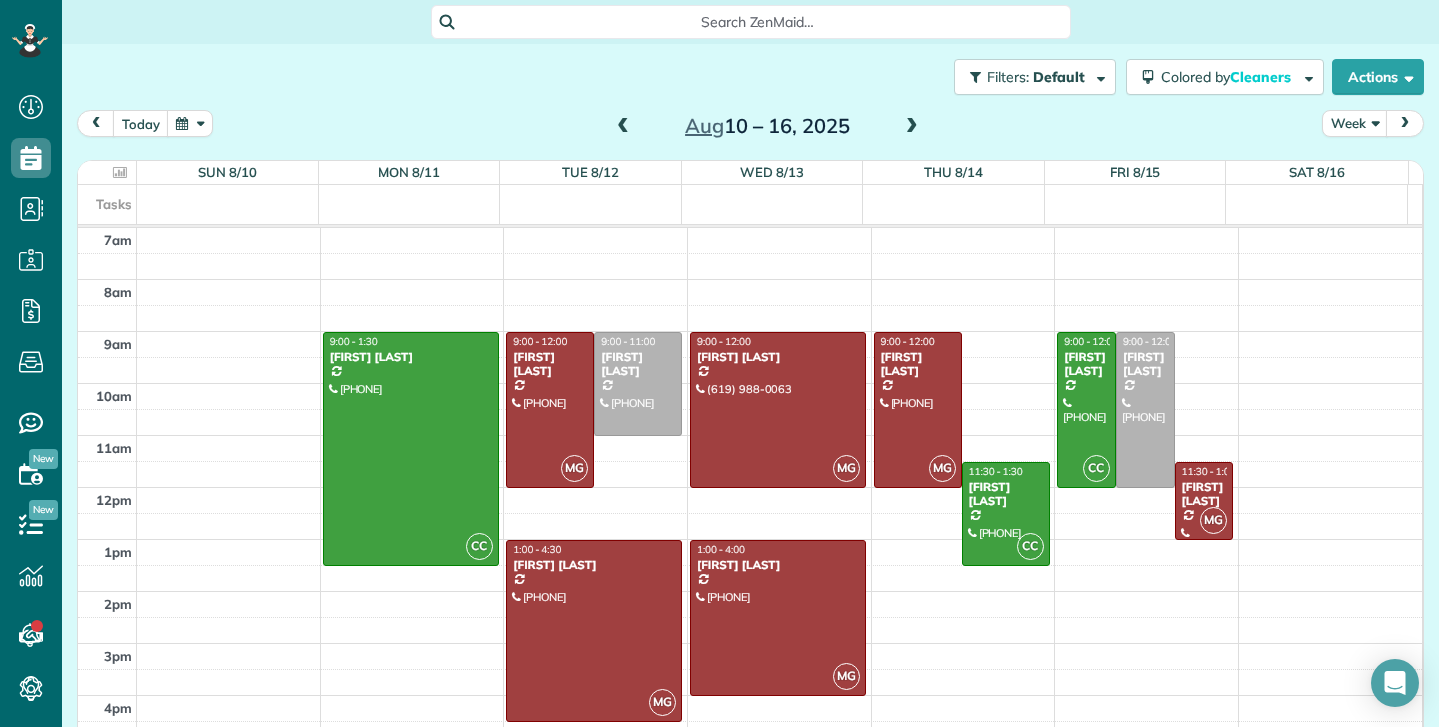 click at bounding box center (623, 127) 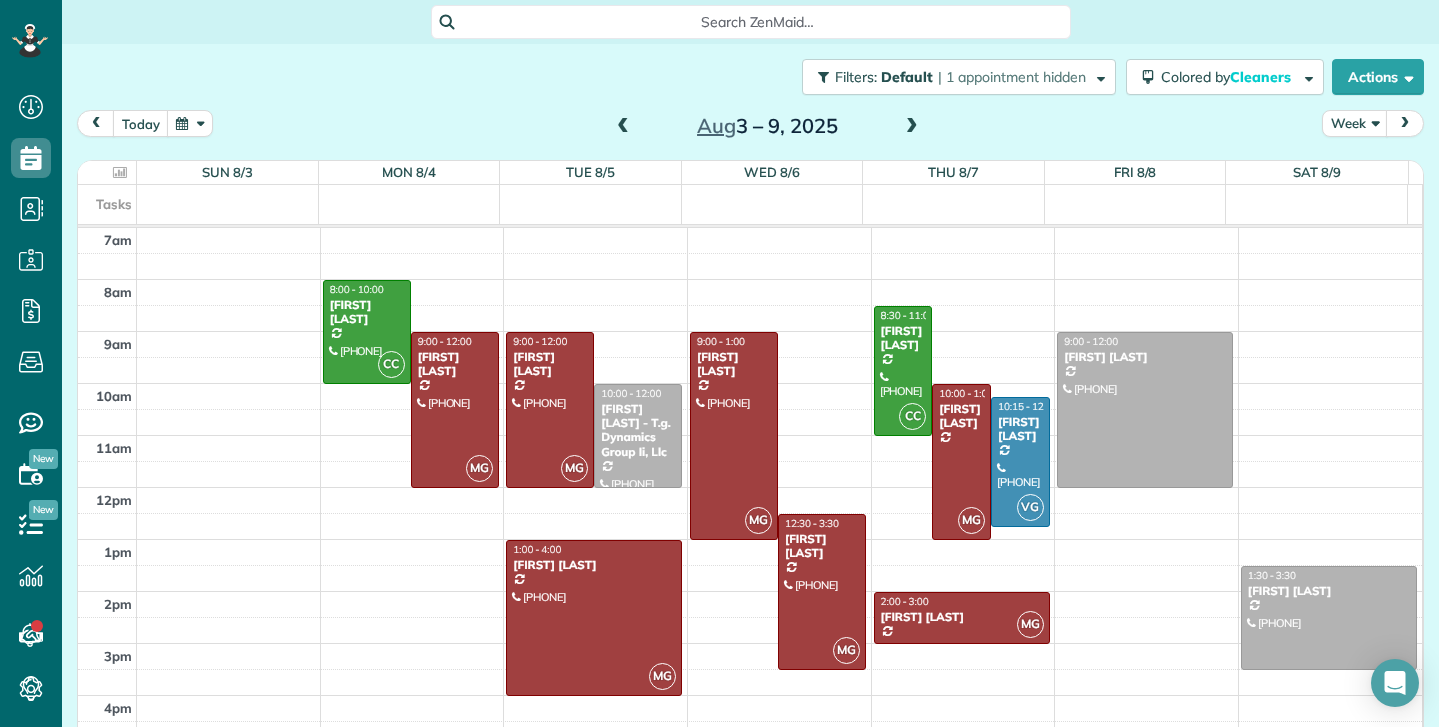 click at bounding box center [912, 127] 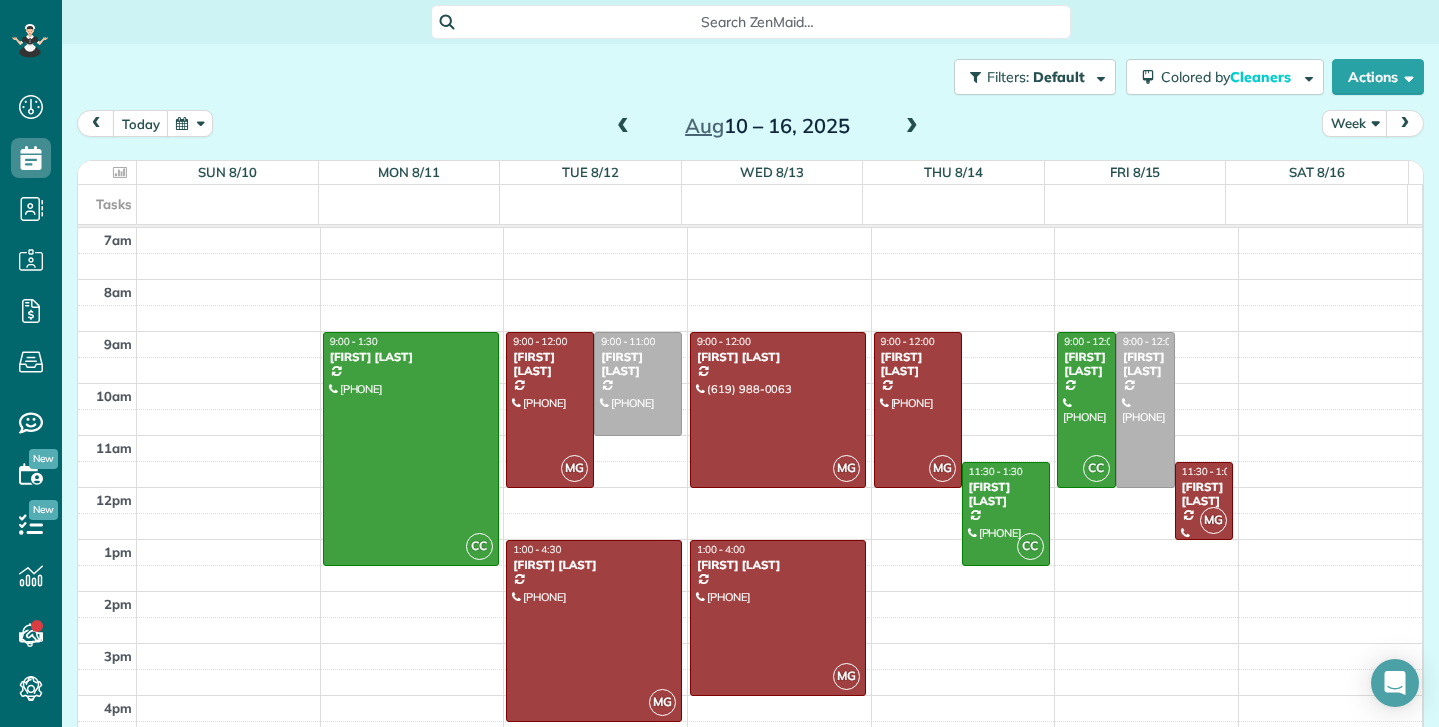 click at bounding box center [912, 127] 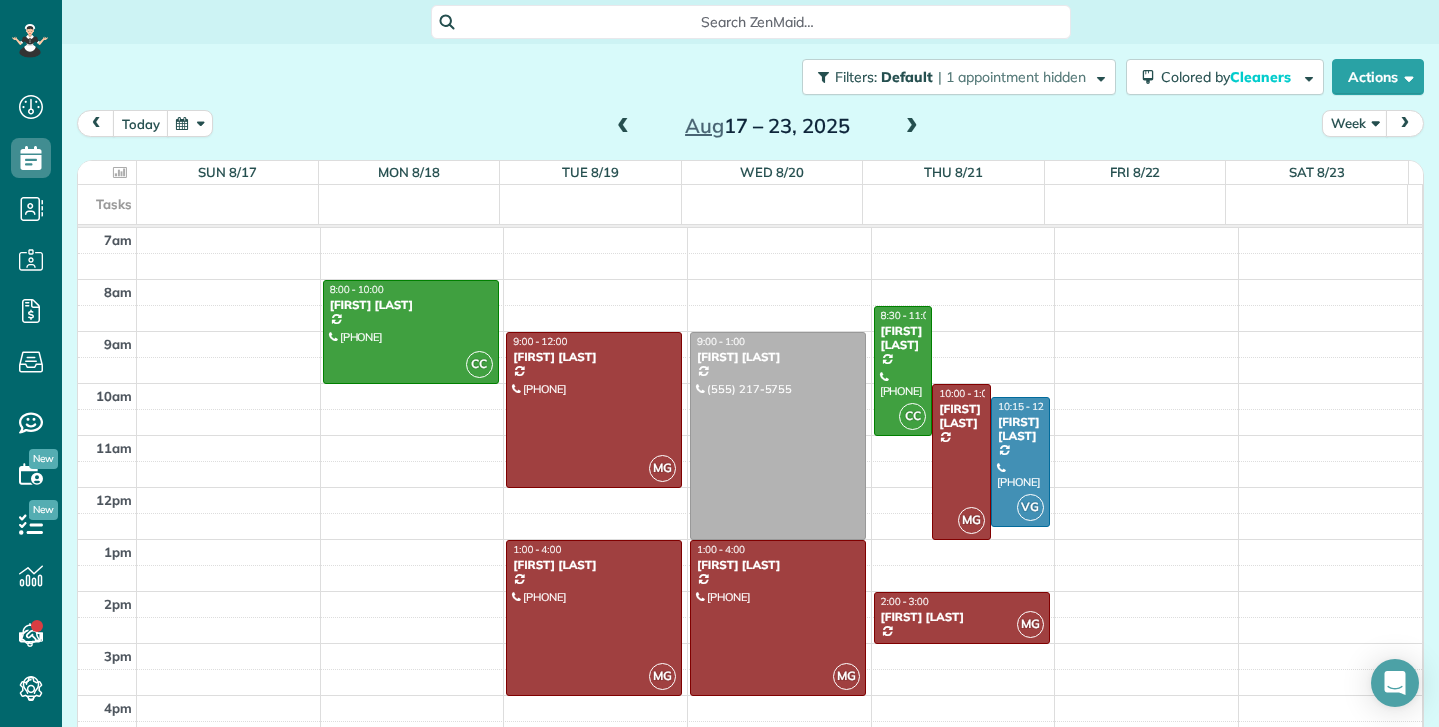 click at bounding box center [623, 127] 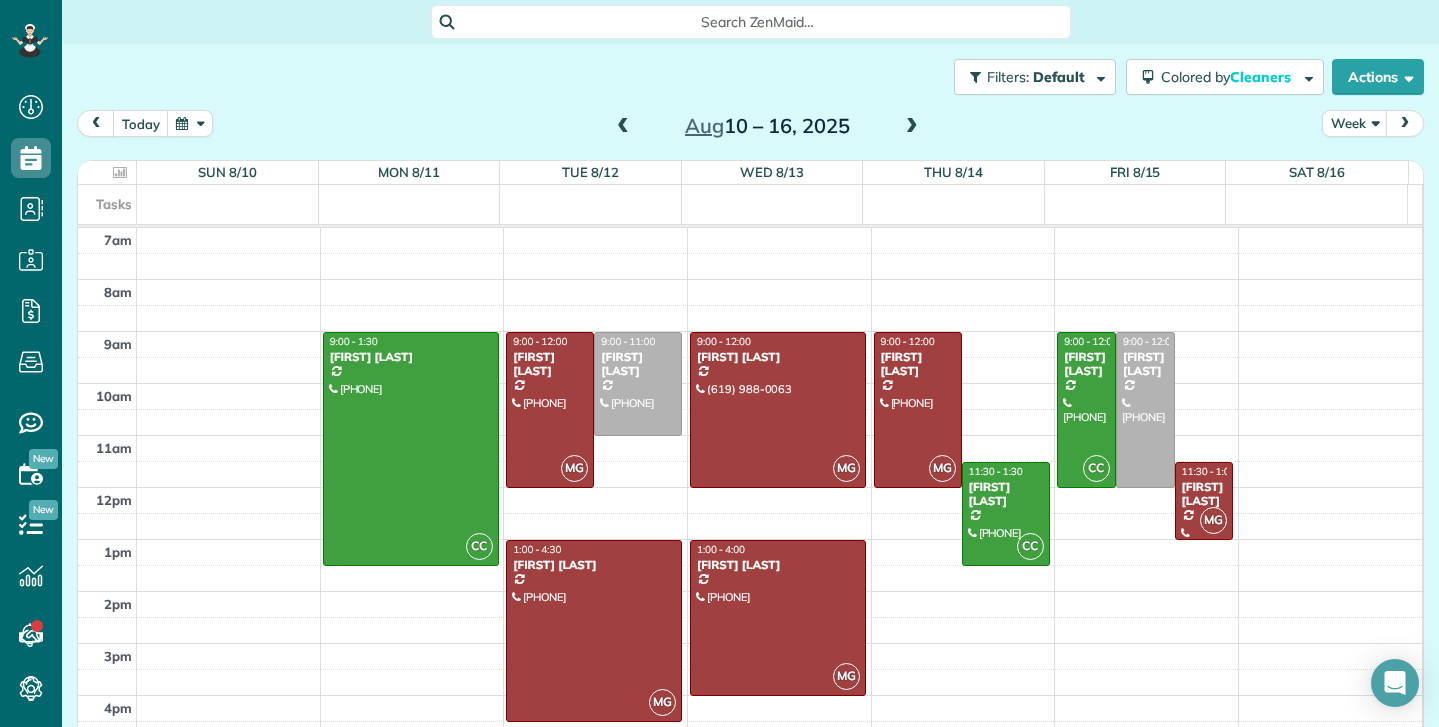 click at bounding box center [623, 127] 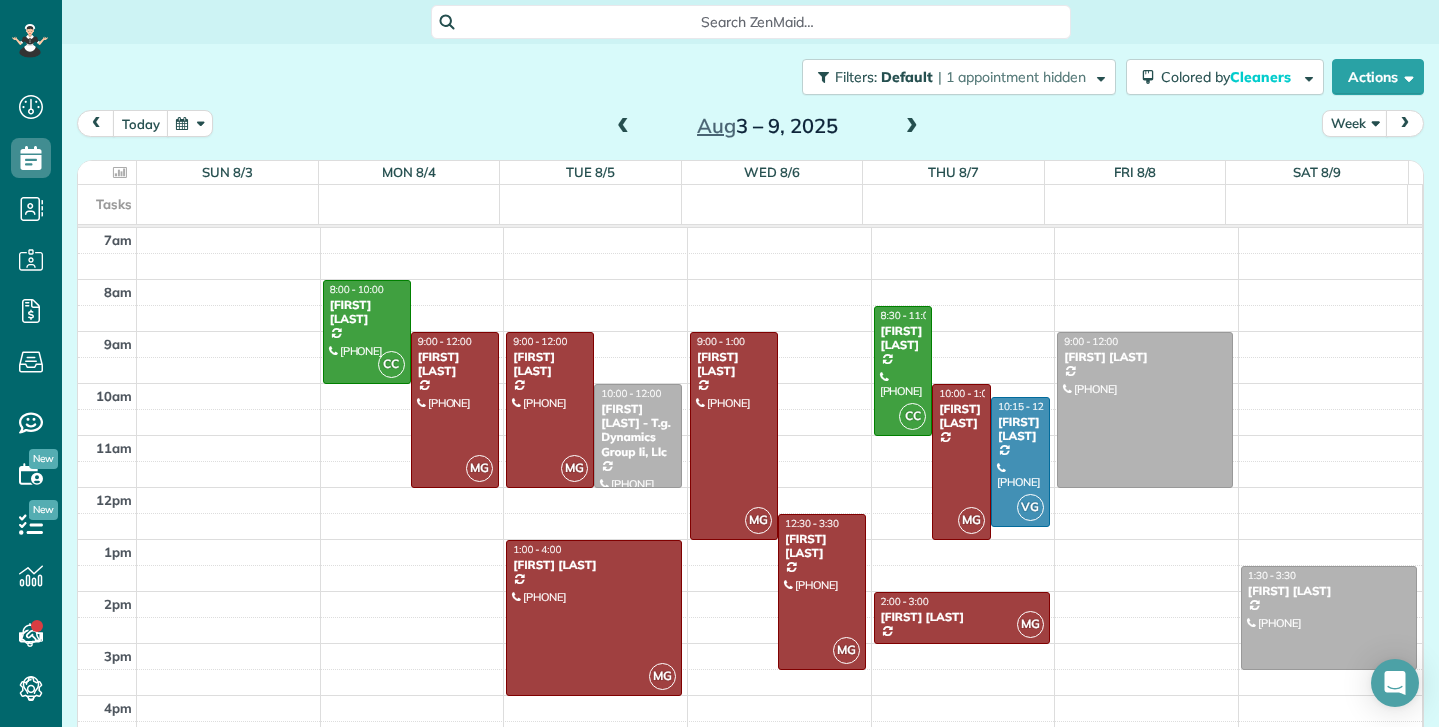 click at bounding box center (912, 127) 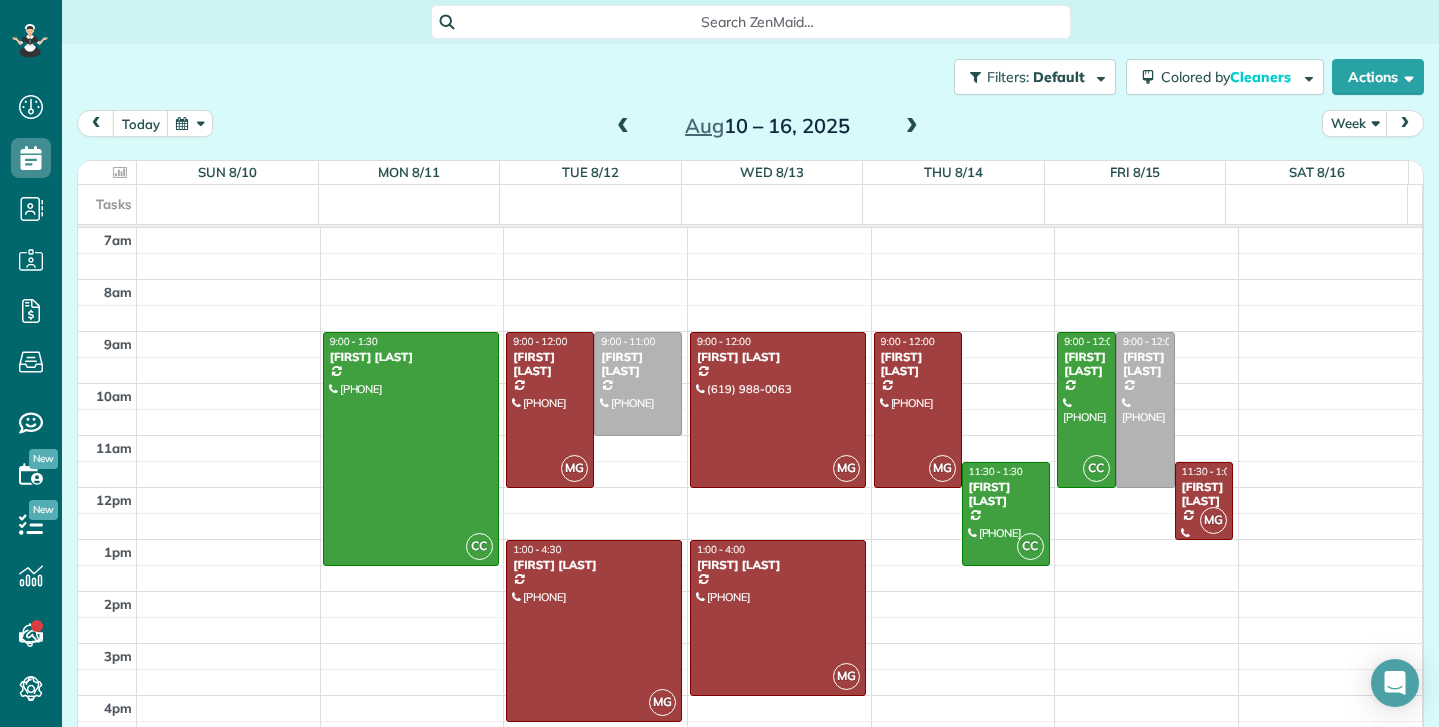 click at bounding box center [912, 127] 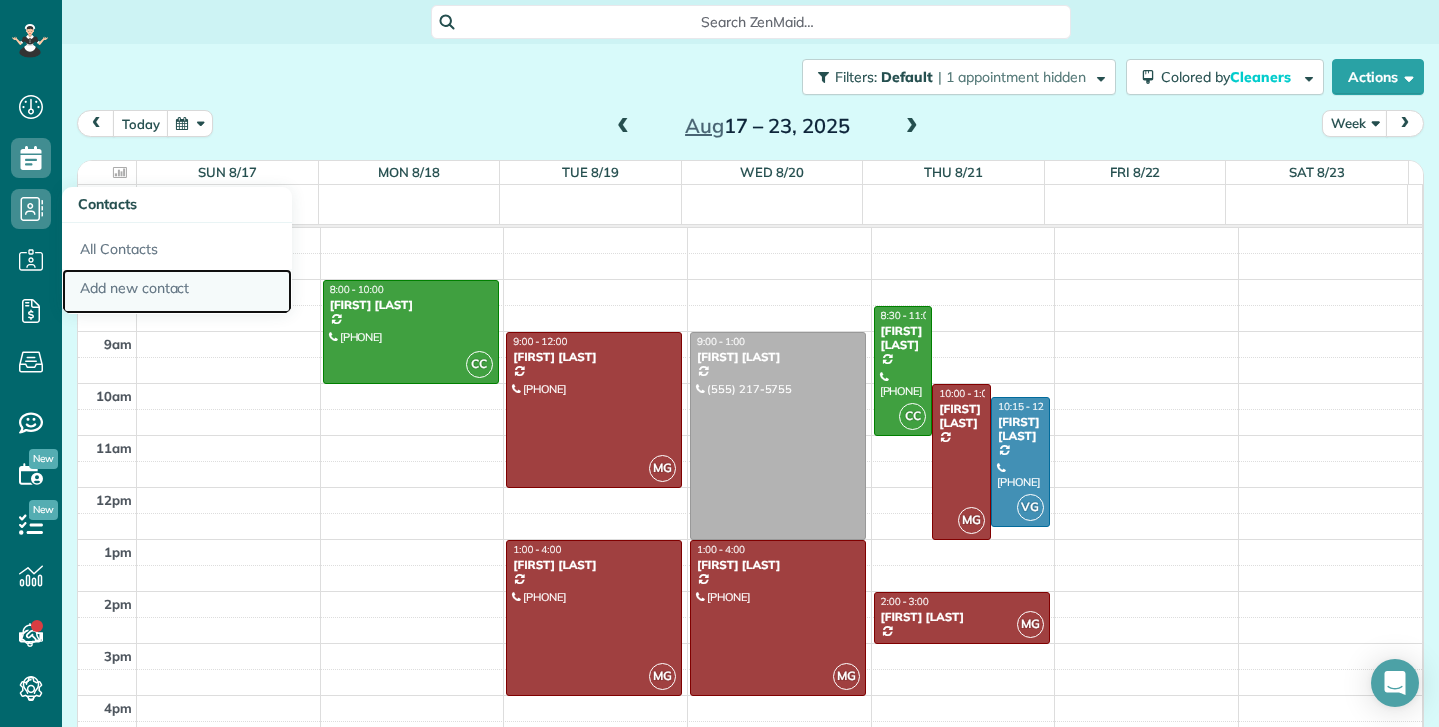 click on "Add new contact" at bounding box center [177, 292] 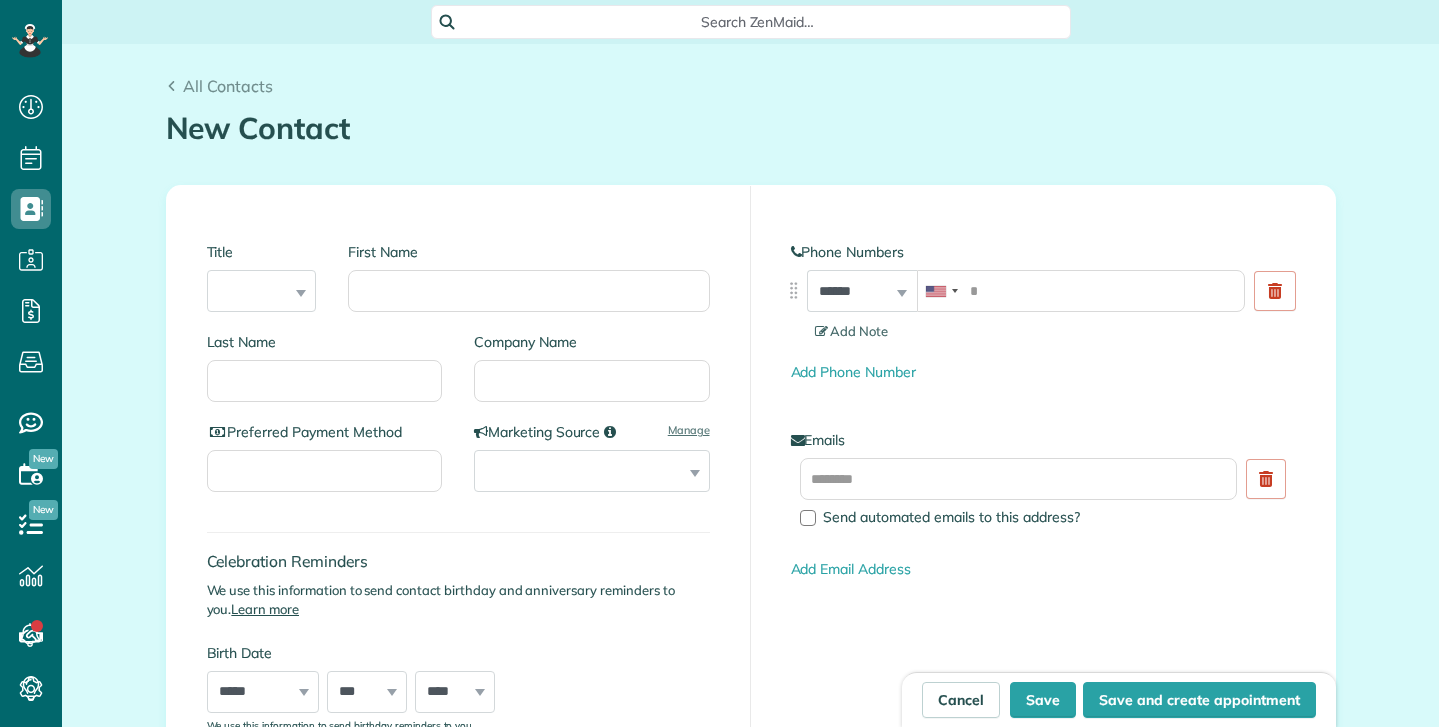 scroll, scrollTop: 0, scrollLeft: 0, axis: both 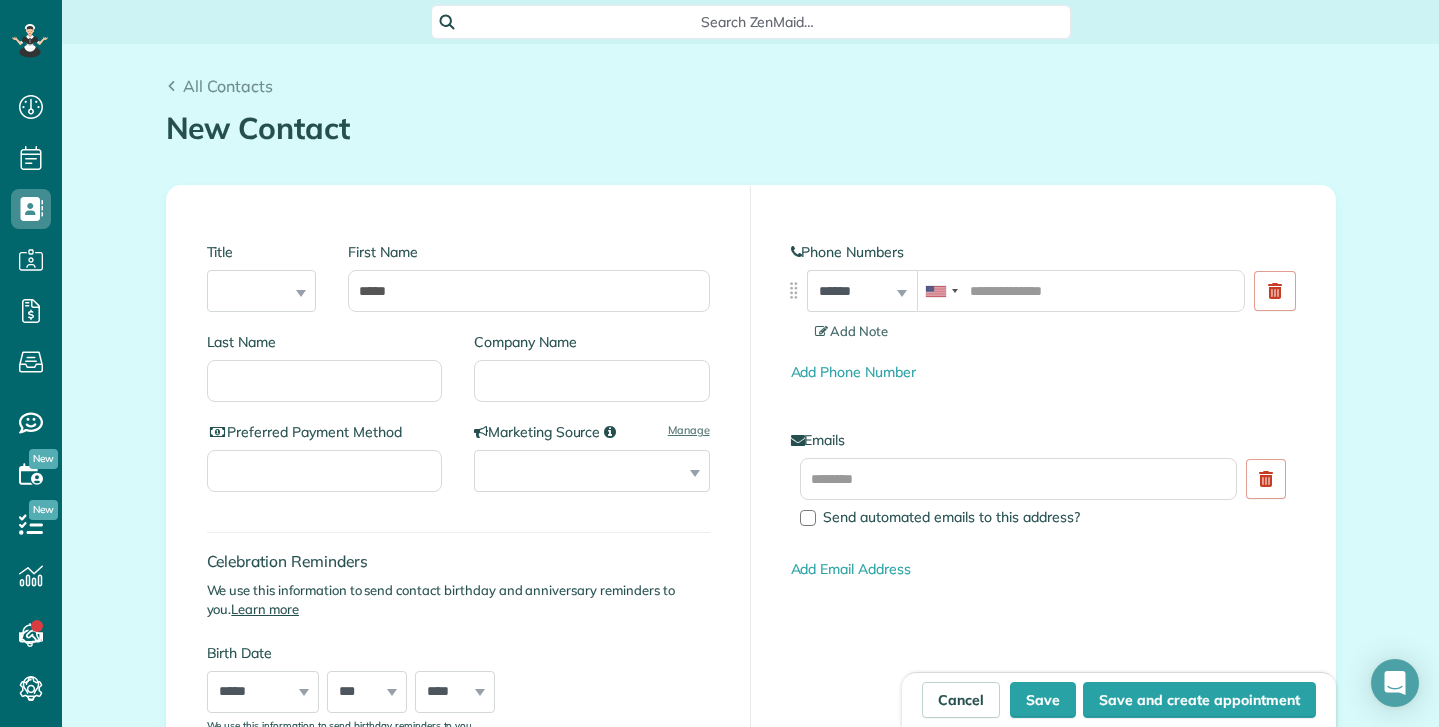 type on "*****" 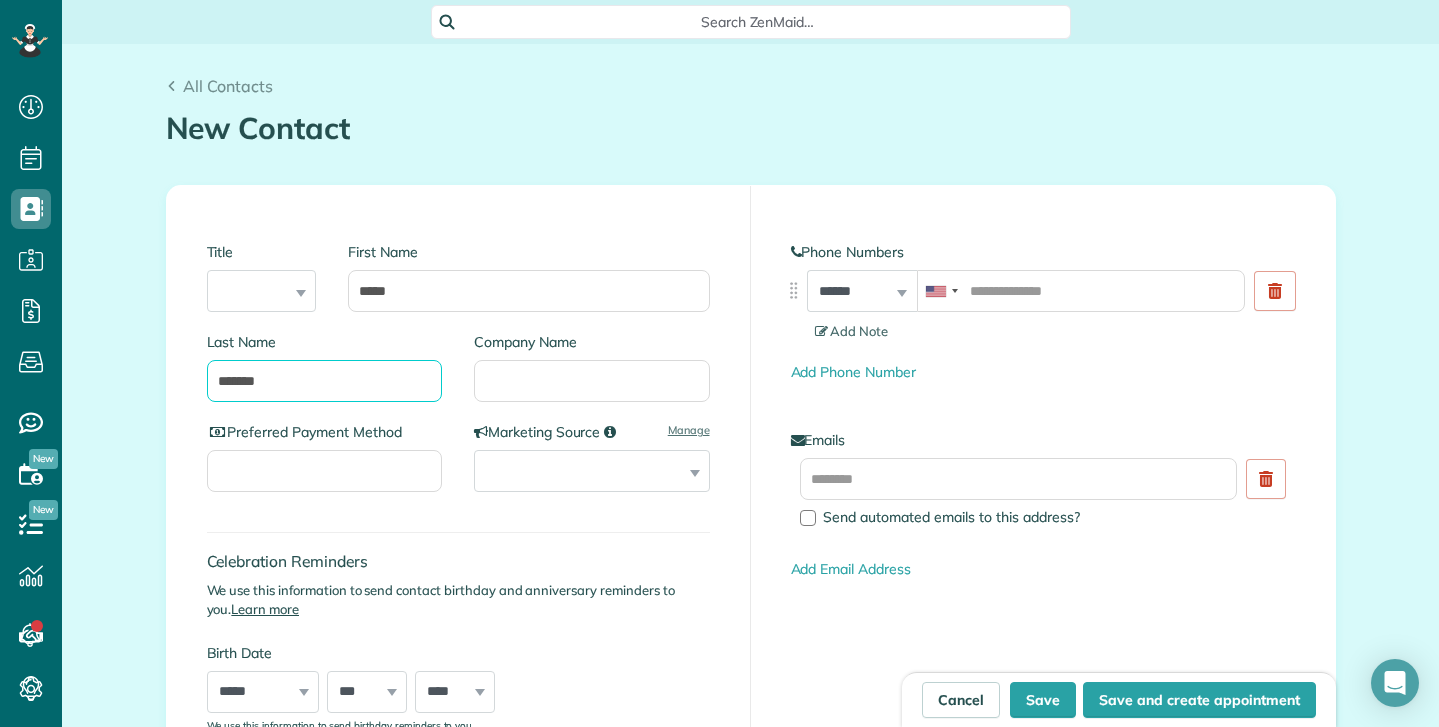 type on "*******" 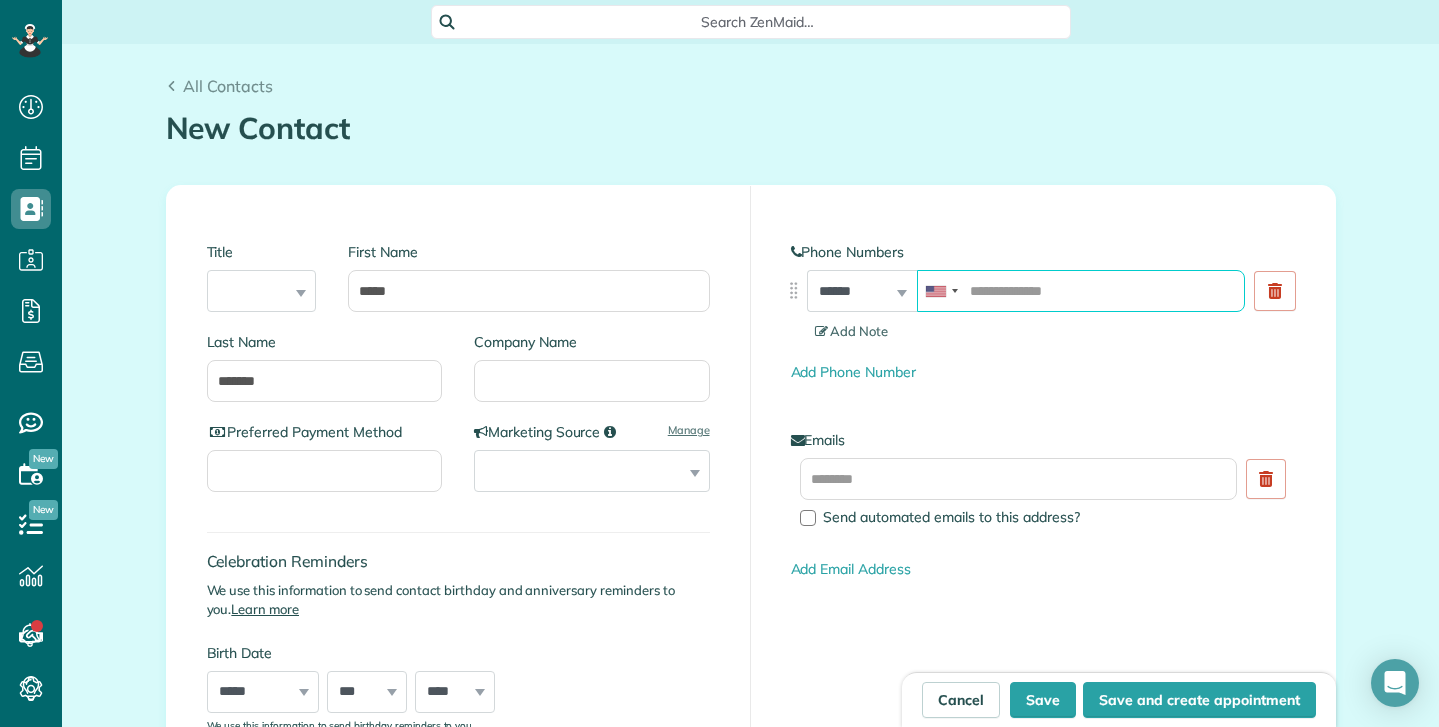 click at bounding box center [1081, 291] 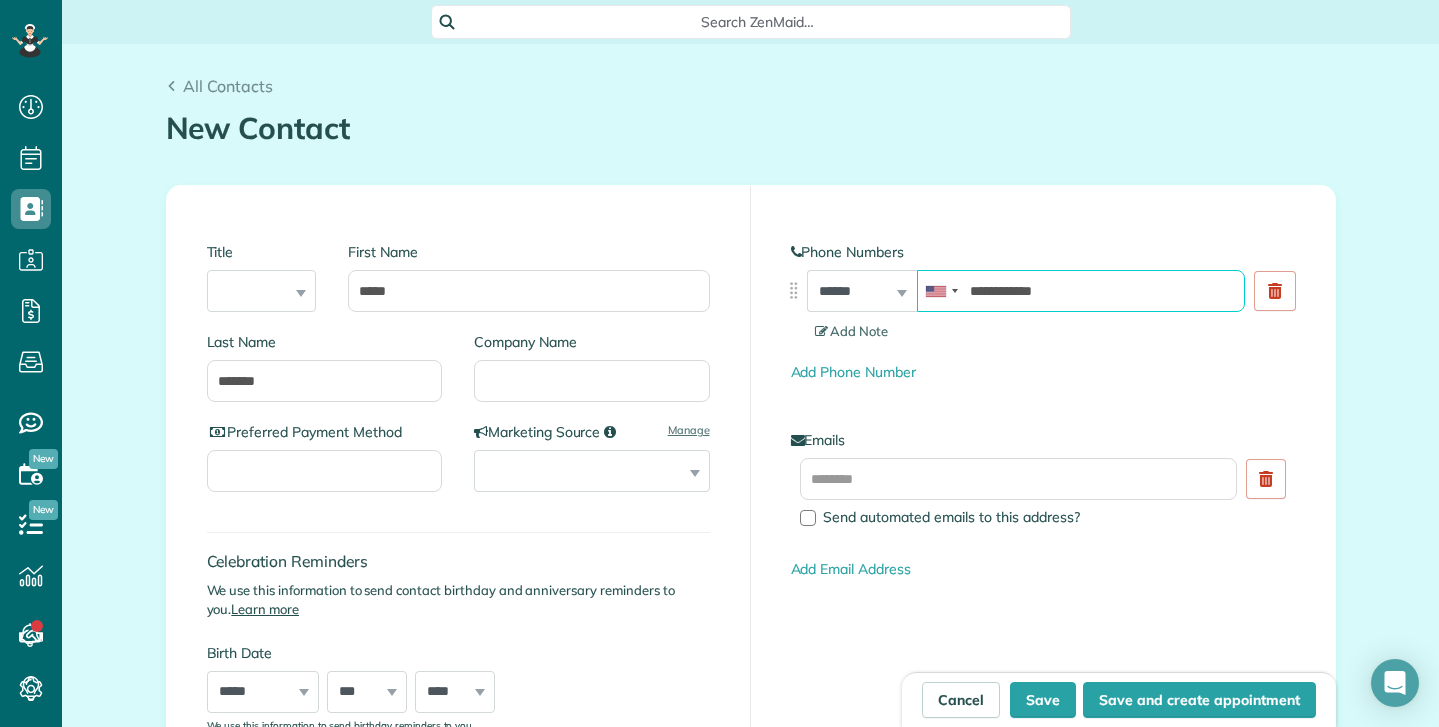 type on "**********" 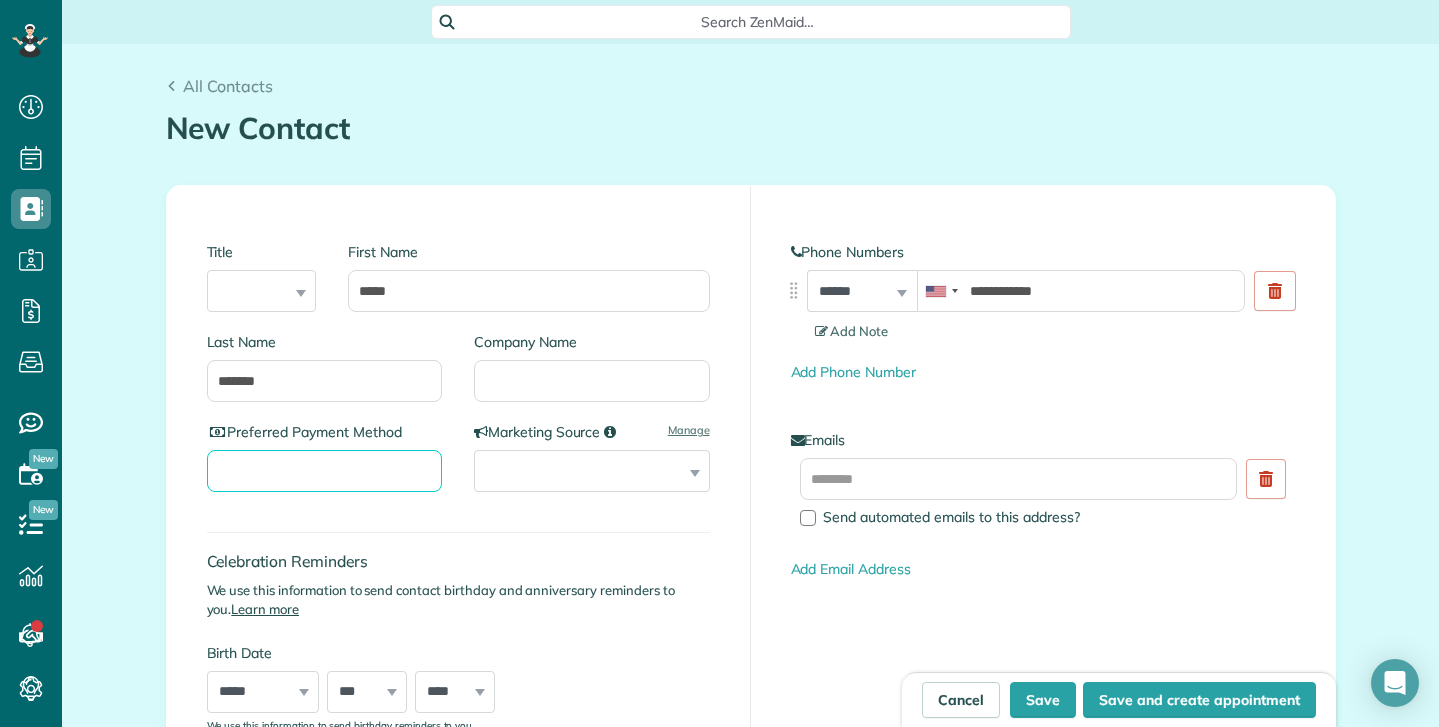 click on "Preferred Payment Method" at bounding box center [325, 471] 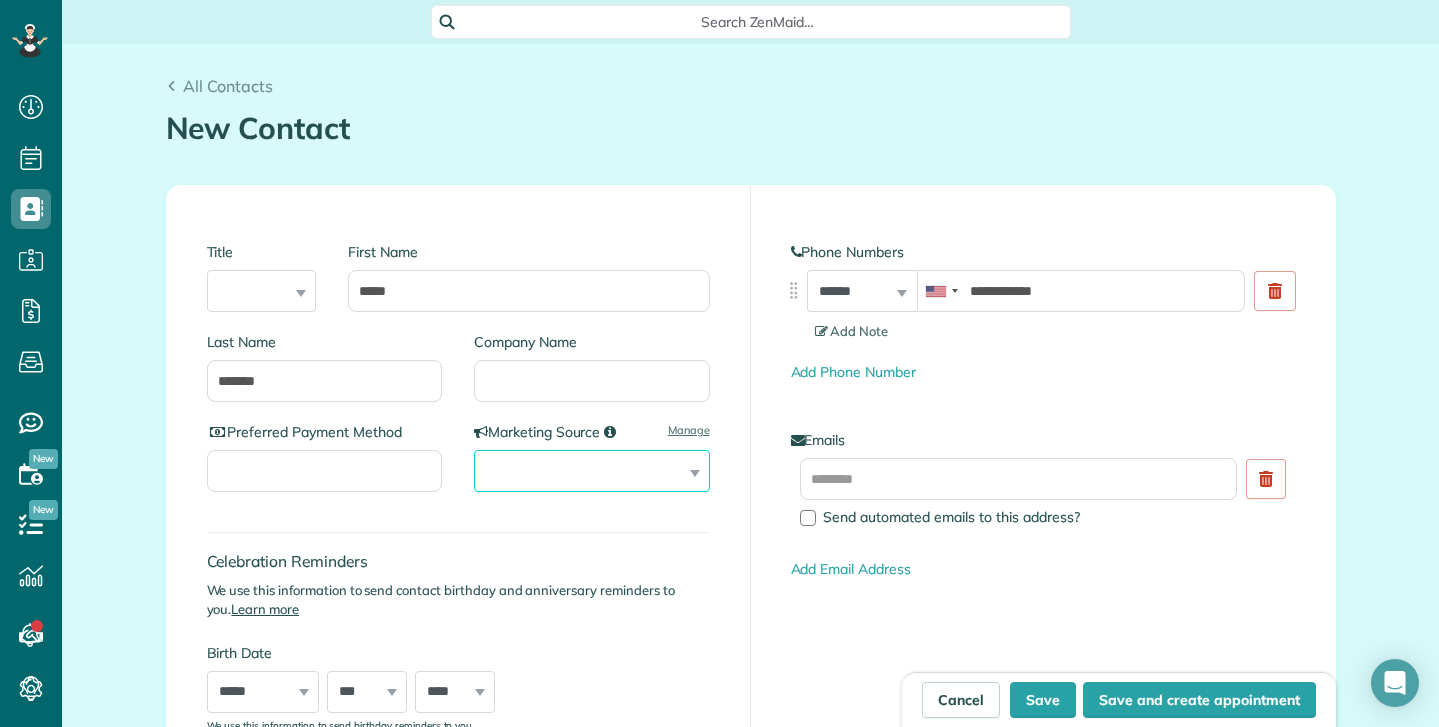 click on "**********" at bounding box center [592, 471] 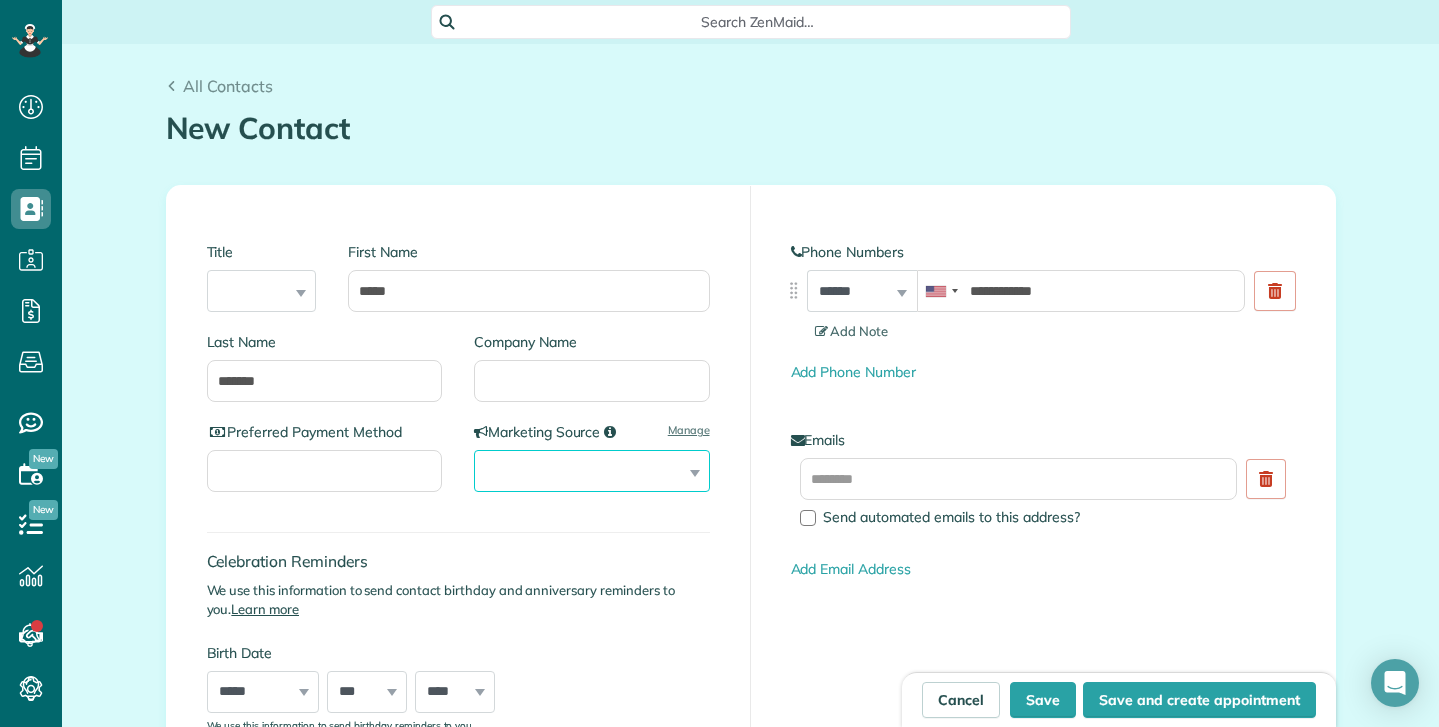 select on "*******" 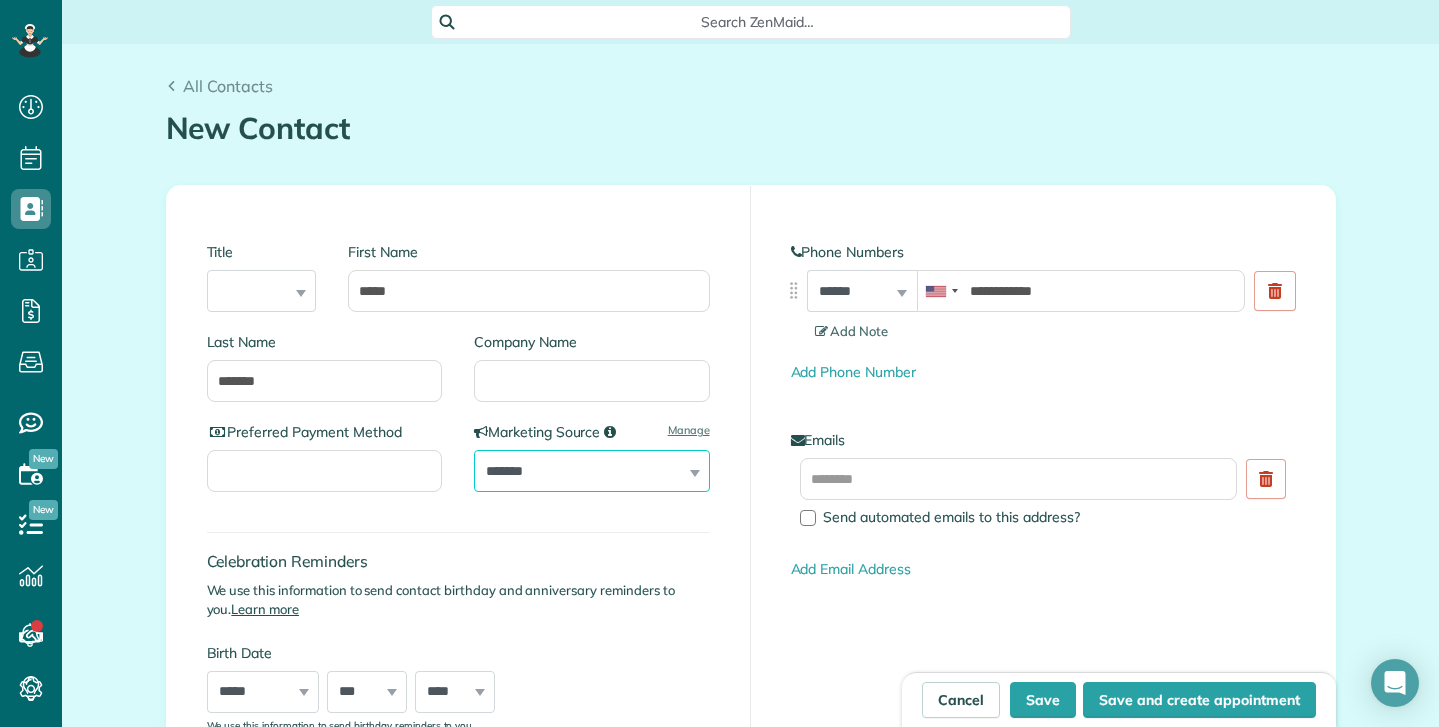 click on "**********" at bounding box center [592, 471] 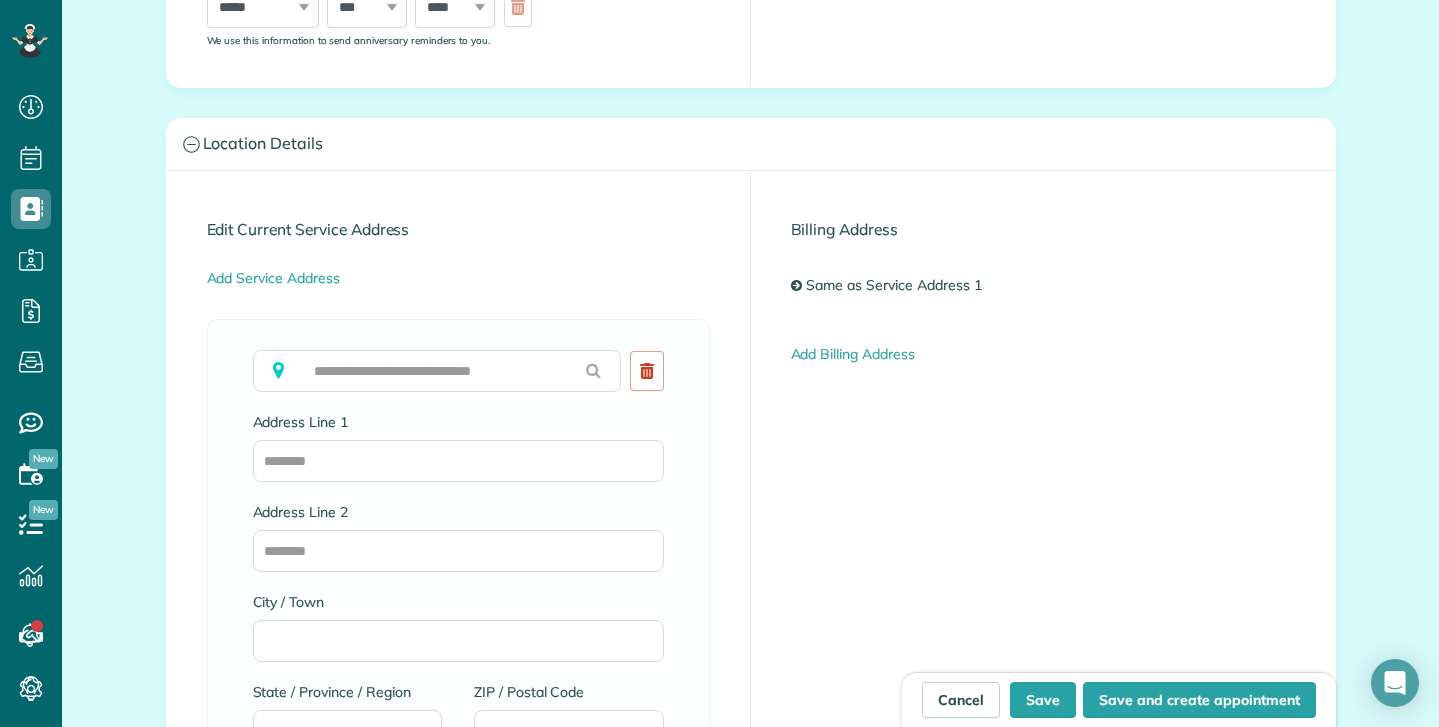 scroll, scrollTop: 1000, scrollLeft: 0, axis: vertical 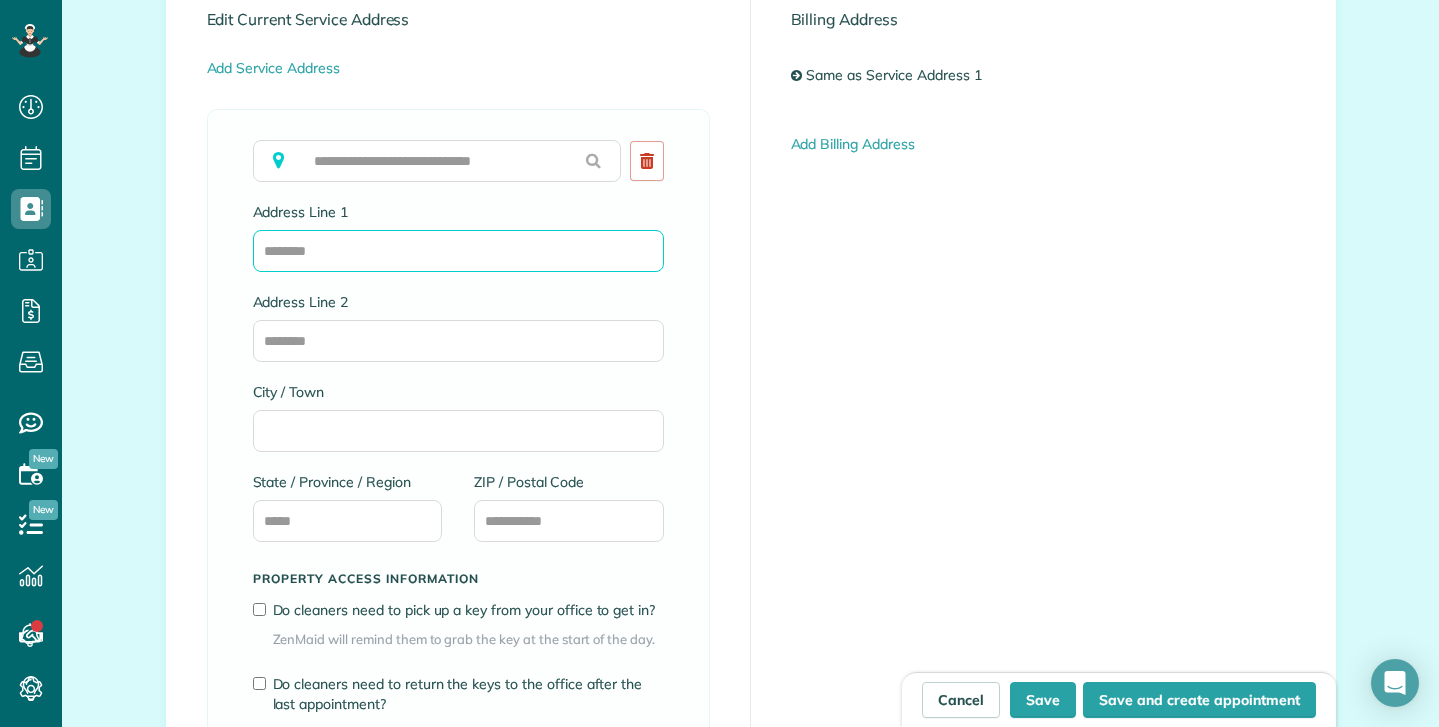 click on "Address Line 1" at bounding box center (458, 251) 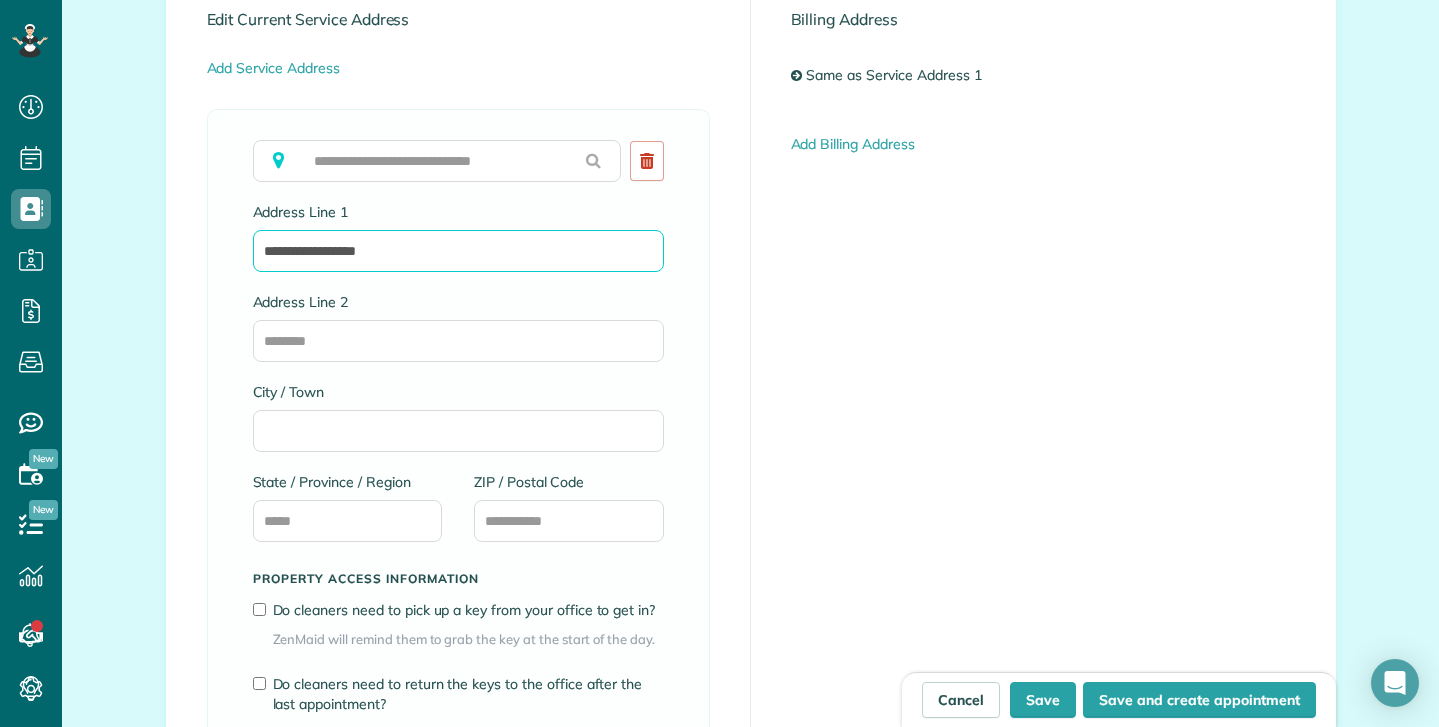 type on "**********" 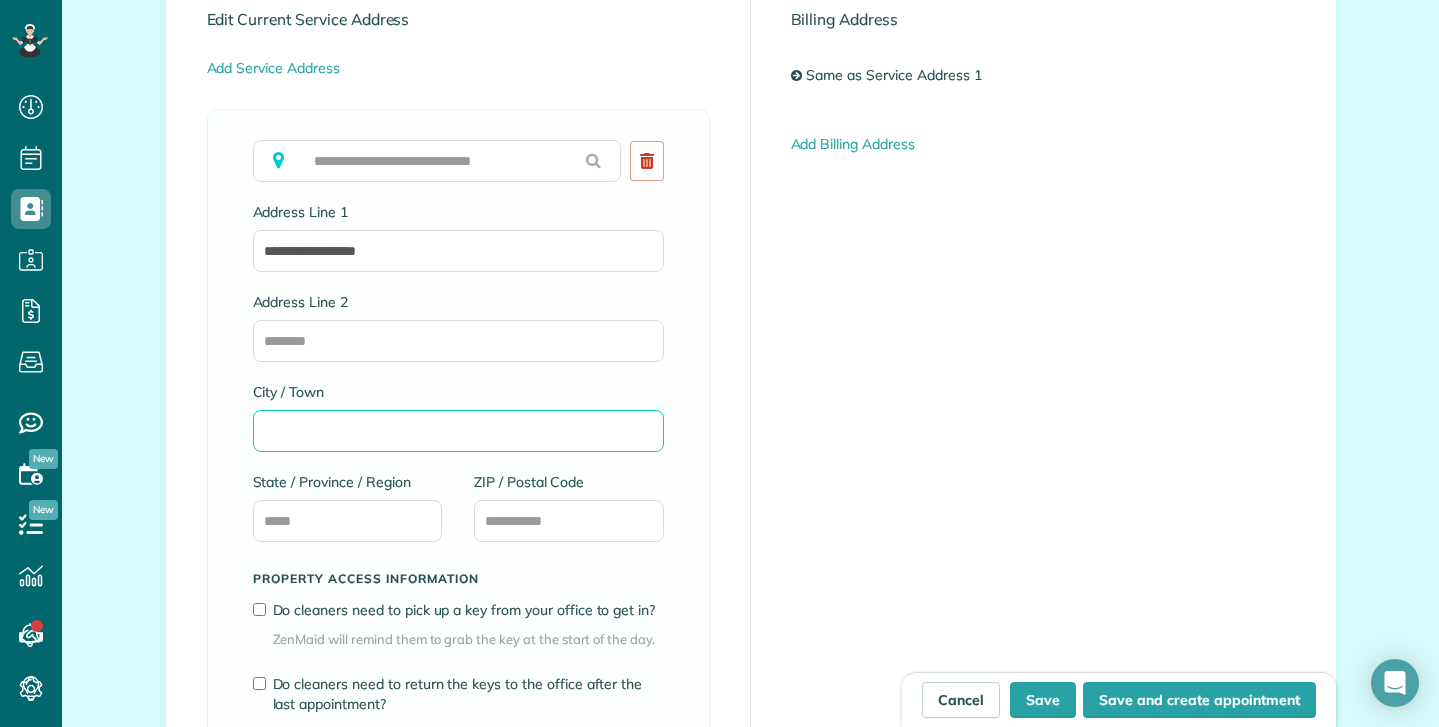 click on "City / Town" at bounding box center [458, 431] 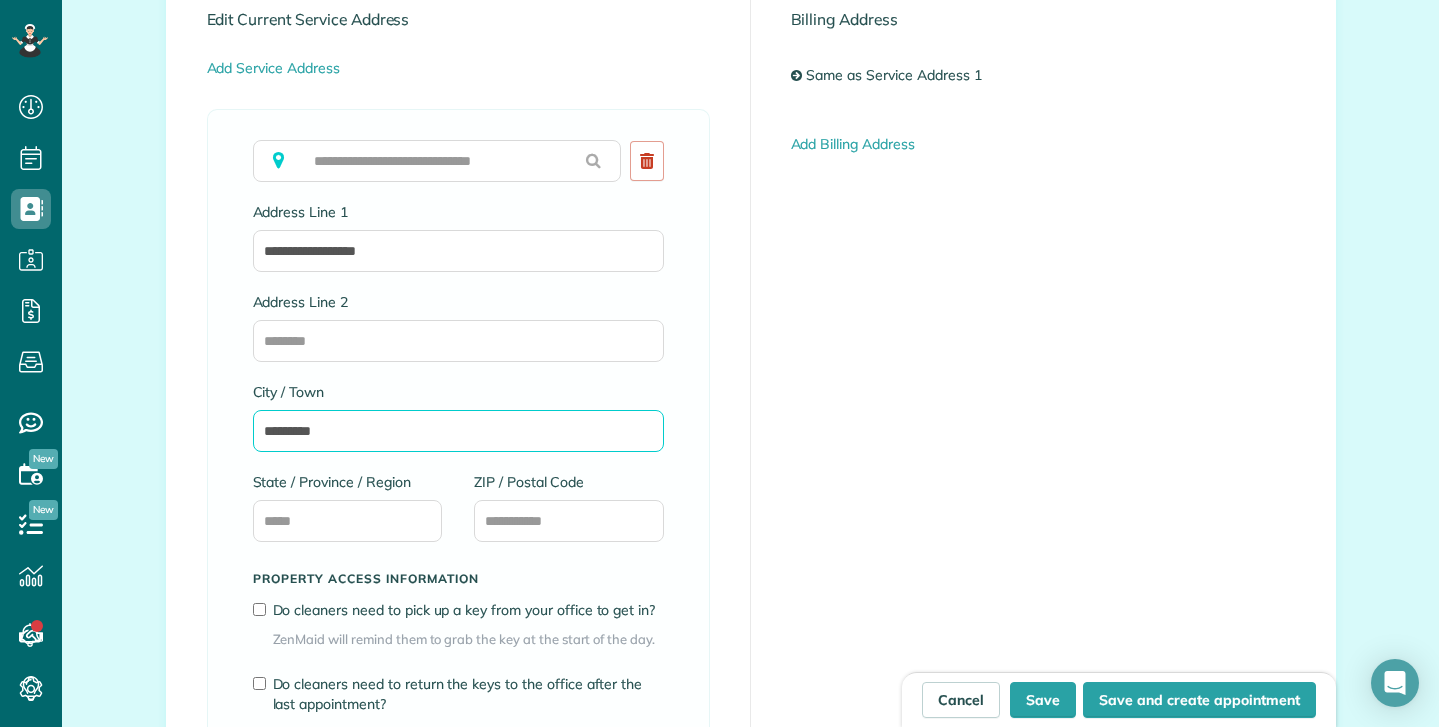 type on "*********" 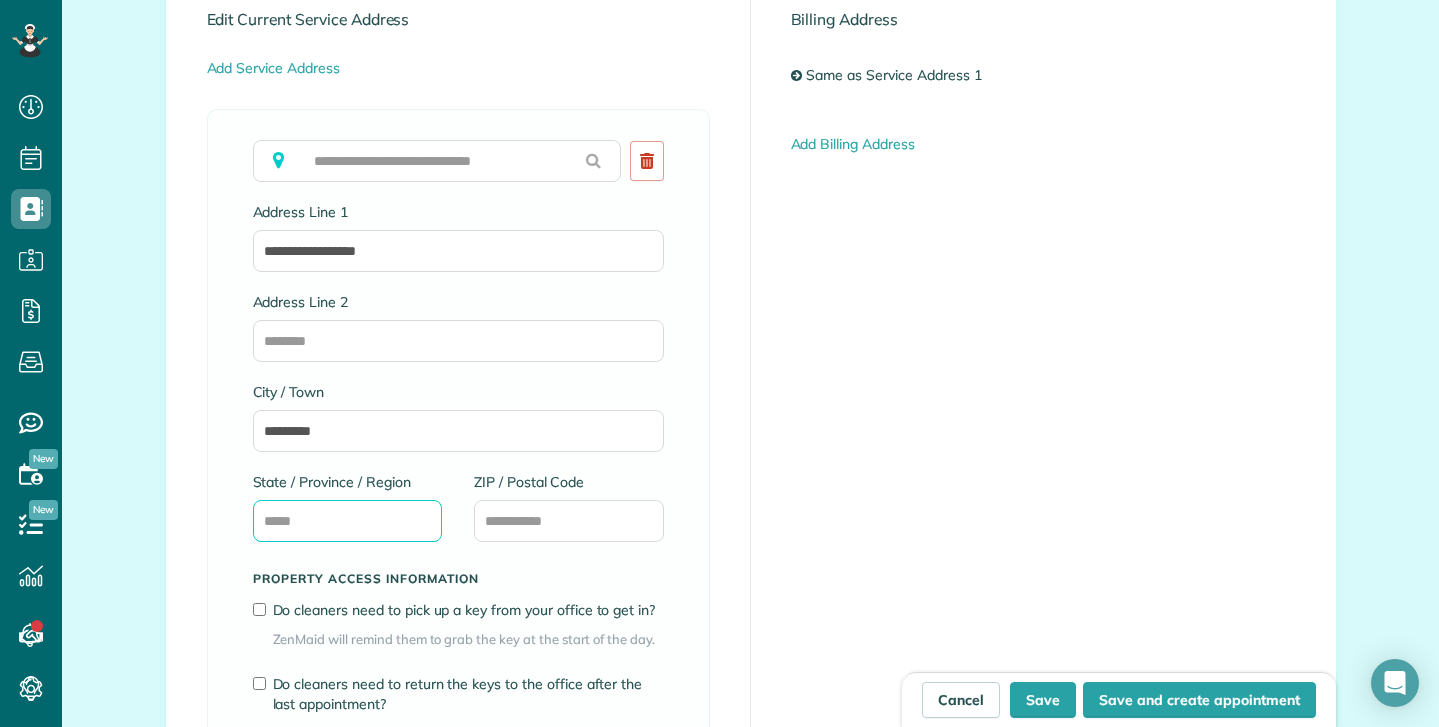 click on "State / Province / Region" at bounding box center [348, 521] 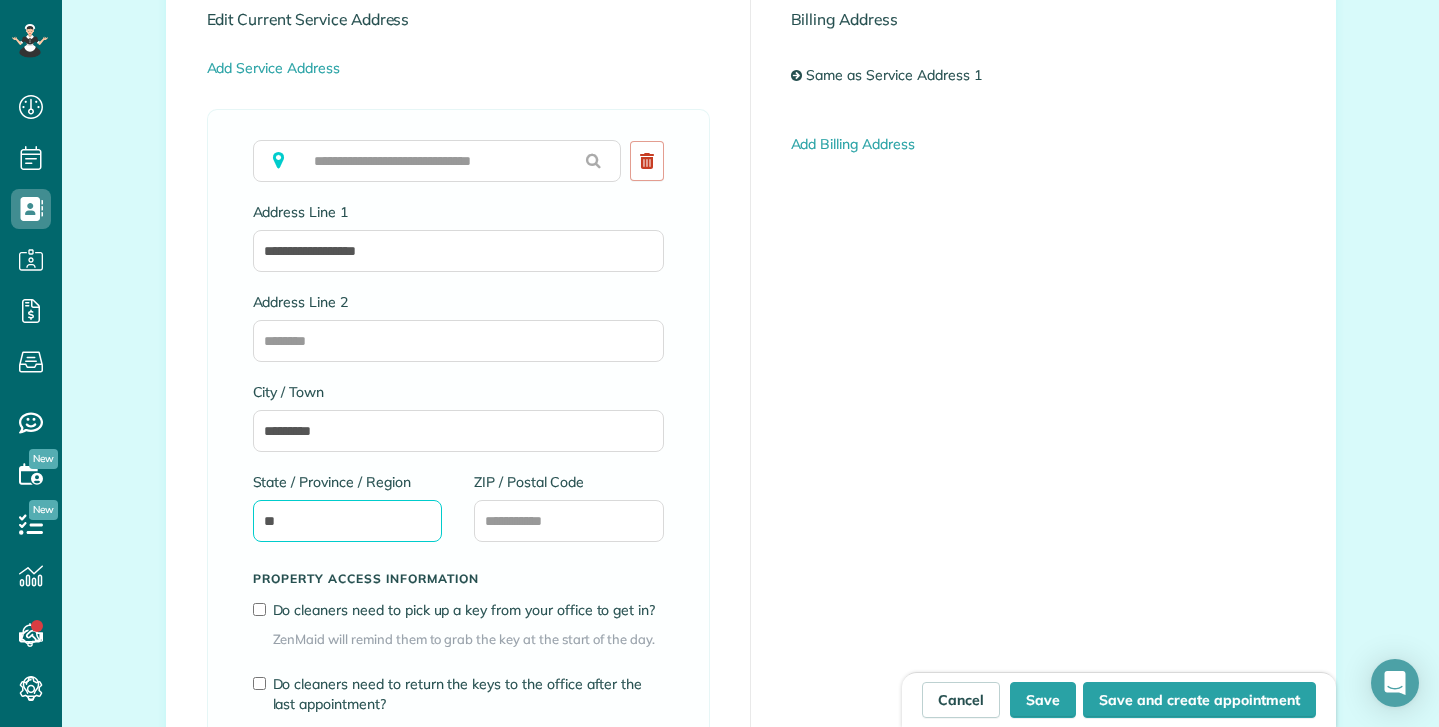 type on "**" 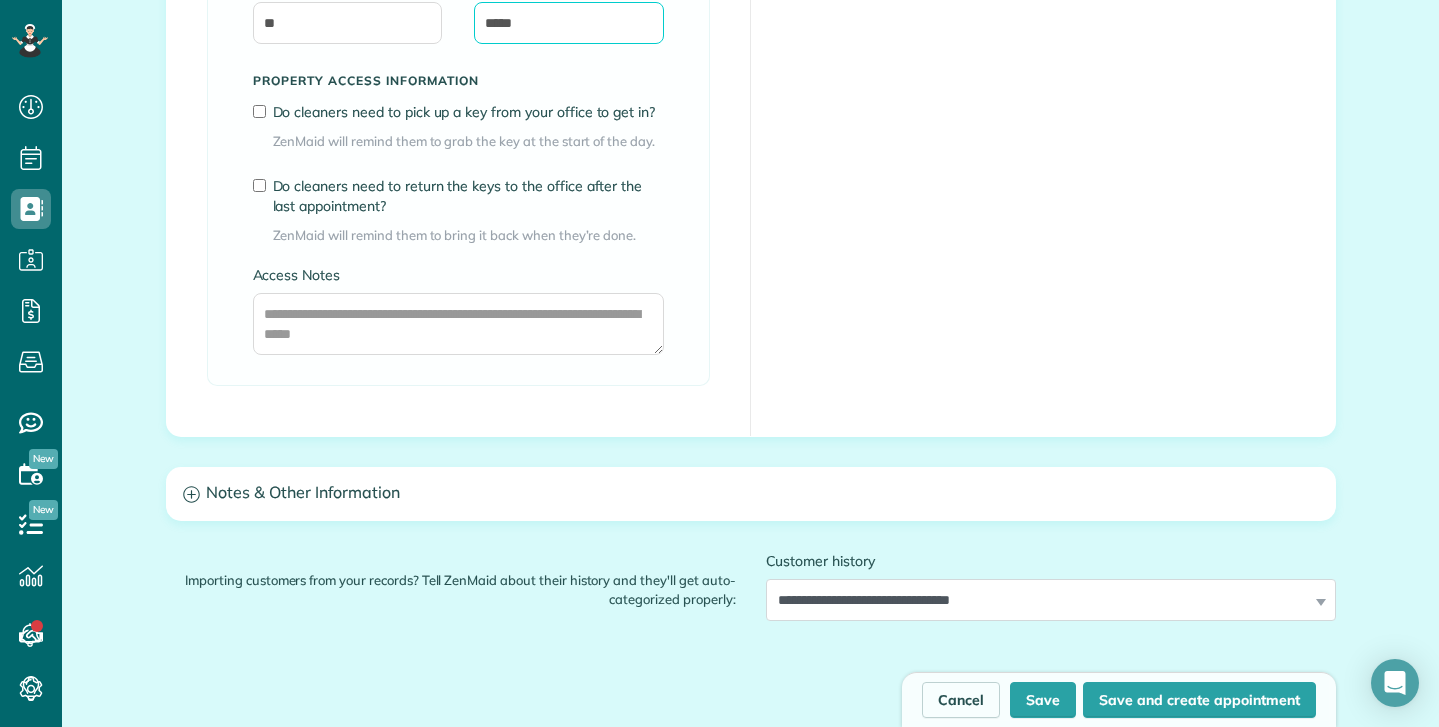 scroll, scrollTop: 1500, scrollLeft: 0, axis: vertical 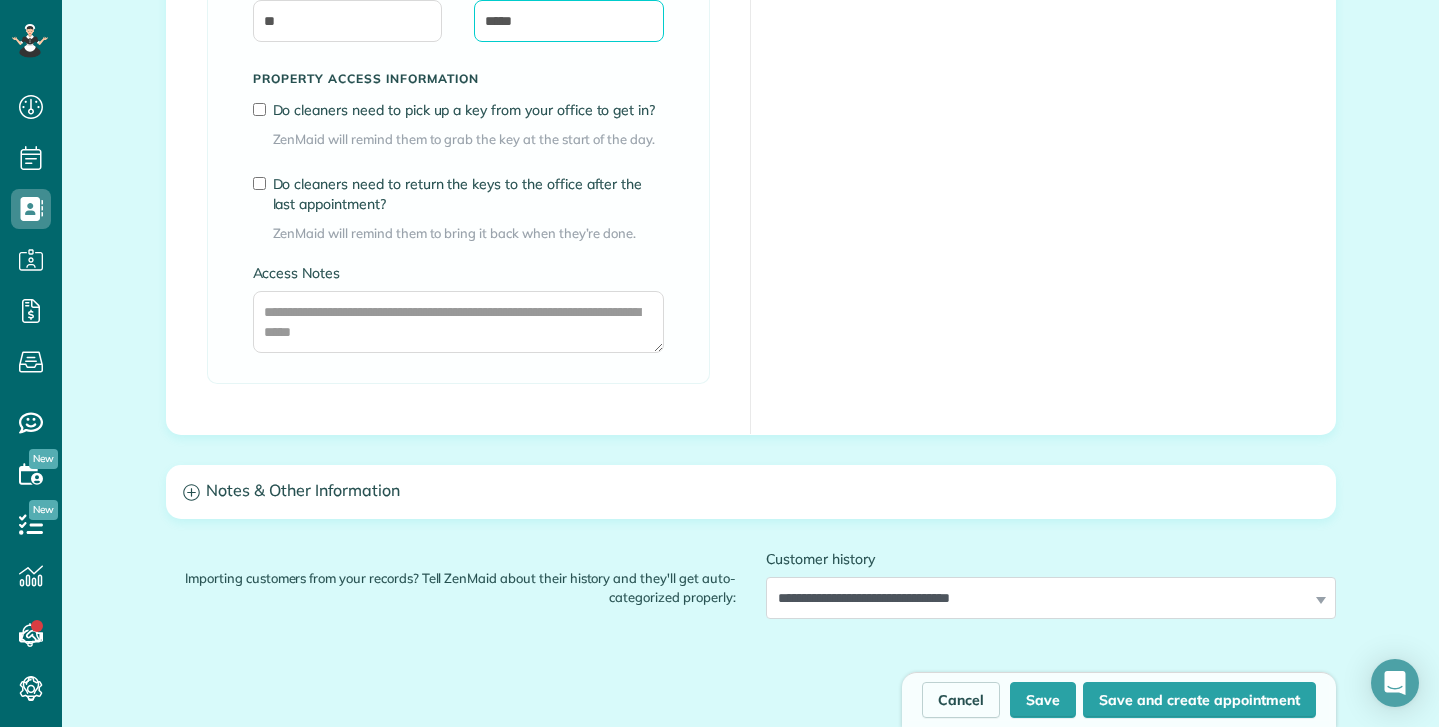type on "*****" 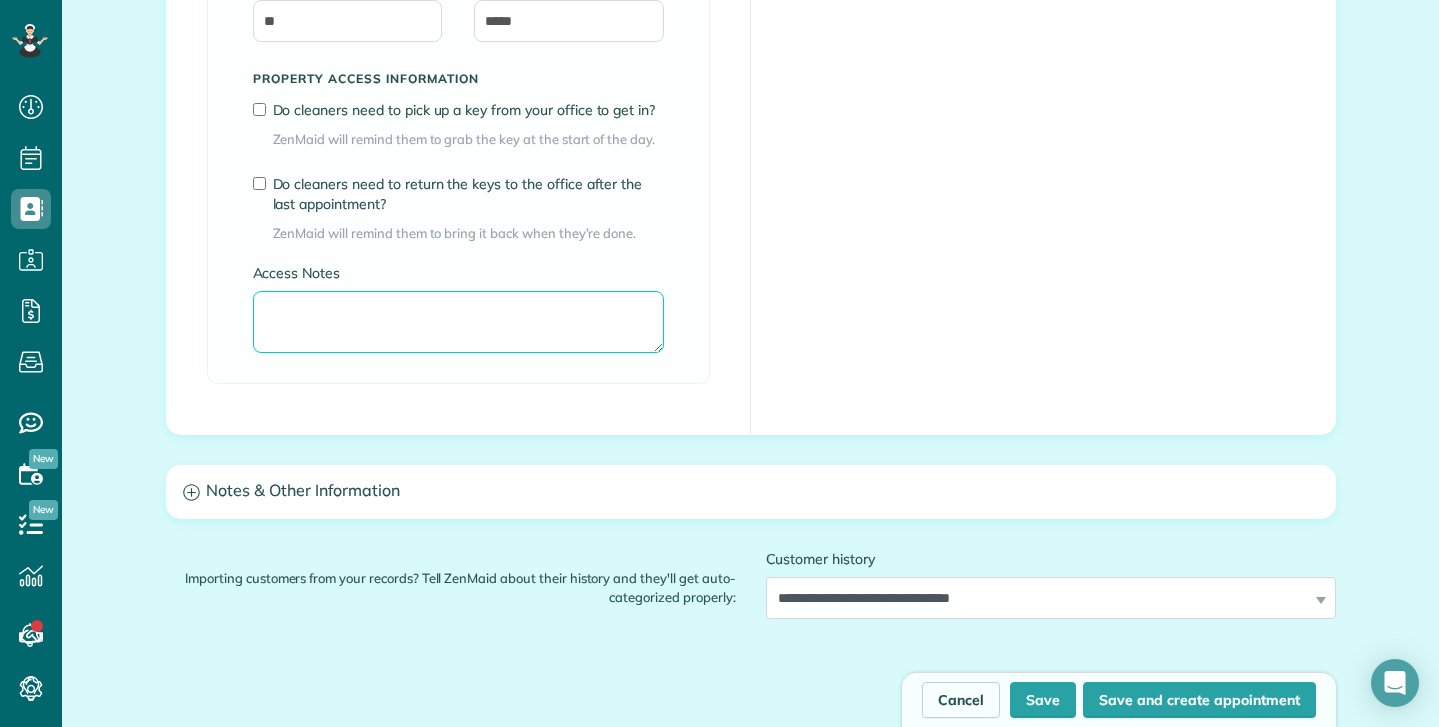 click on "Access Notes" at bounding box center (458, 322) 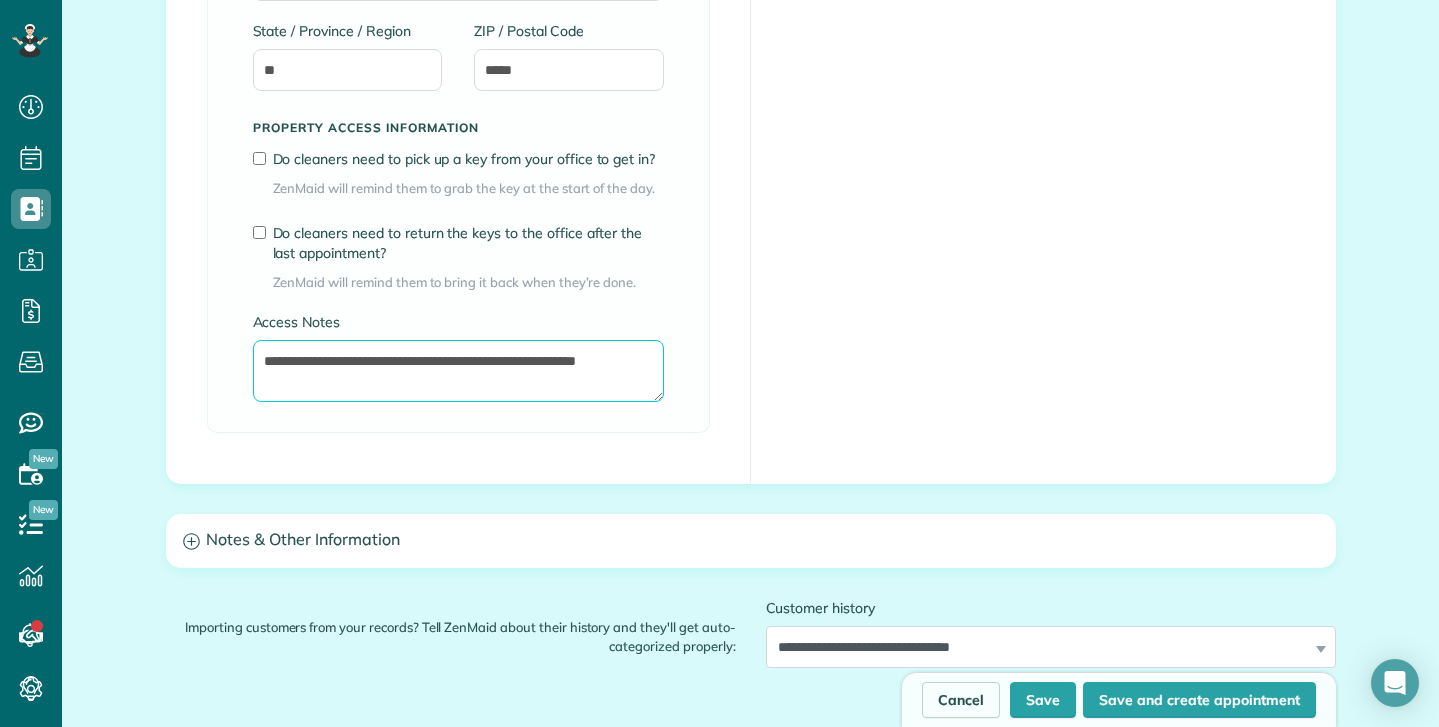scroll, scrollTop: 1472, scrollLeft: 0, axis: vertical 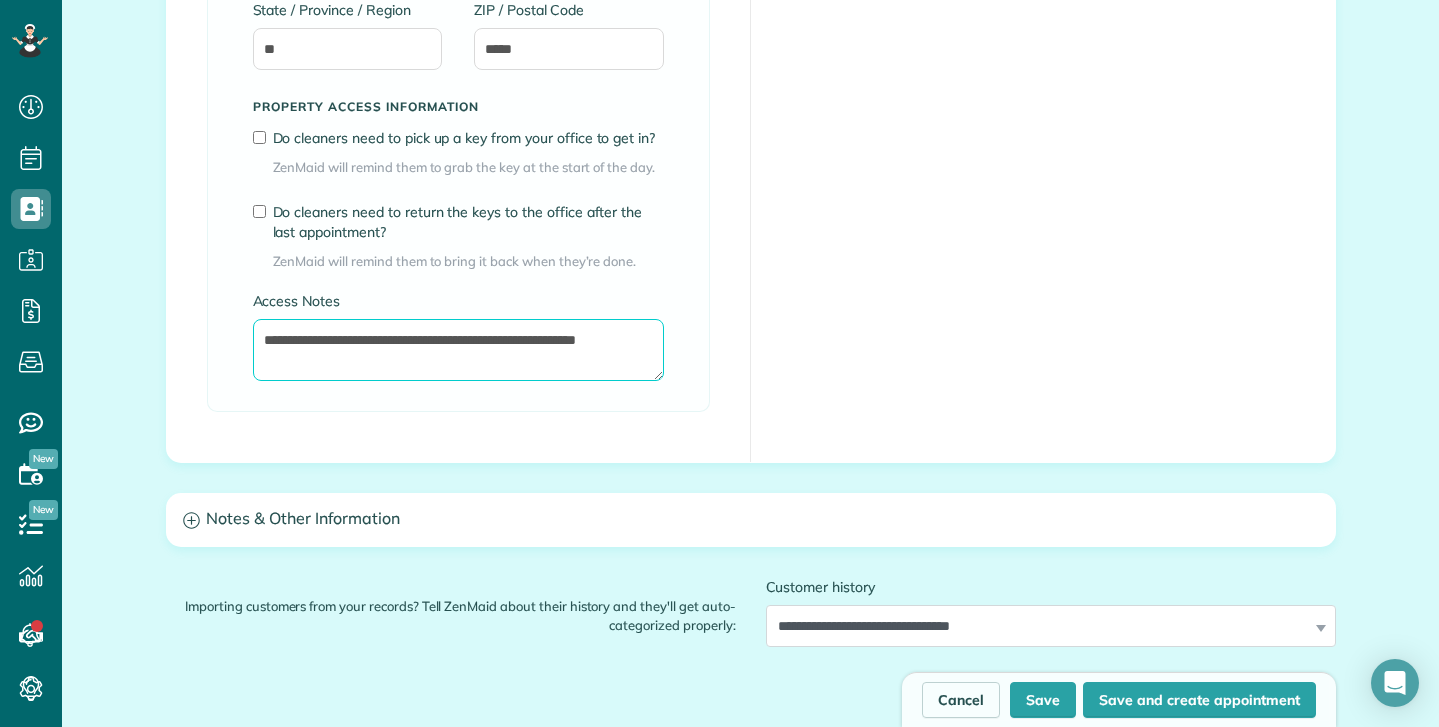 type on "**********" 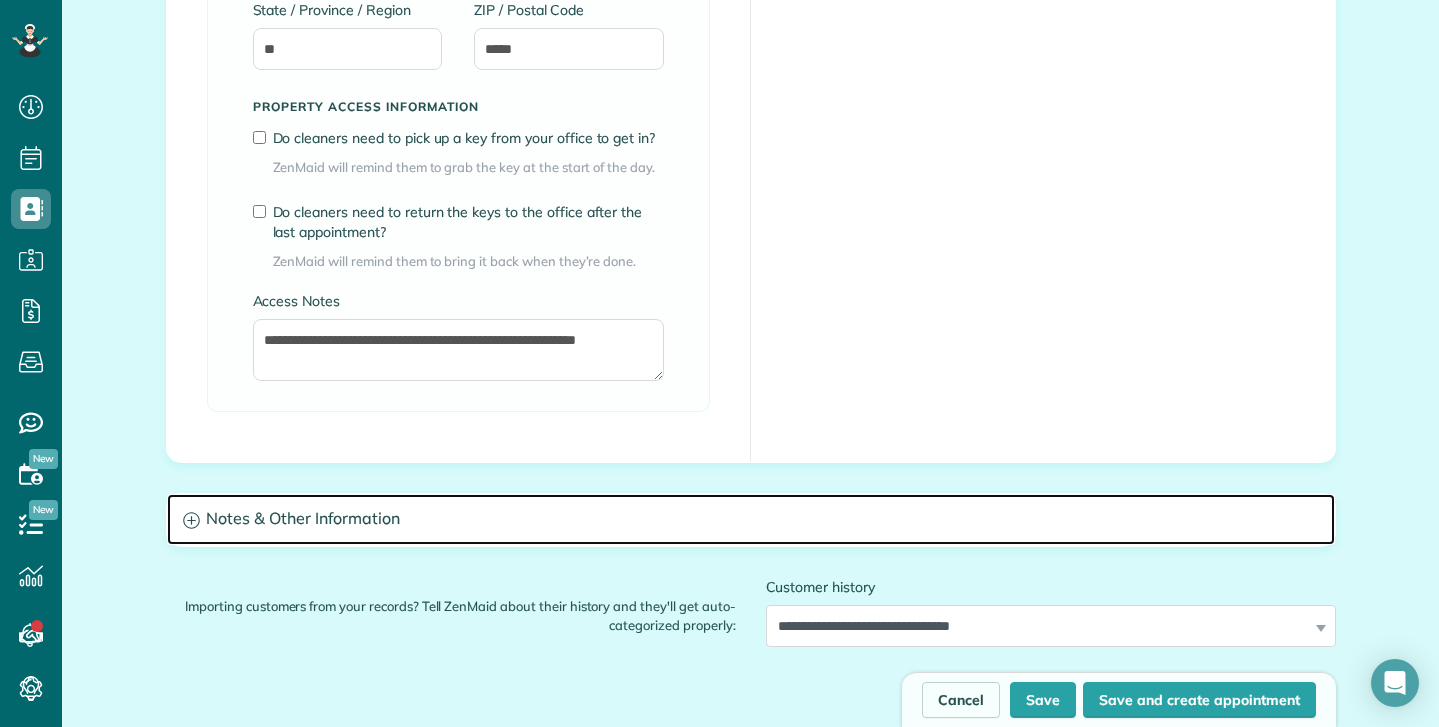 click on "Notes & Other Information" at bounding box center [751, 519] 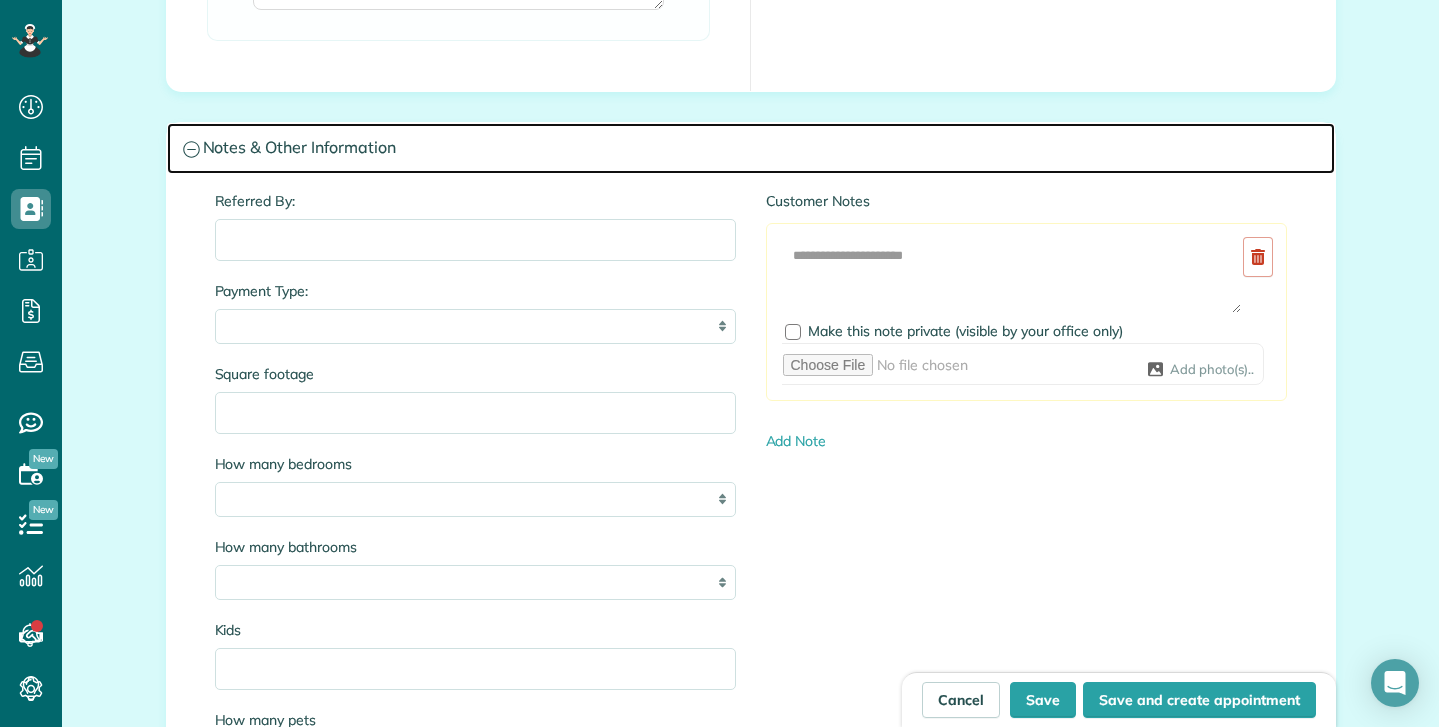 scroll, scrollTop: 1872, scrollLeft: 0, axis: vertical 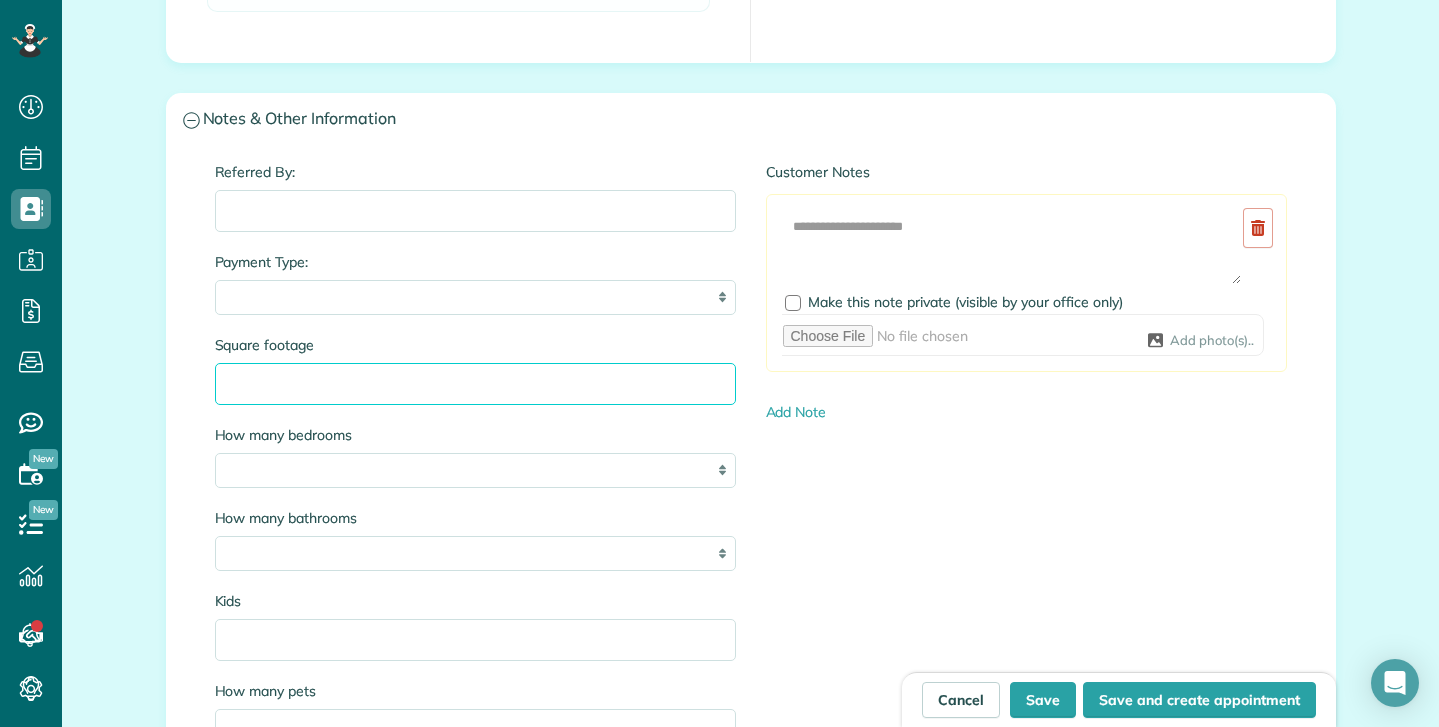 click on "Square footage" at bounding box center [475, 384] 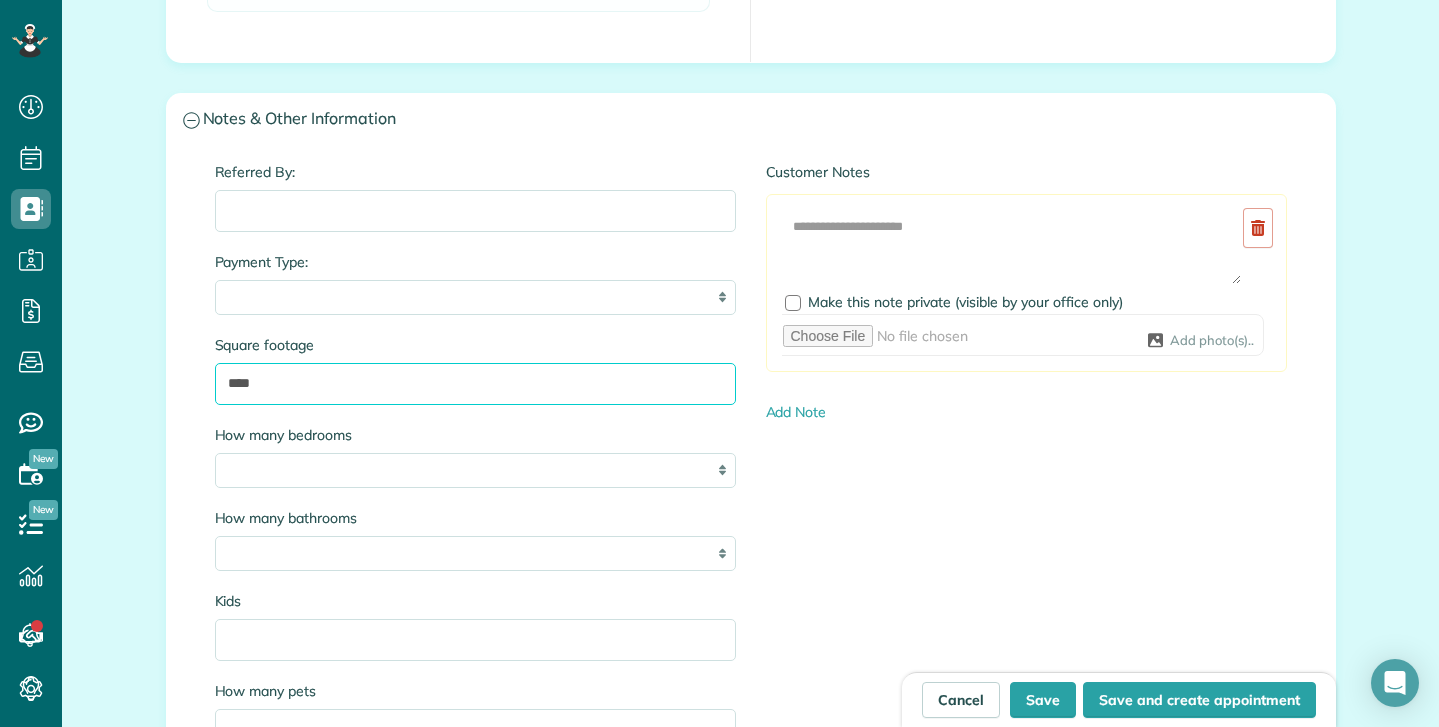 type on "****" 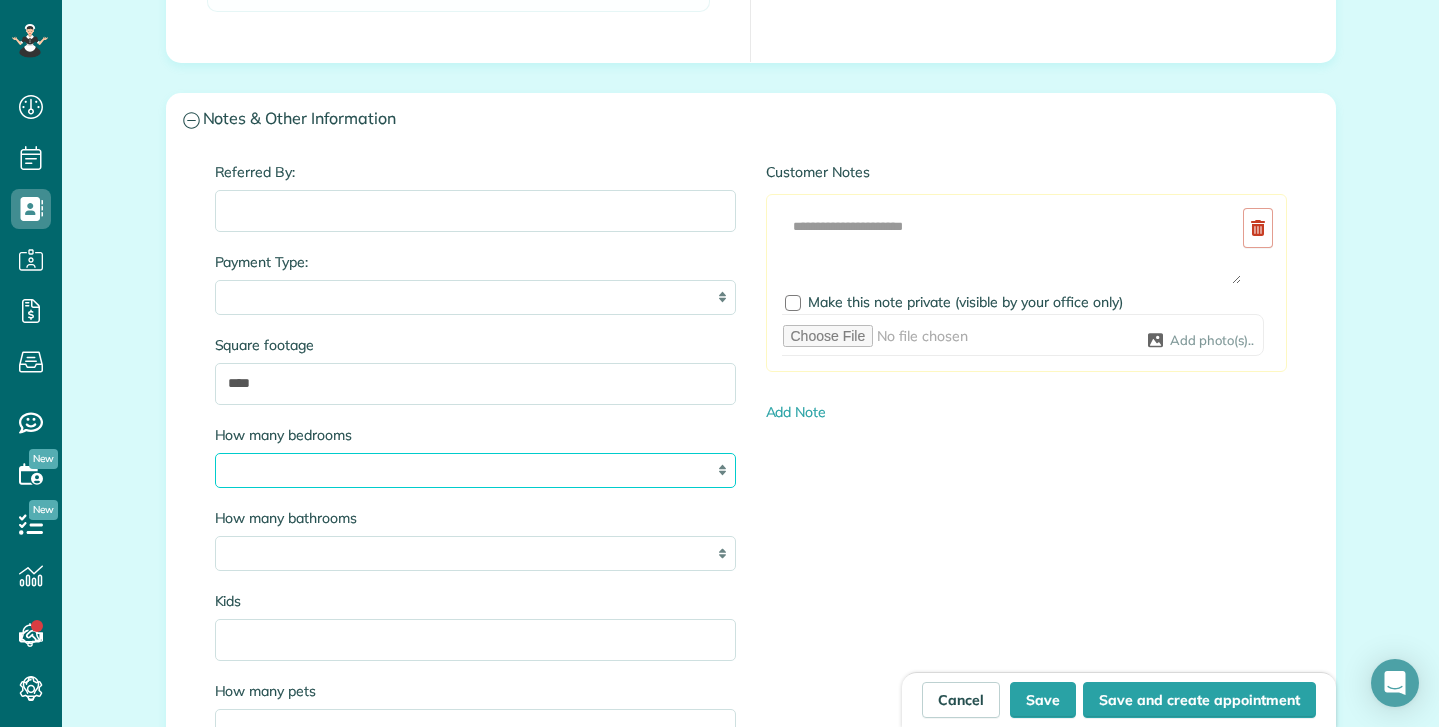 click on "*
*
*
*
*
*" at bounding box center [475, 470] 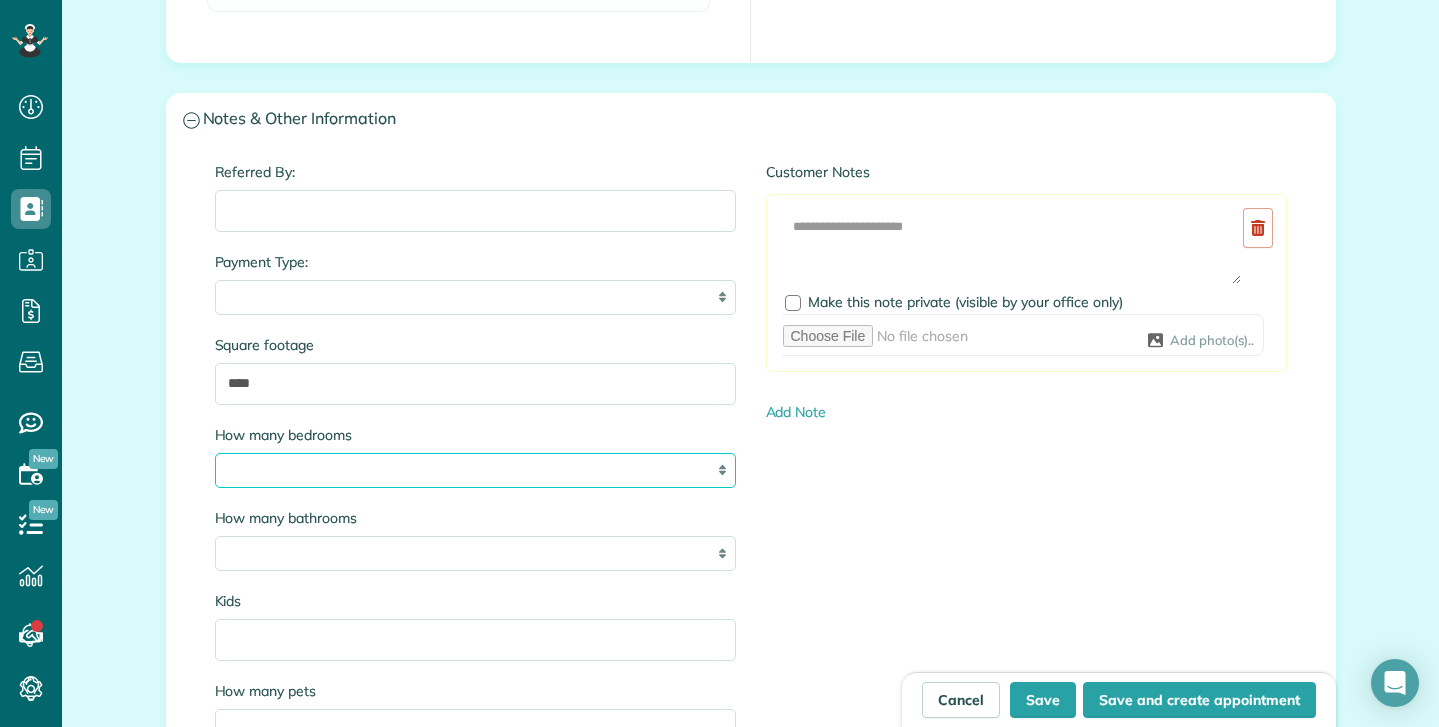 select on "*" 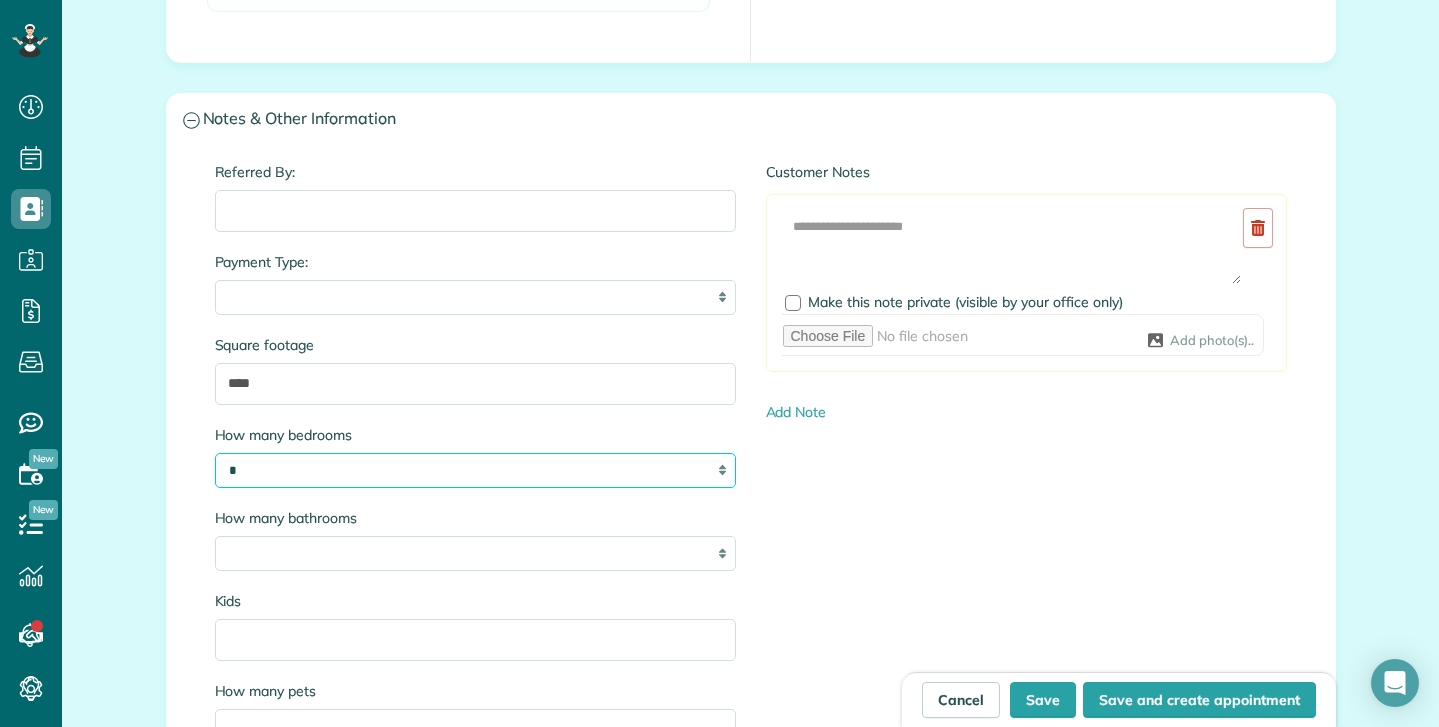 click on "*
*
*
*
*
*" at bounding box center [475, 470] 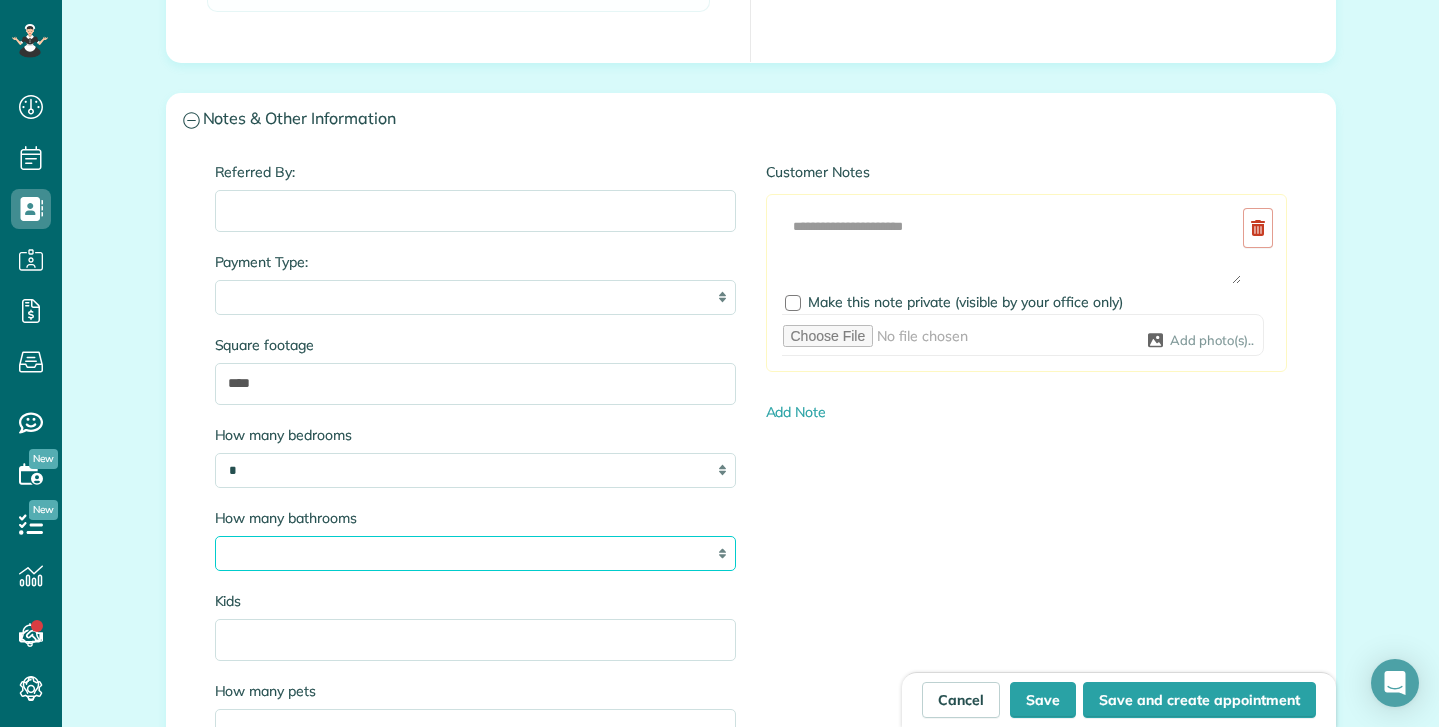 click on "*
***
*
***
*
***
*
***
*
***
*" at bounding box center [475, 553] 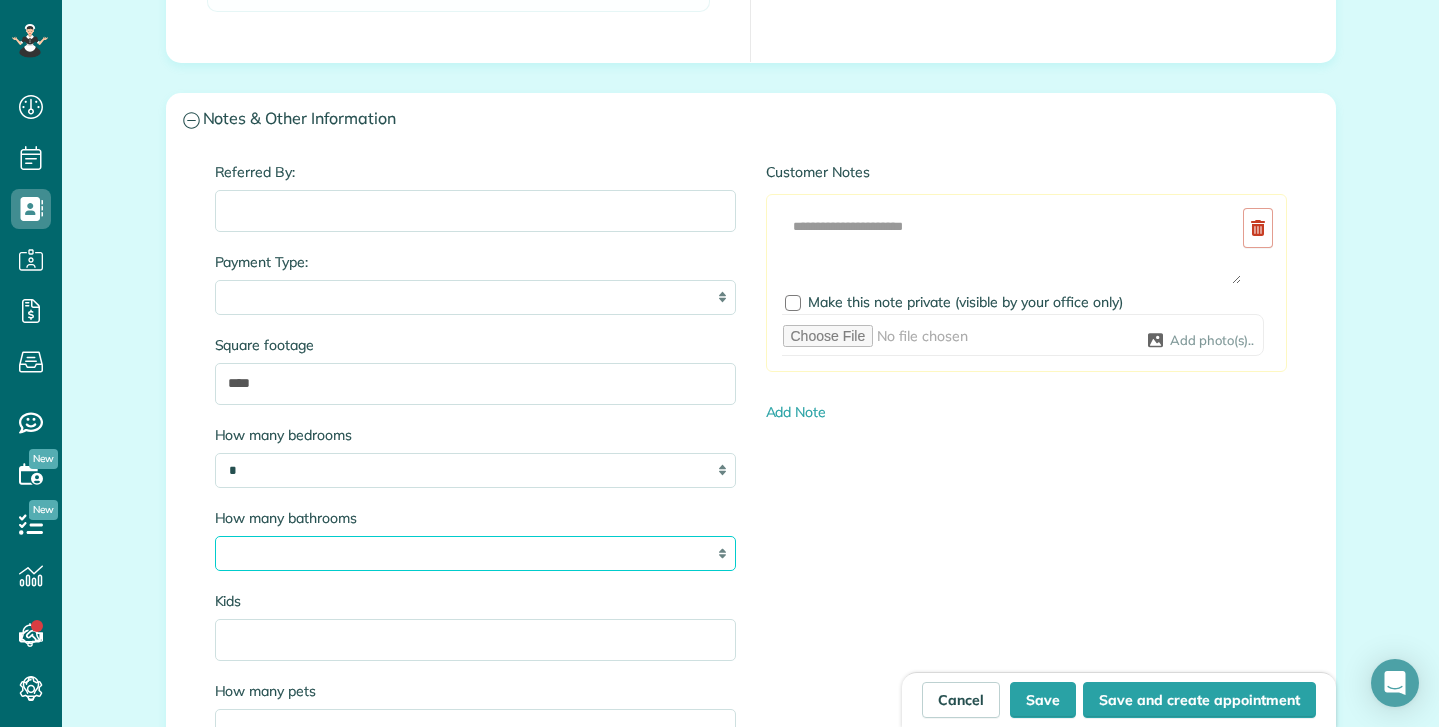 select on "*" 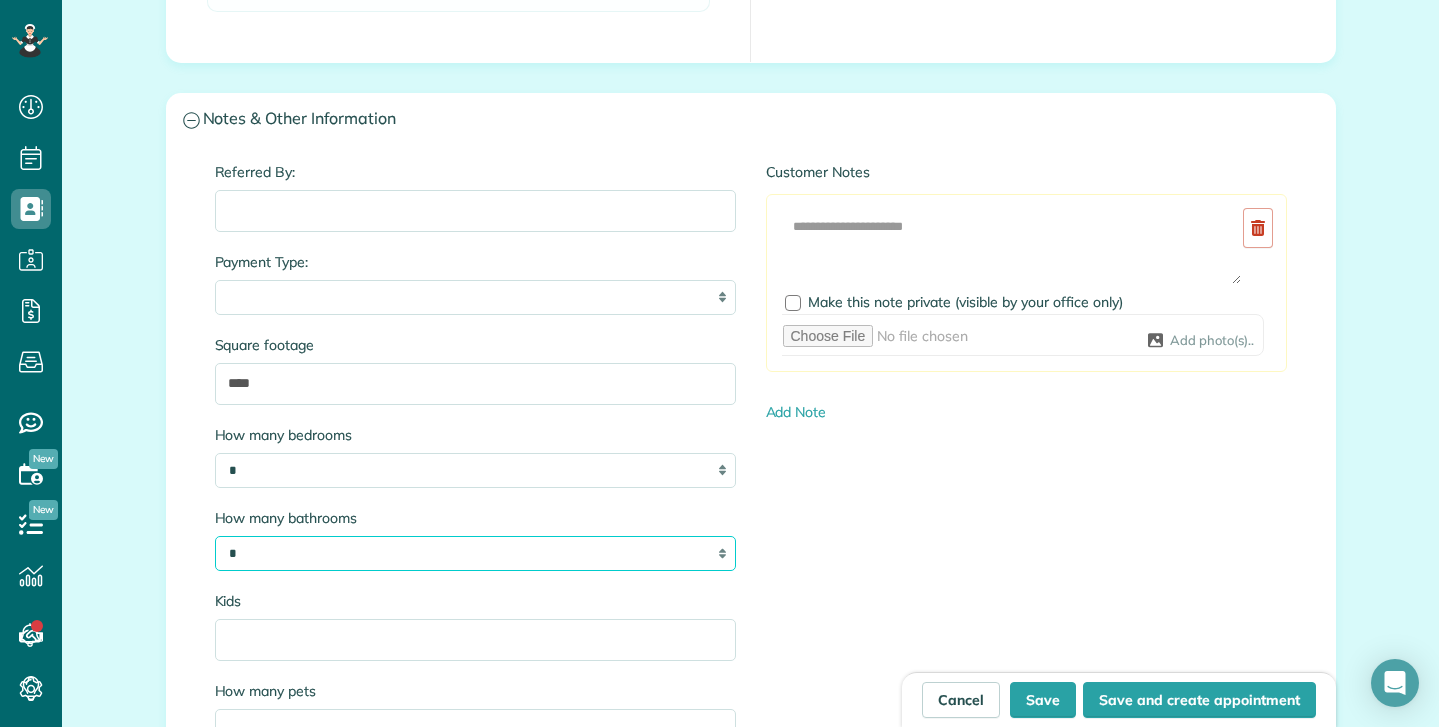 click on "*
***
*
***
*
***
*
***
*
***
*" at bounding box center (475, 553) 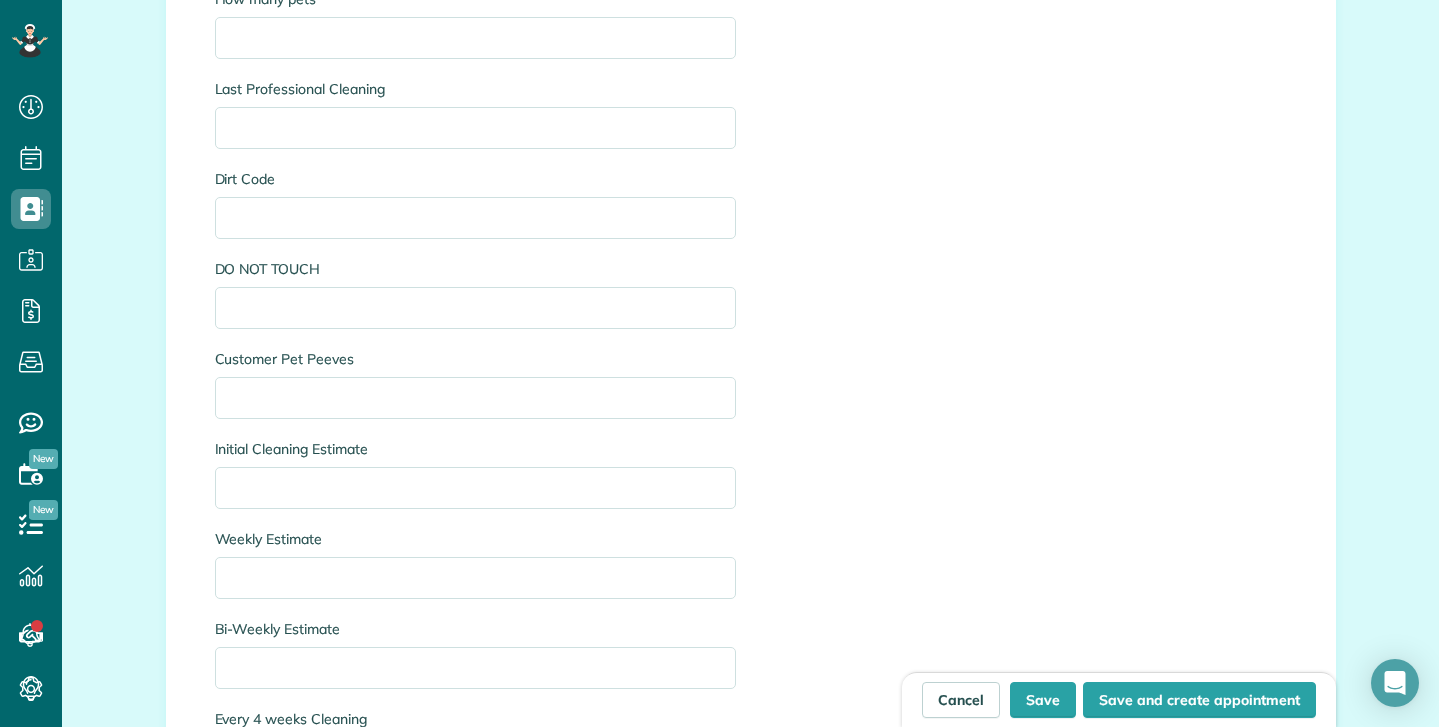scroll, scrollTop: 2672, scrollLeft: 0, axis: vertical 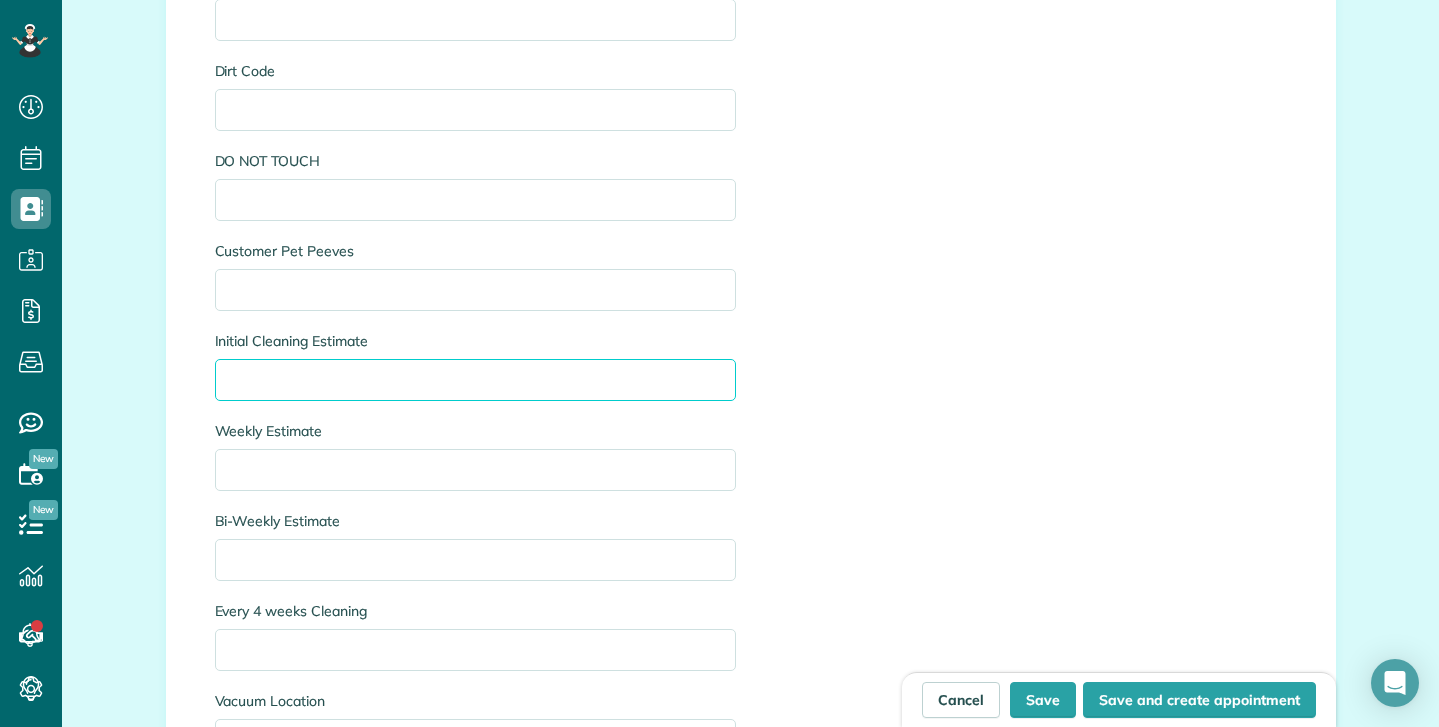 click on "Initial Cleaning Estimate" at bounding box center (475, 380) 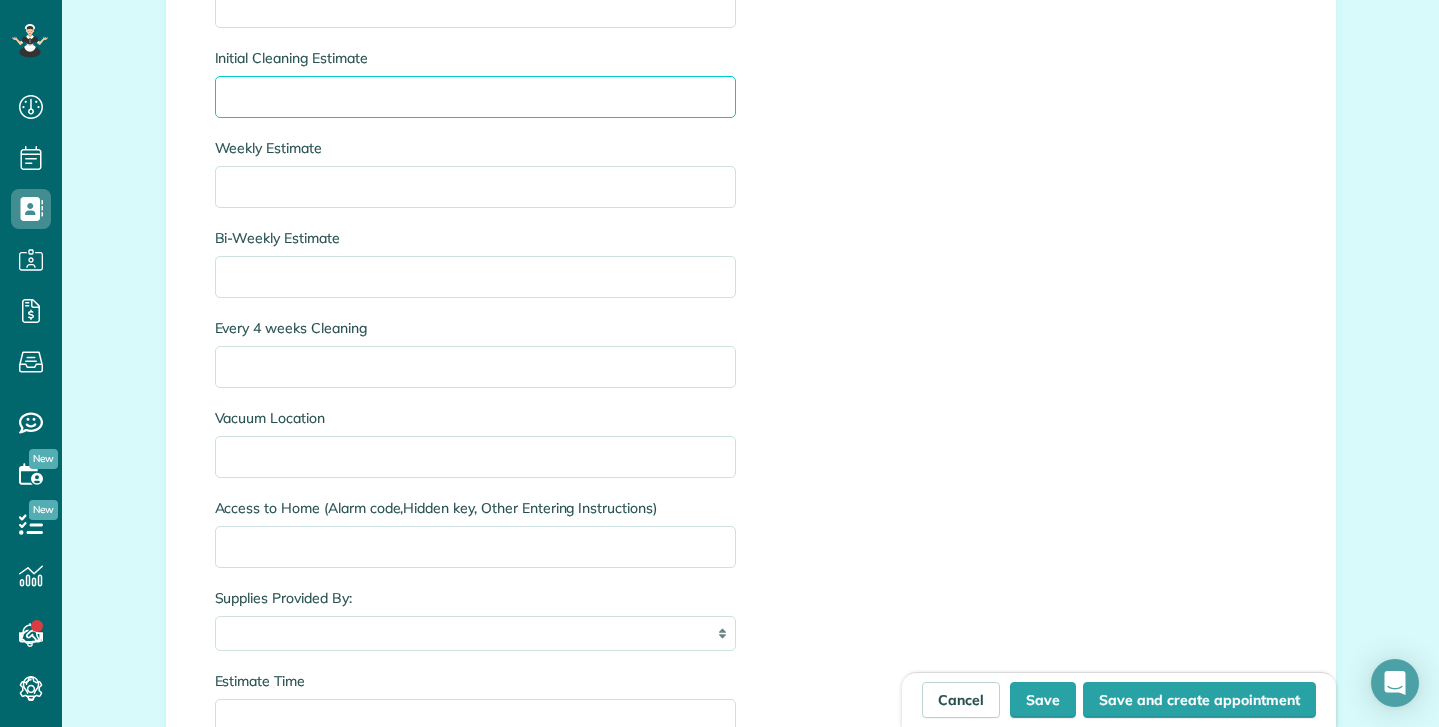 scroll, scrollTop: 2972, scrollLeft: 0, axis: vertical 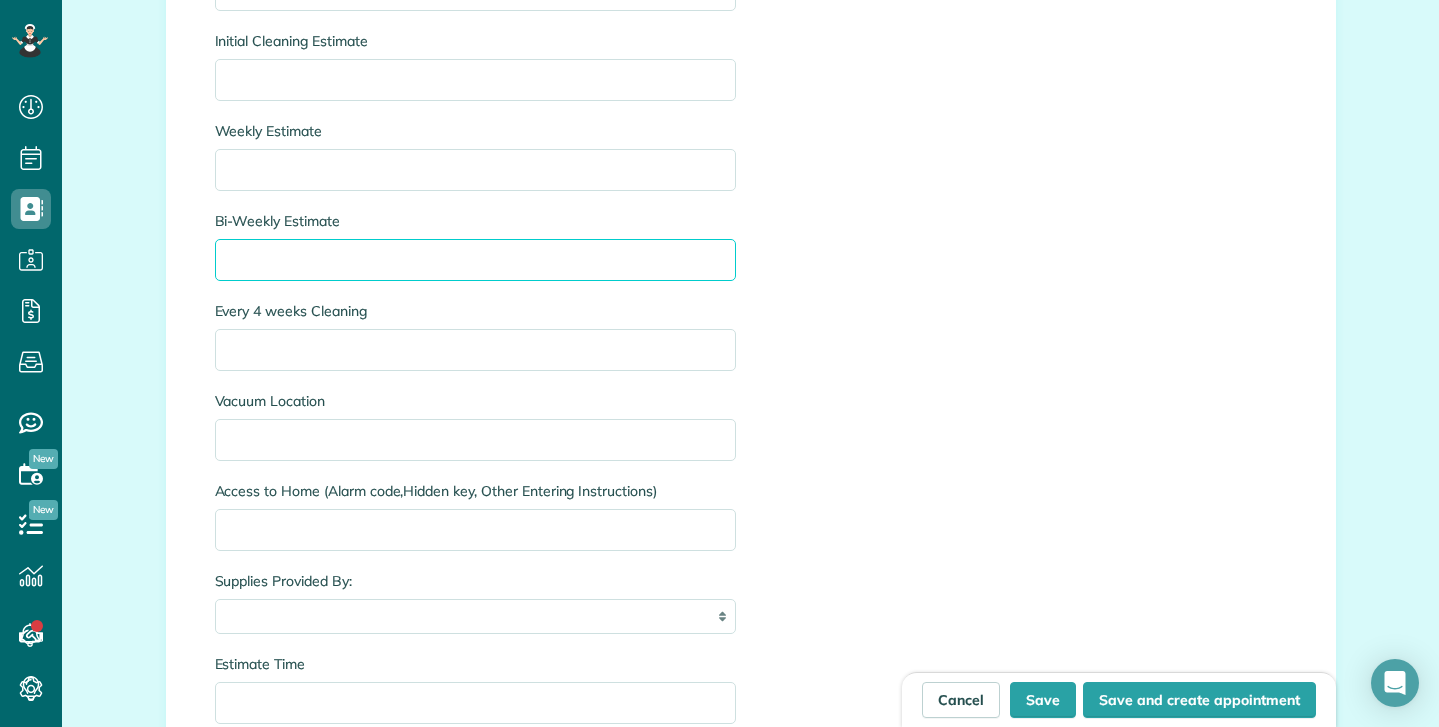 click on "Bi-Weekly Estimate" at bounding box center (475, 260) 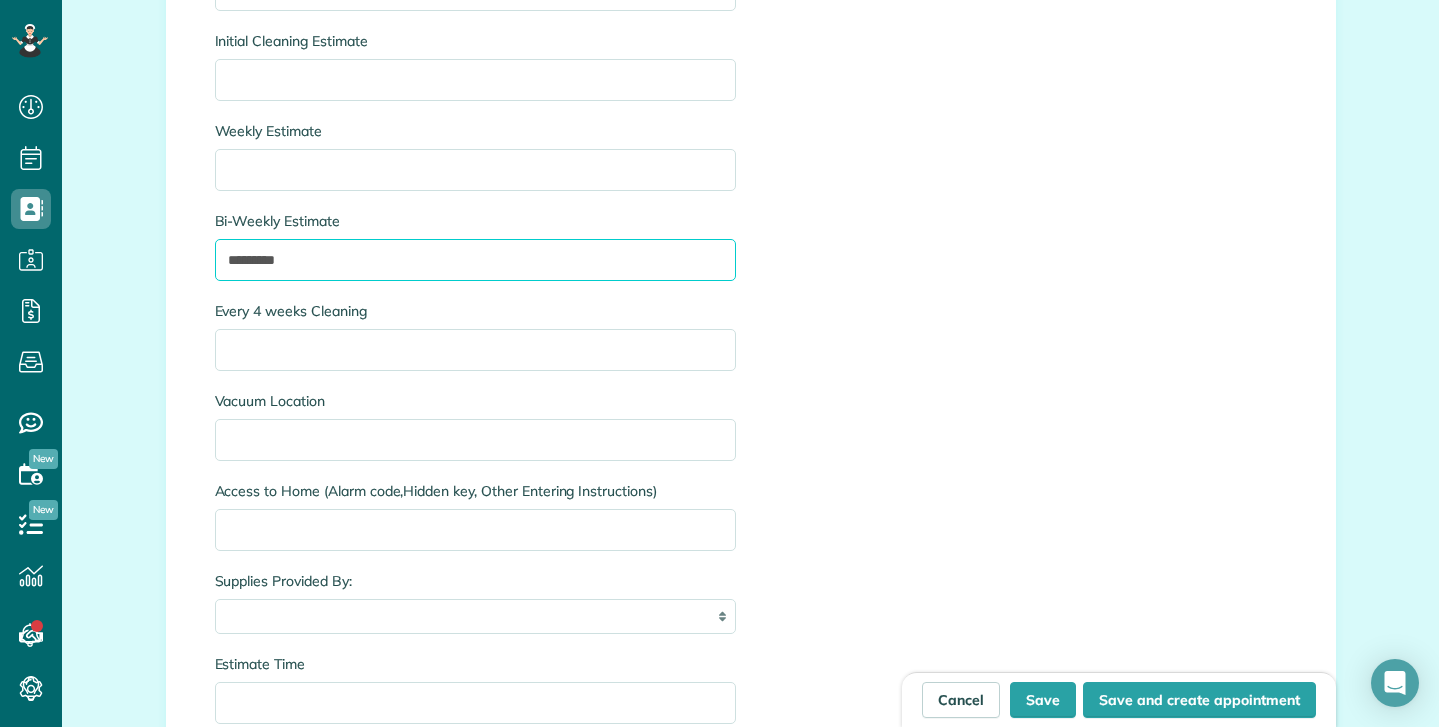 drag, startPoint x: 309, startPoint y: 261, endPoint x: 108, endPoint y: 275, distance: 201.48697 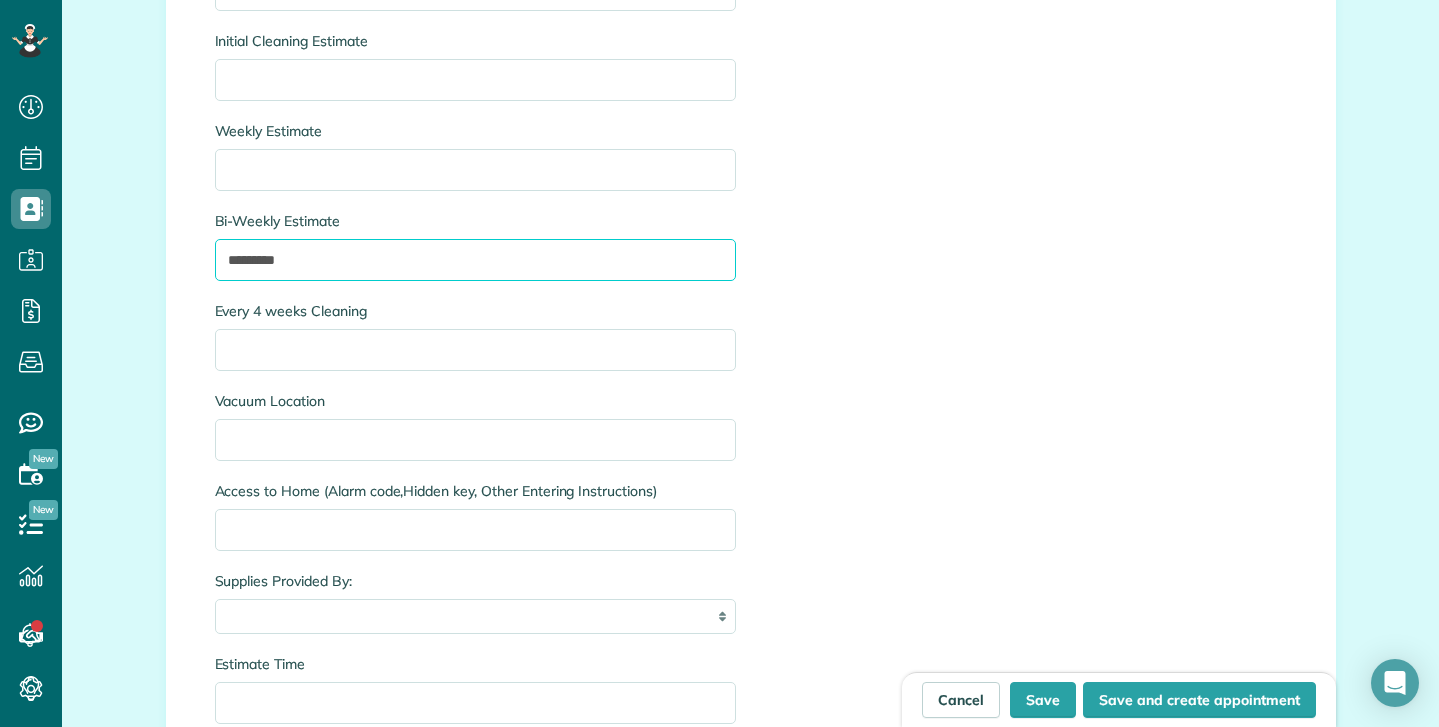 click on "*********" at bounding box center (475, 260) 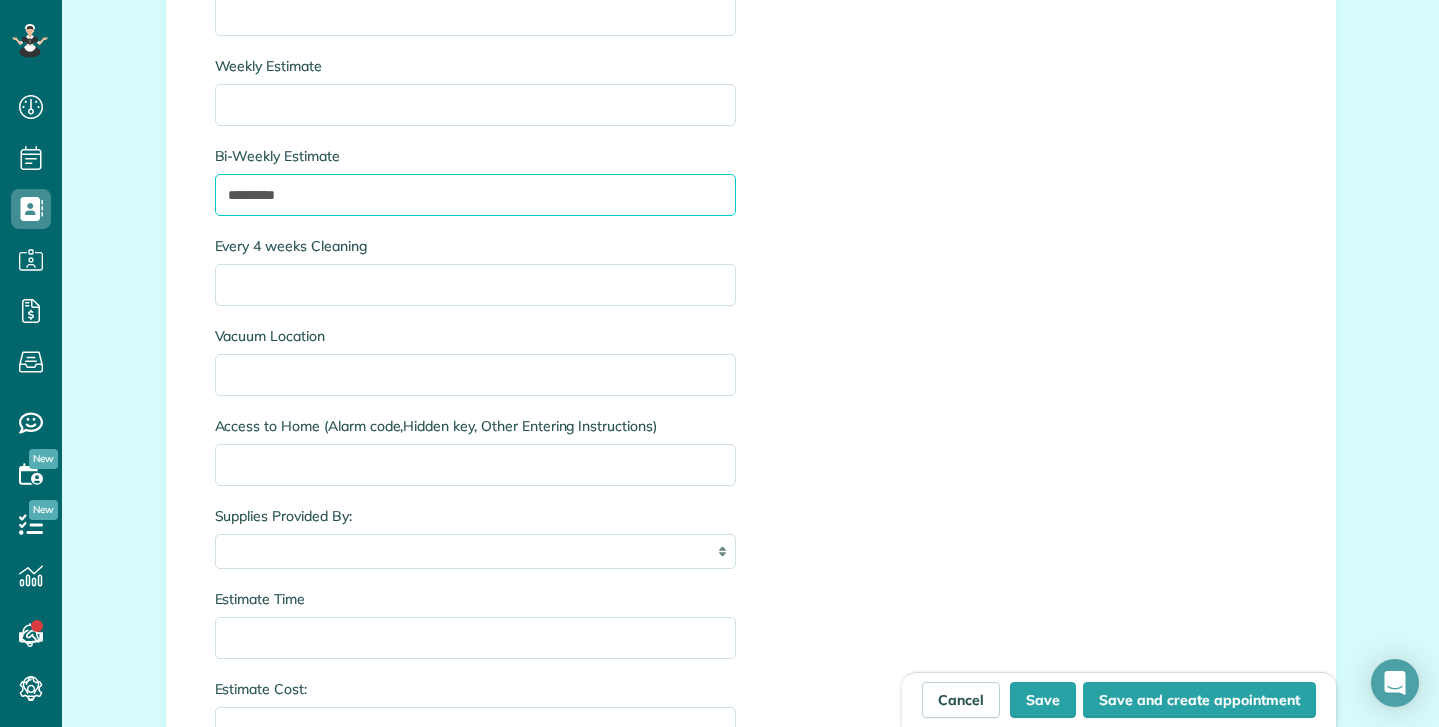 scroll, scrollTop: 3072, scrollLeft: 0, axis: vertical 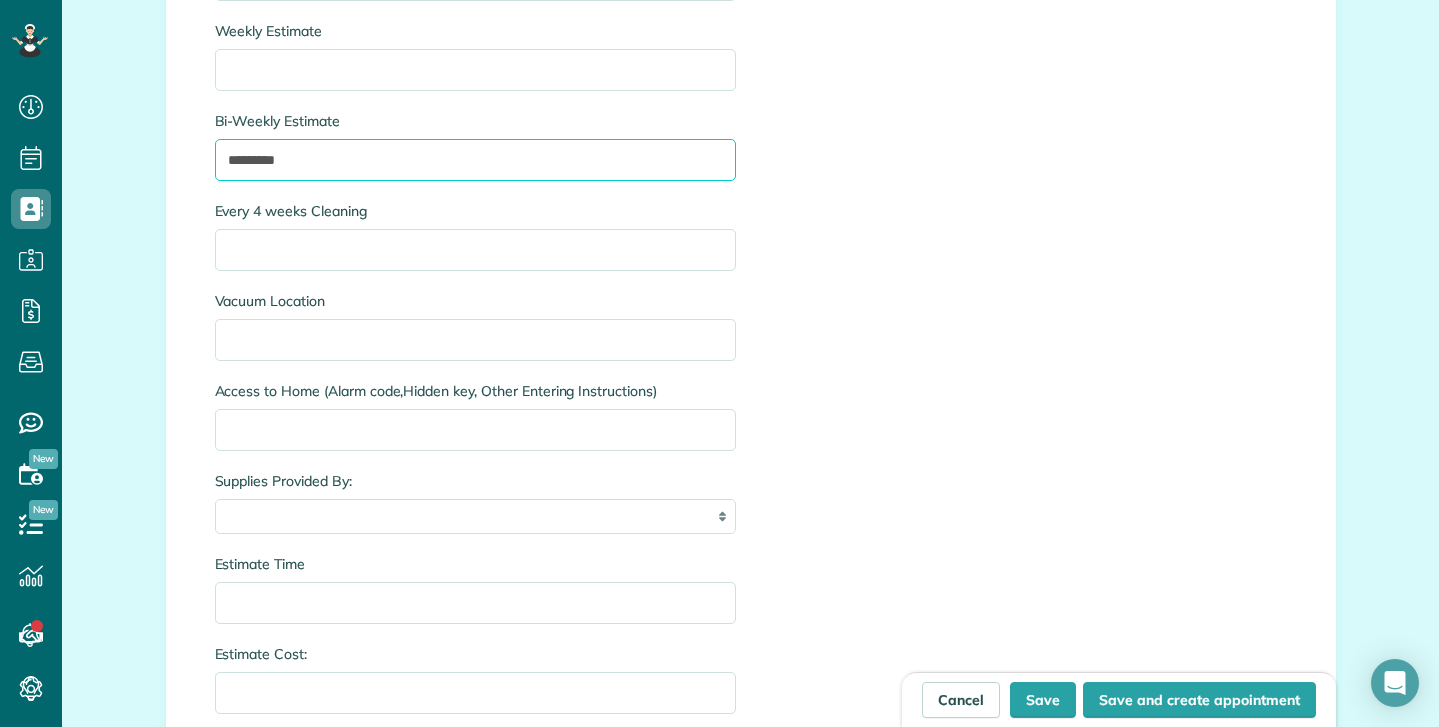 type on "*********" 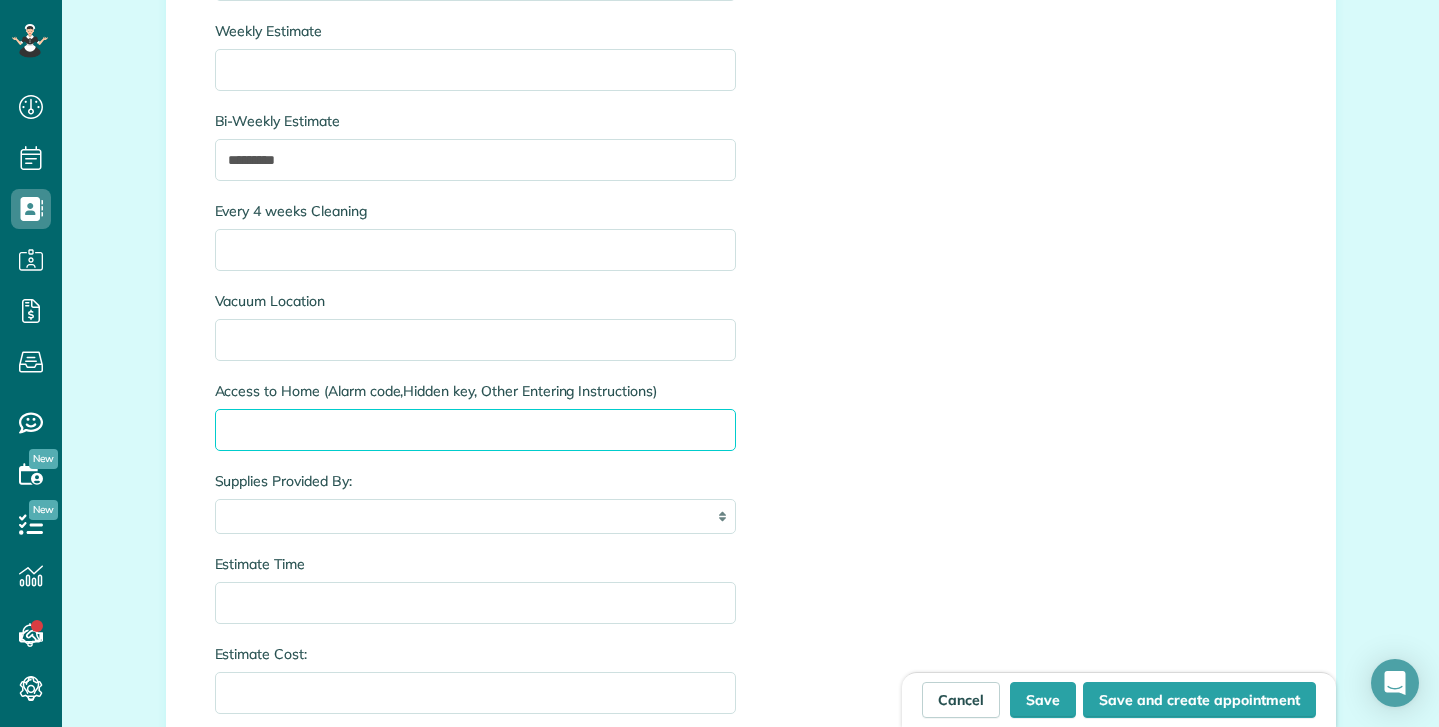 click on "Access to Home (Alarm code,Hidden key, Other Entering Instructions)" at bounding box center (475, 430) 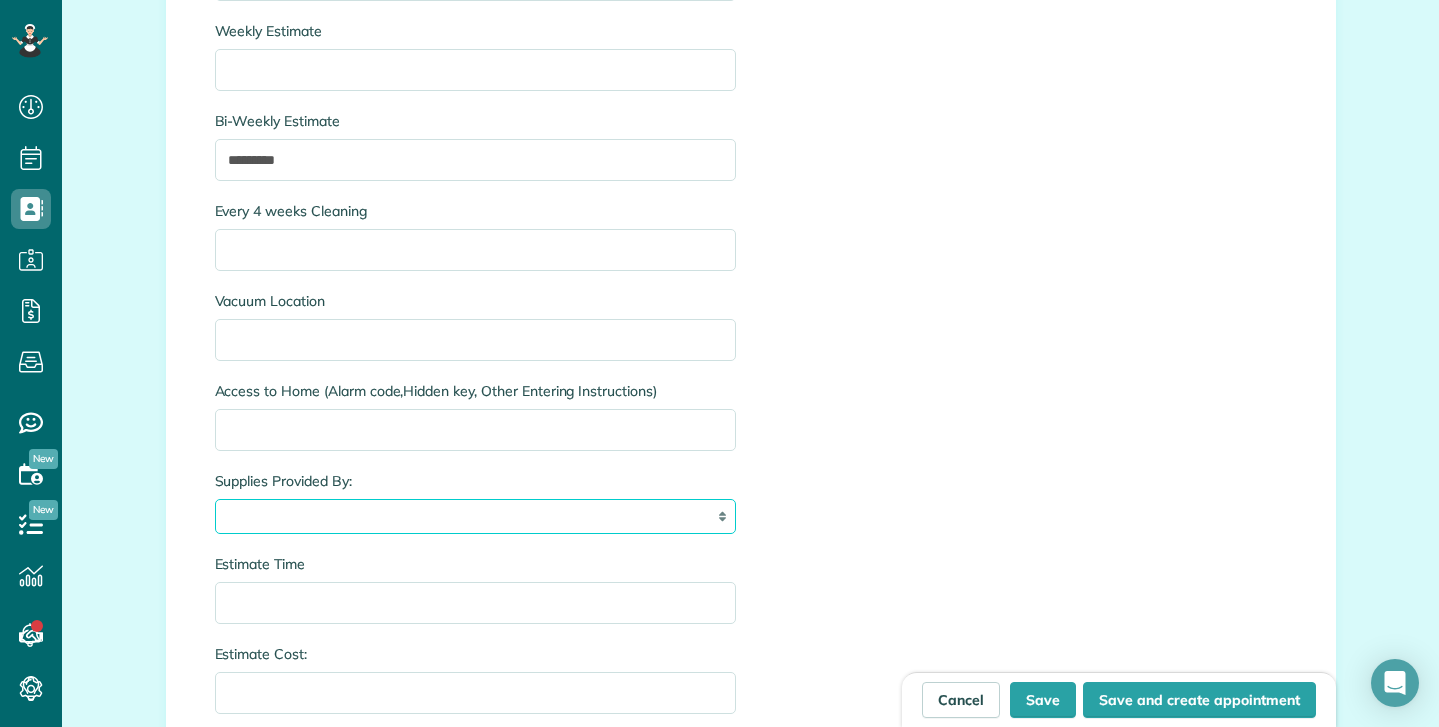 click on "**********" at bounding box center (475, 516) 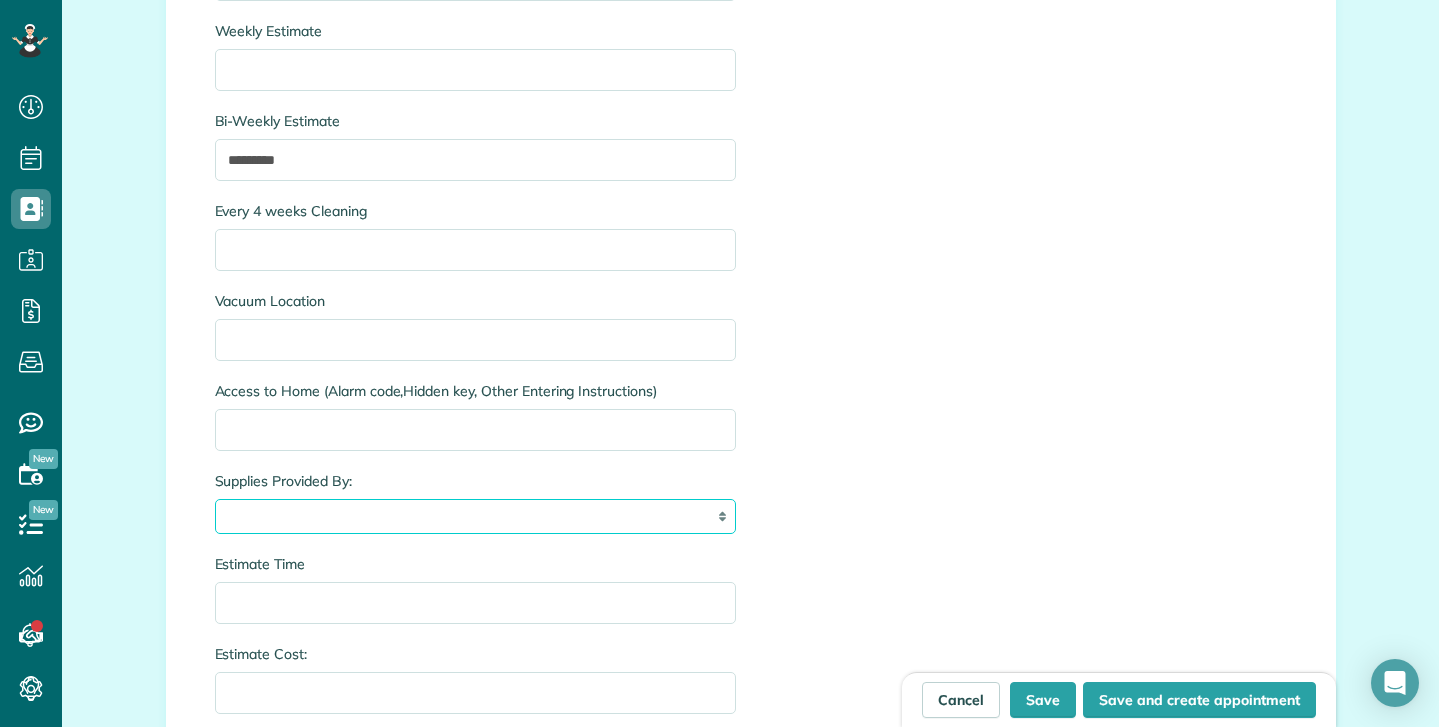 select on "**********" 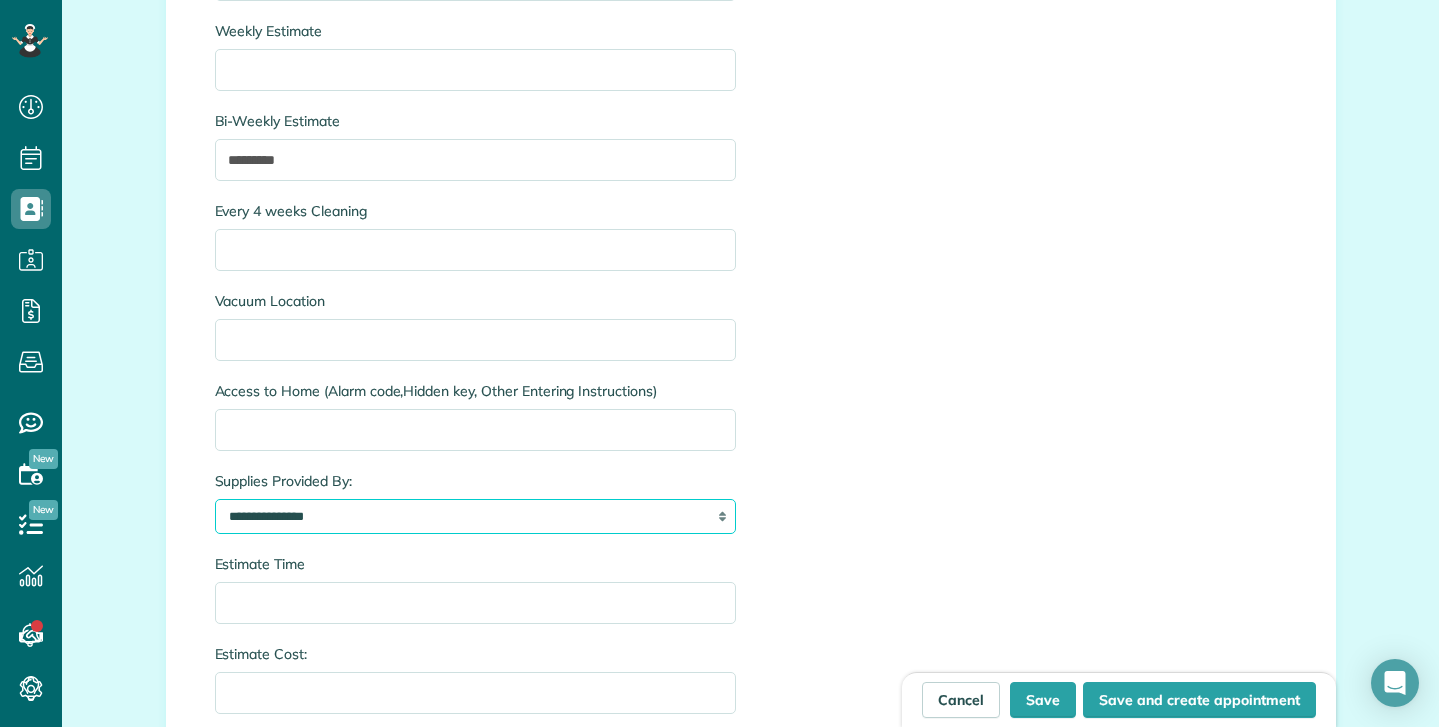 click on "**********" at bounding box center (475, 516) 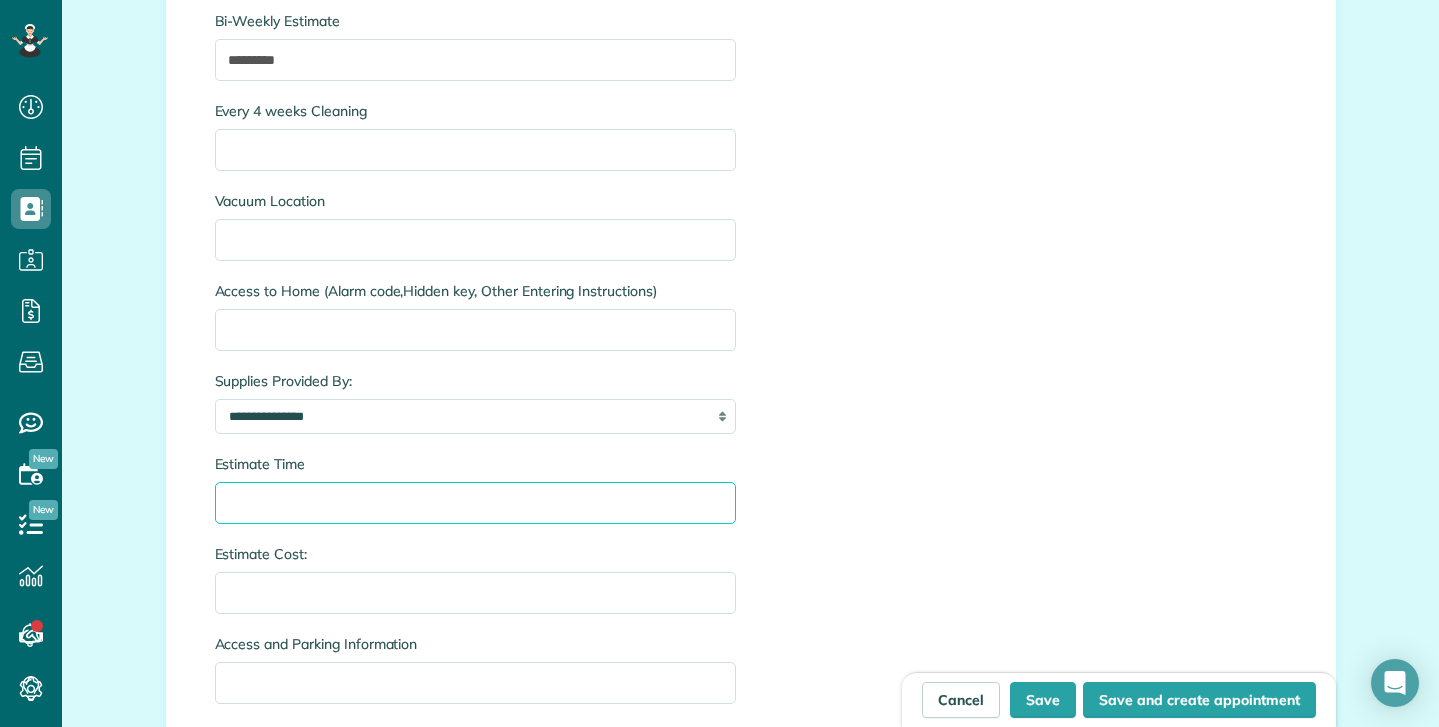 click on "Estimate Time" at bounding box center (475, 503) 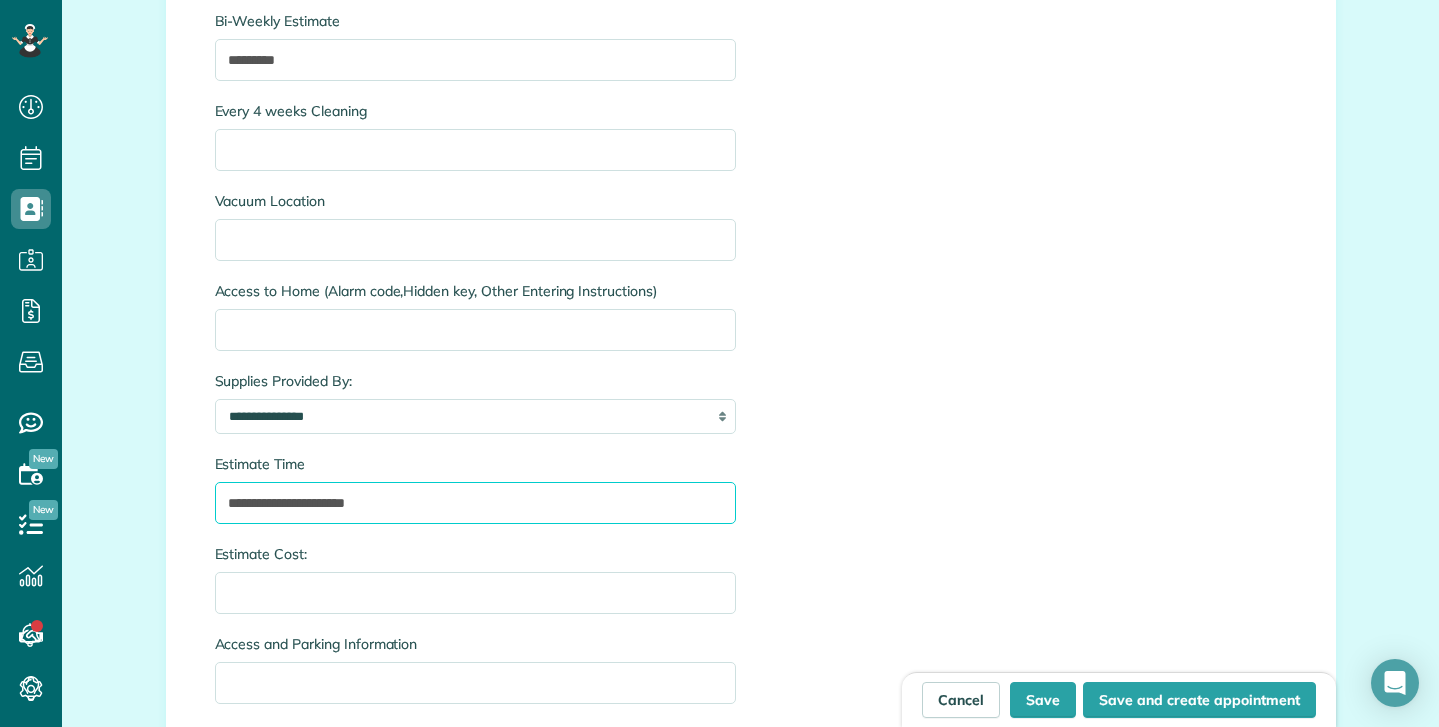 type on "**********" 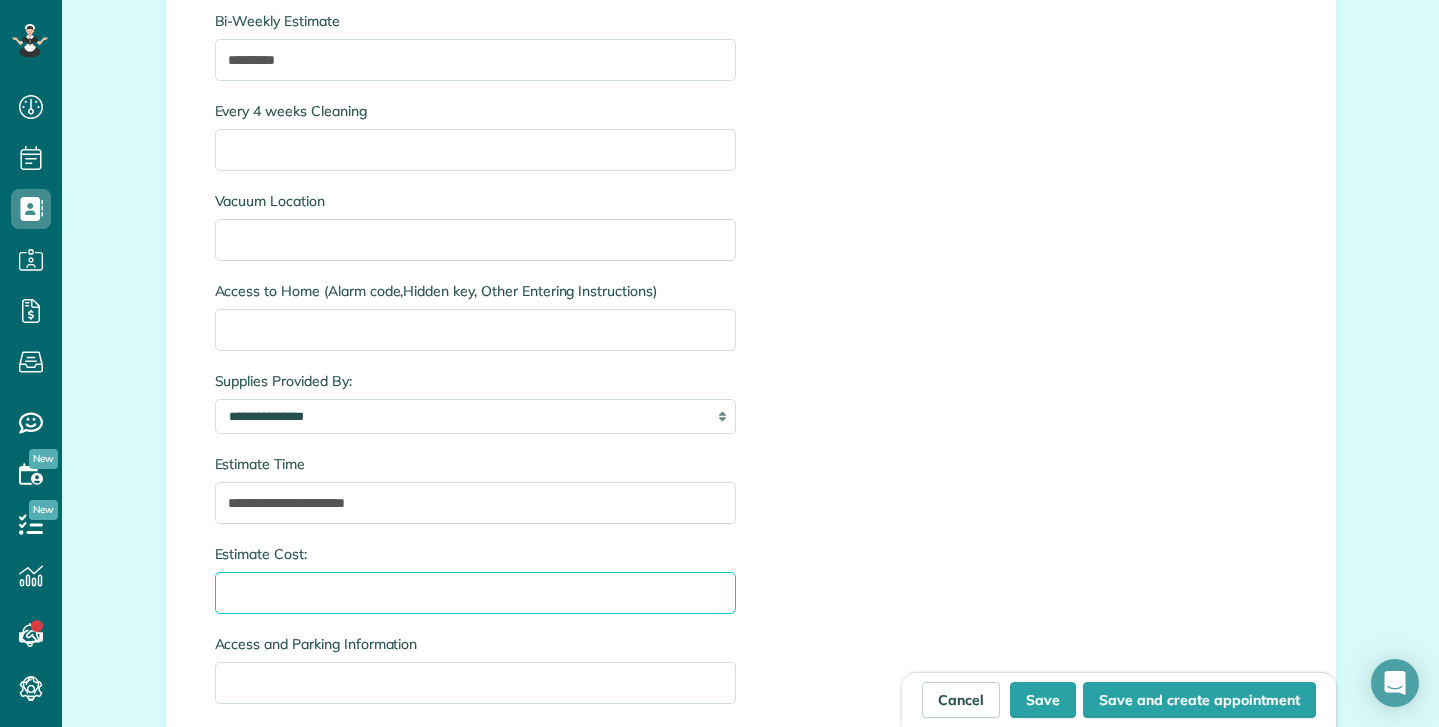 click on "Estimate Cost:" at bounding box center [475, 593] 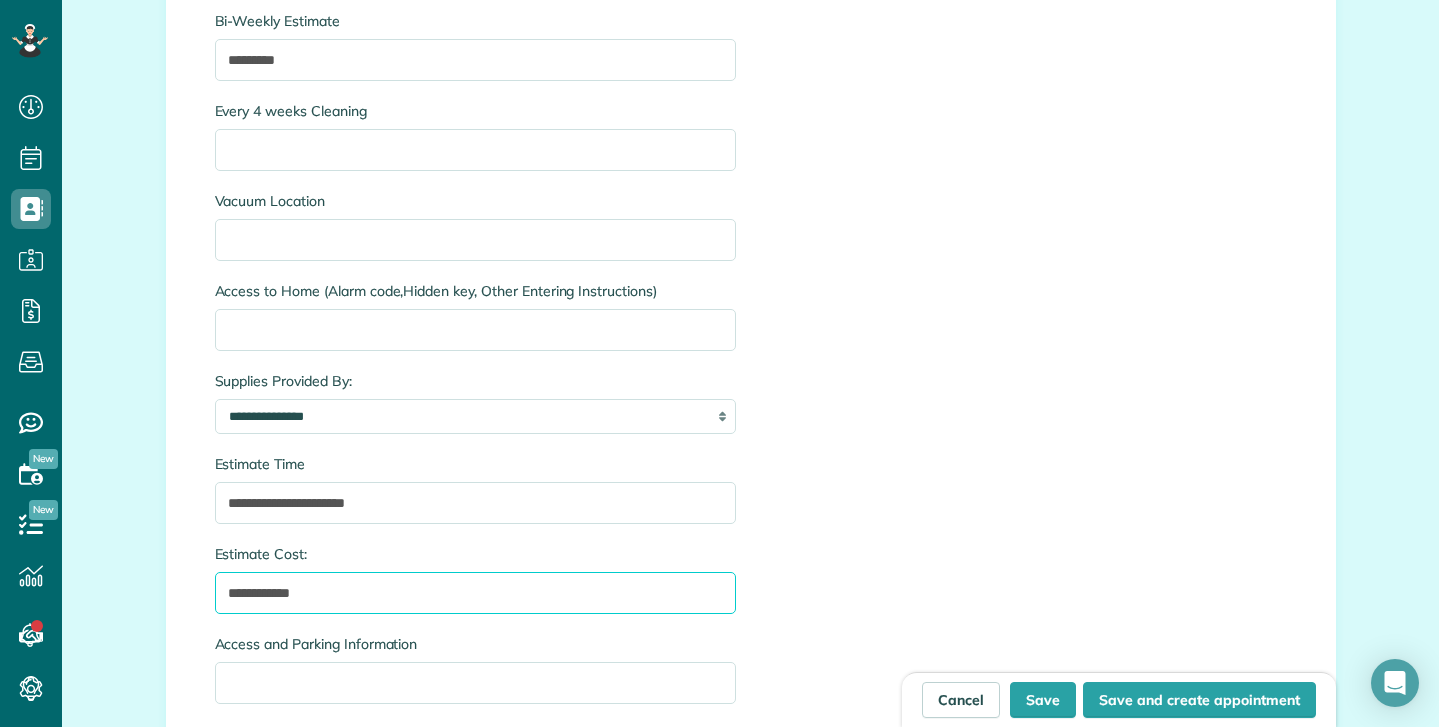 click on "**********" at bounding box center [475, 593] 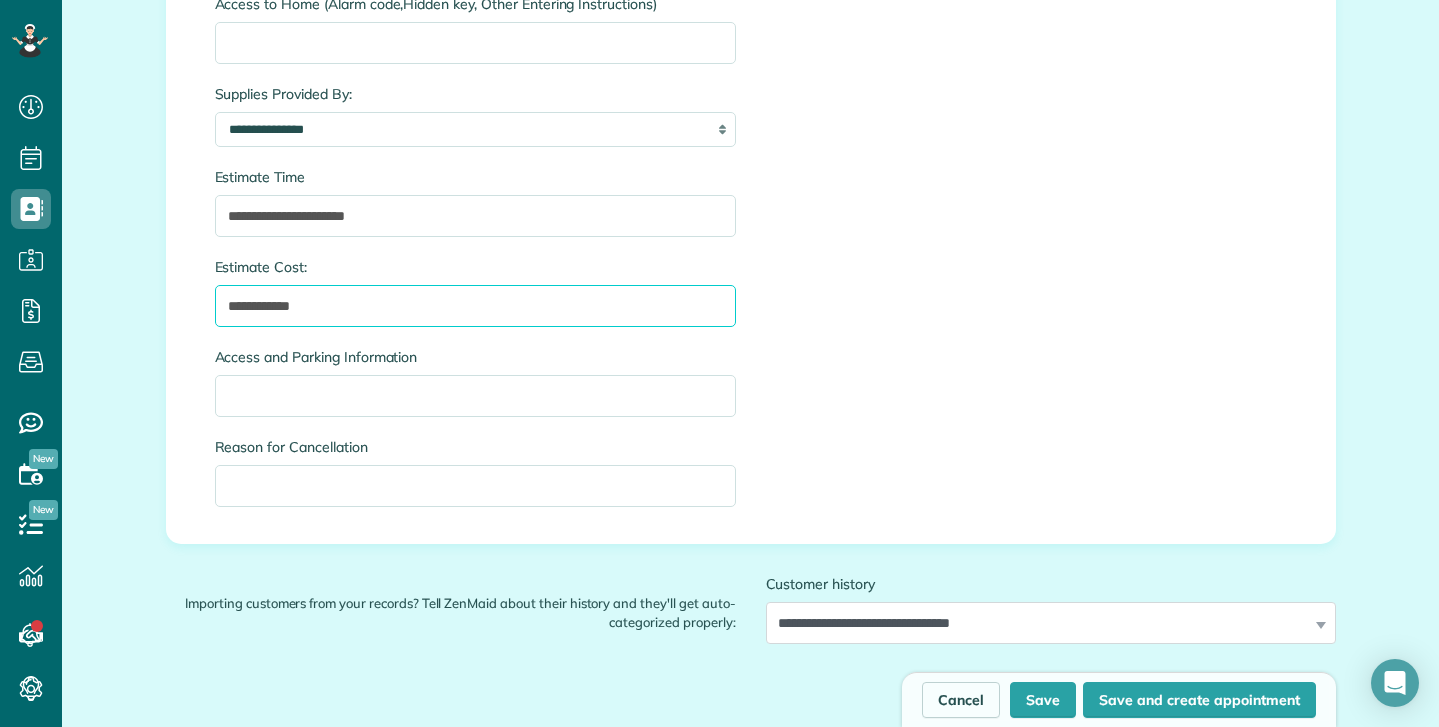 scroll, scrollTop: 3572, scrollLeft: 0, axis: vertical 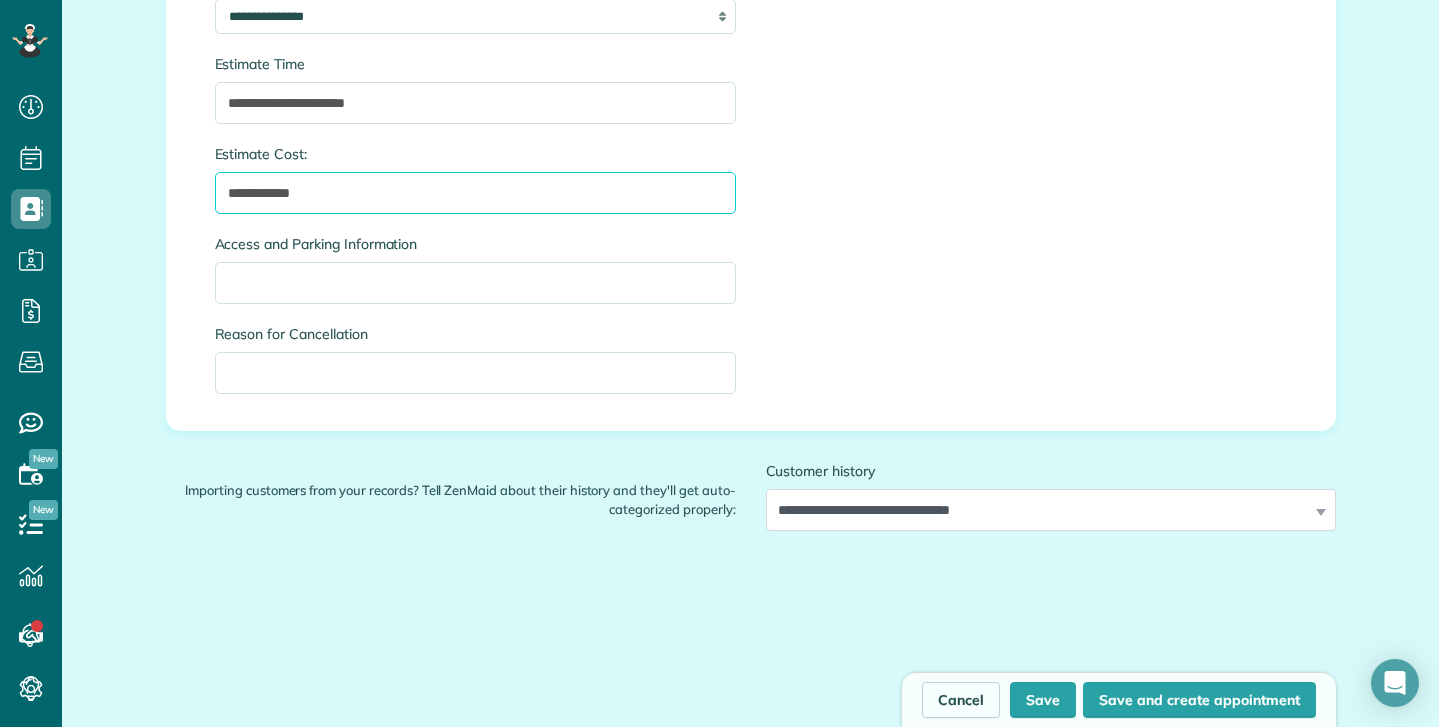 type on "**********" 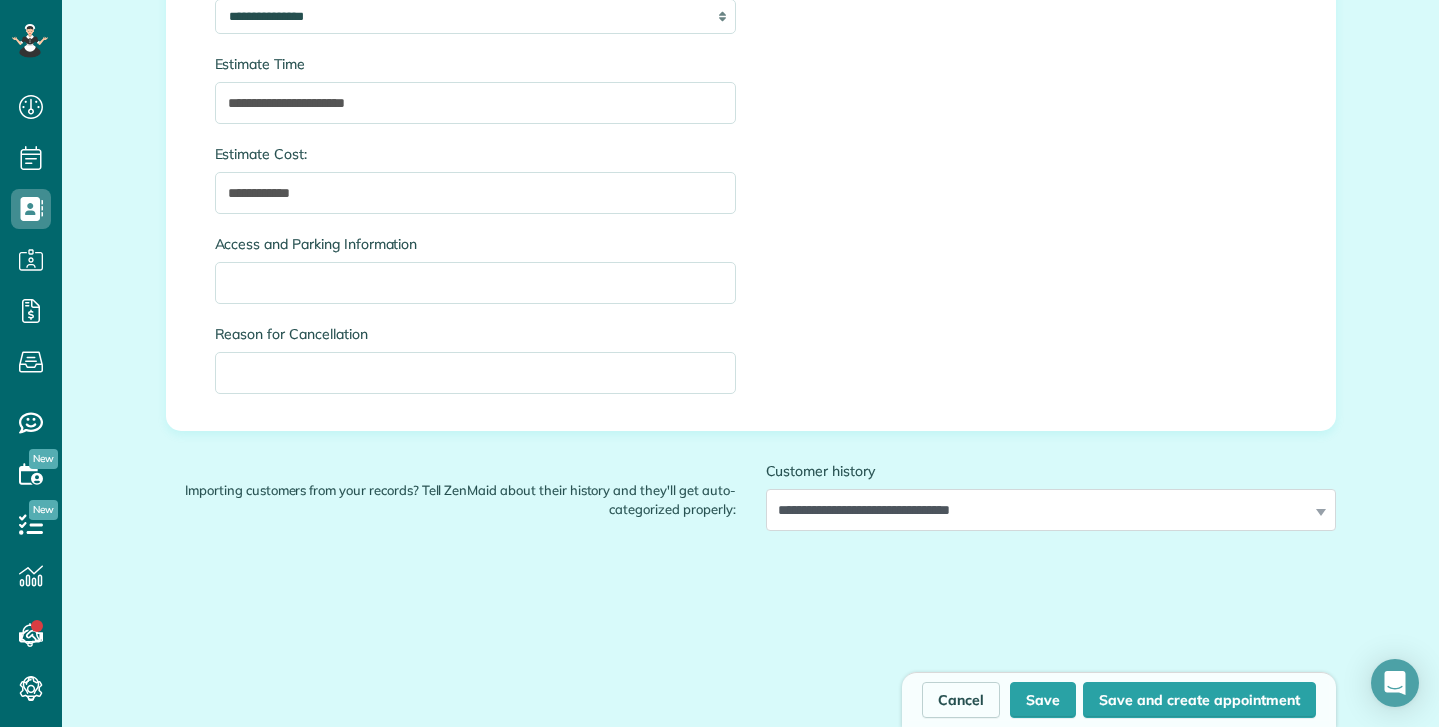 click on "**********" at bounding box center (751, -1463) 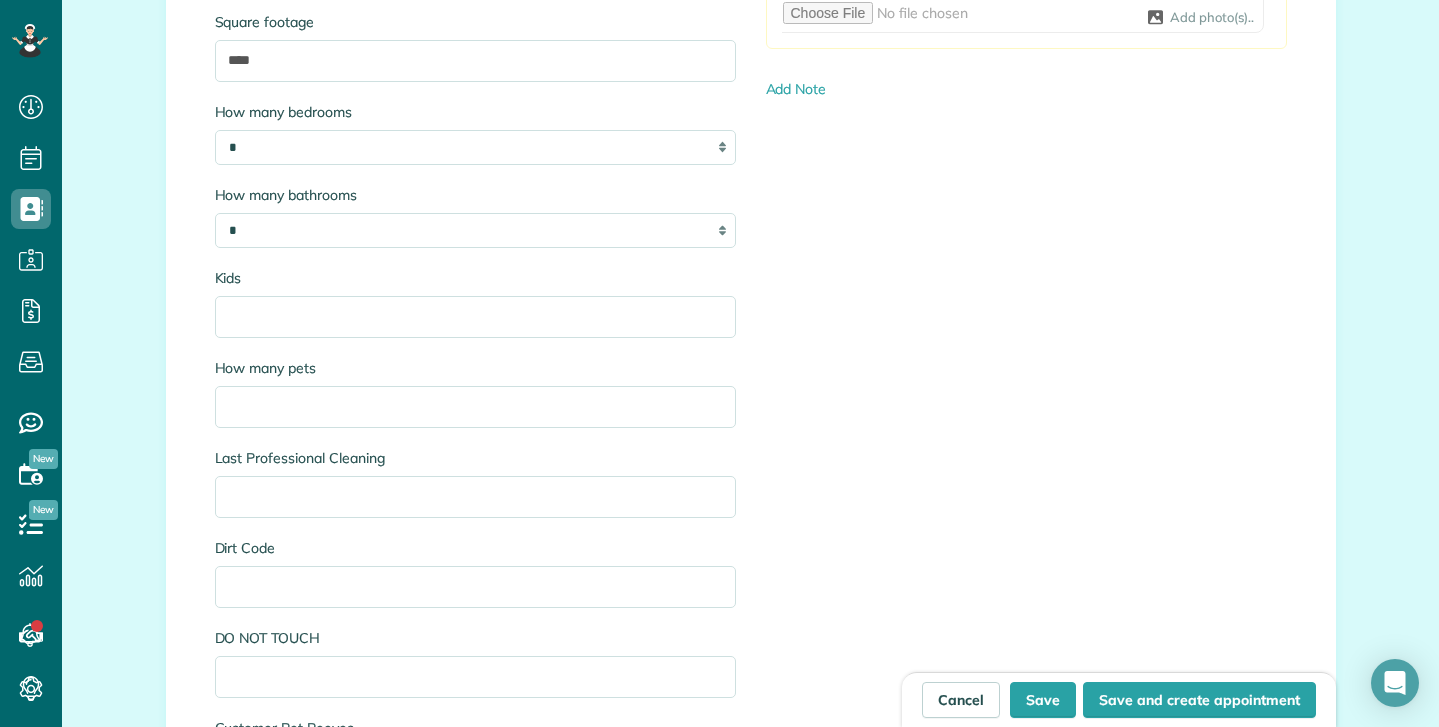 scroll, scrollTop: 2272, scrollLeft: 0, axis: vertical 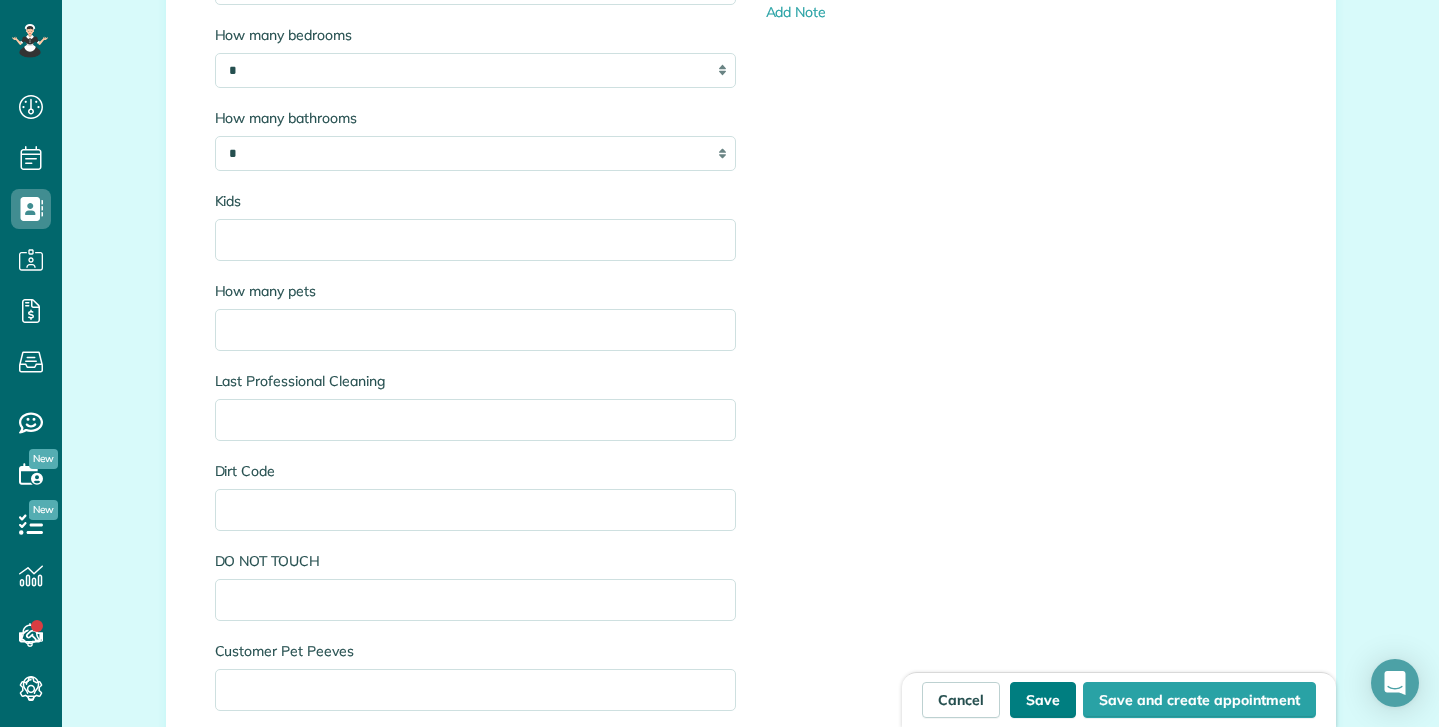 click on "Save" at bounding box center [1043, 700] 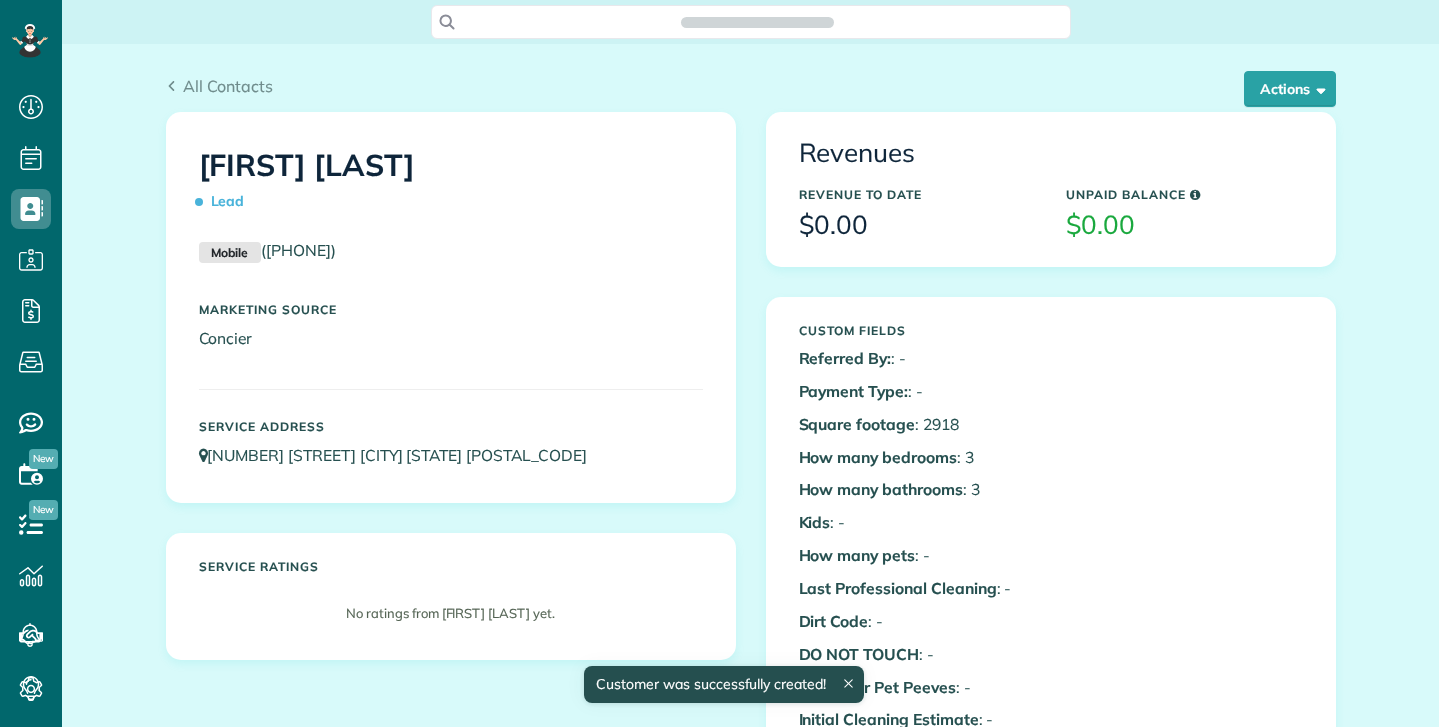 scroll, scrollTop: 0, scrollLeft: 0, axis: both 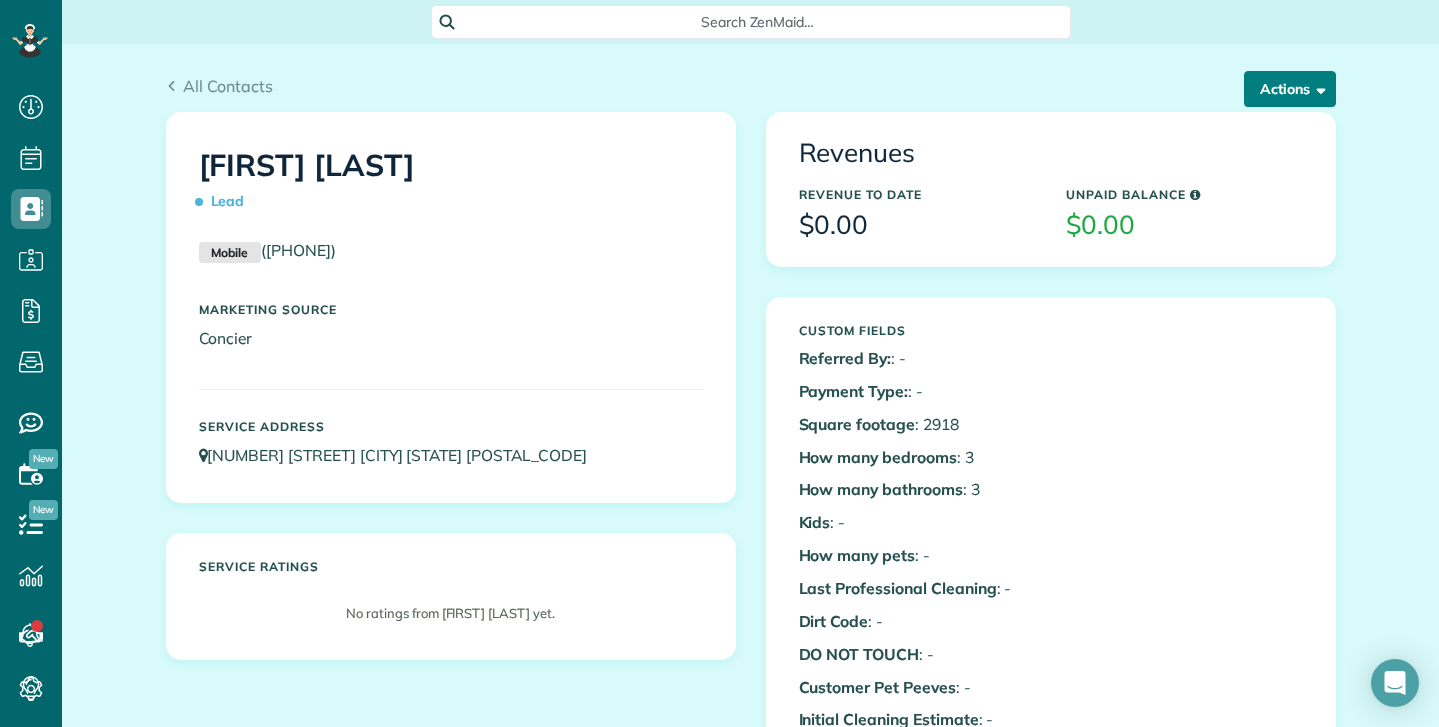 click on "Actions" at bounding box center (1290, 89) 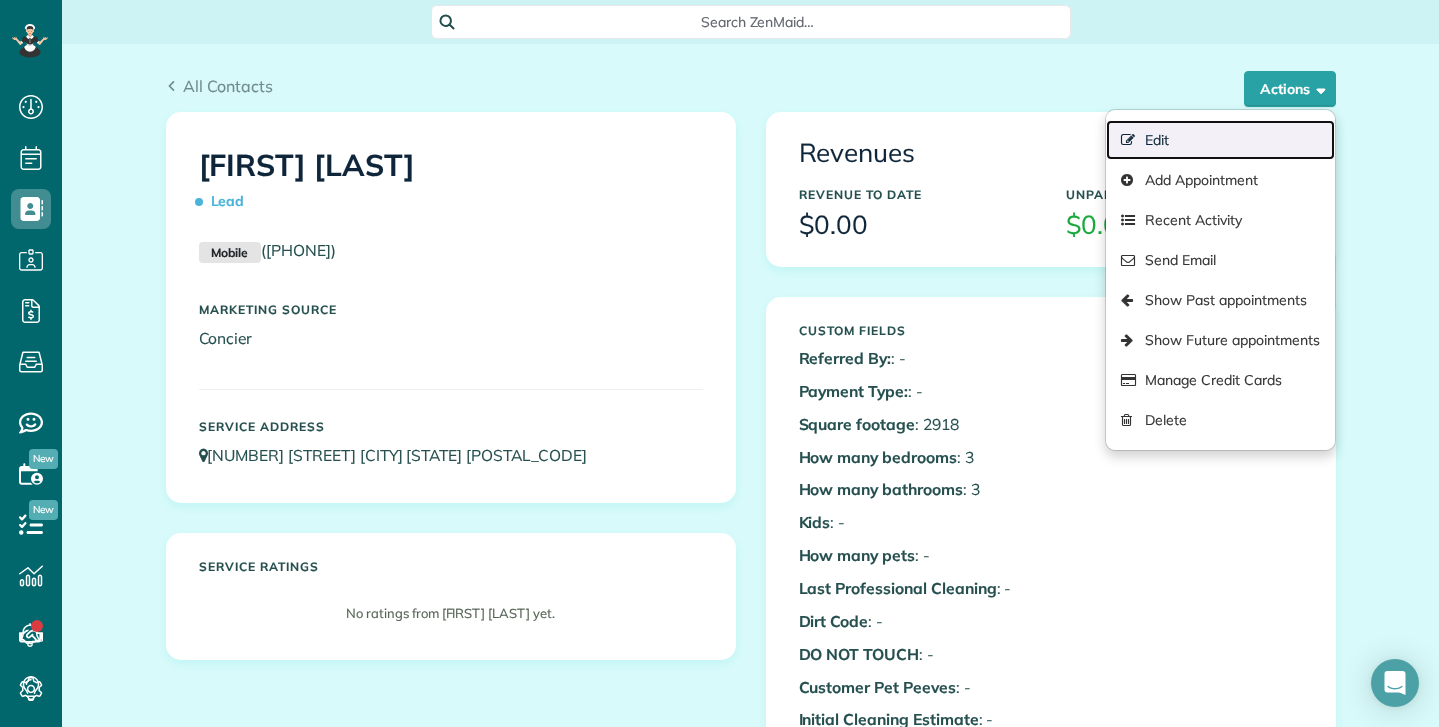 click on "Edit" at bounding box center [1220, 140] 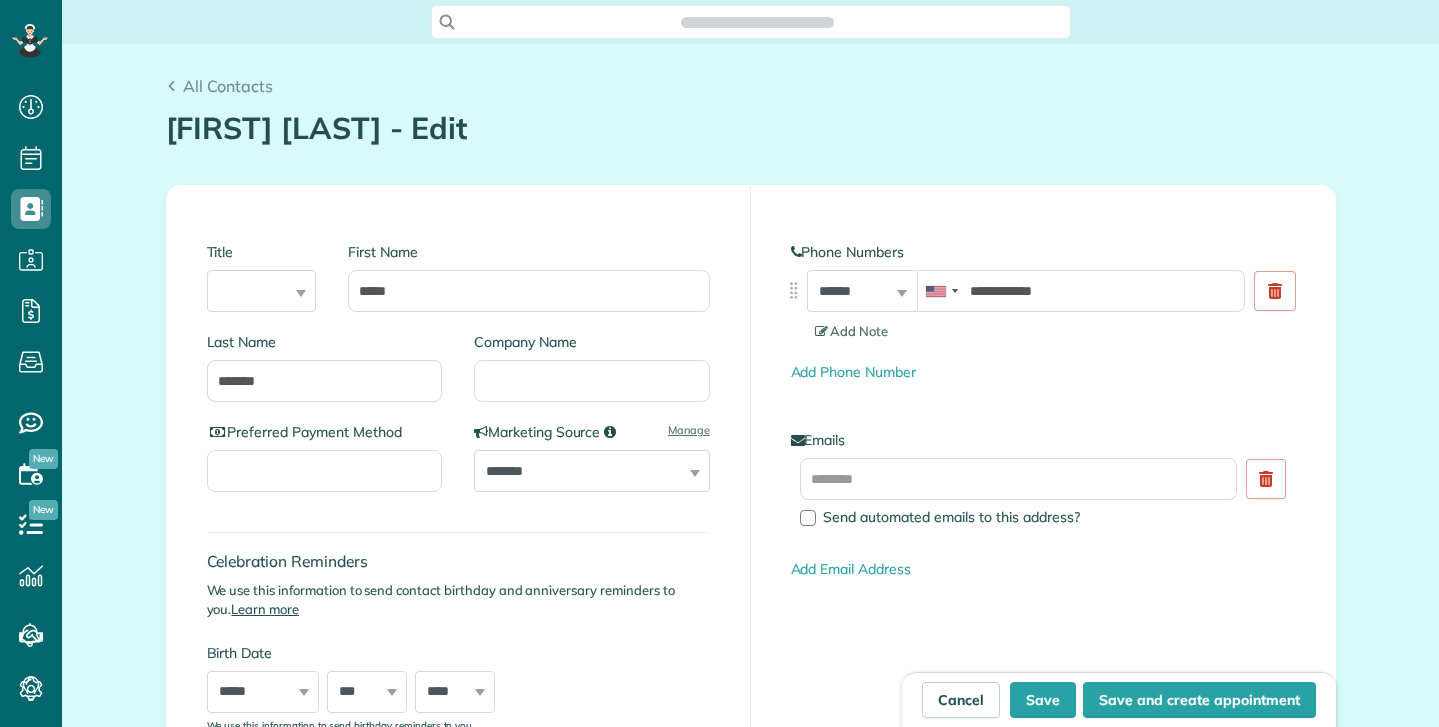 scroll, scrollTop: 0, scrollLeft: 0, axis: both 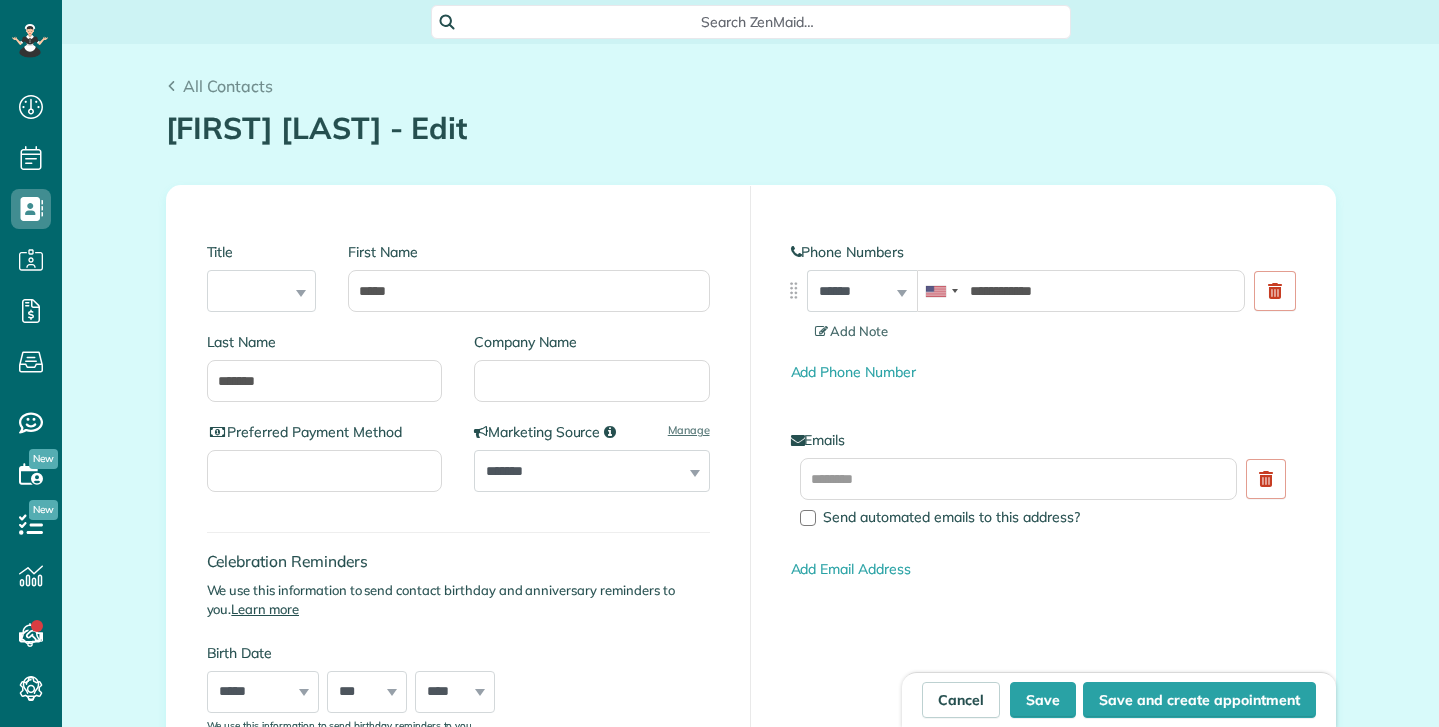 type on "**********" 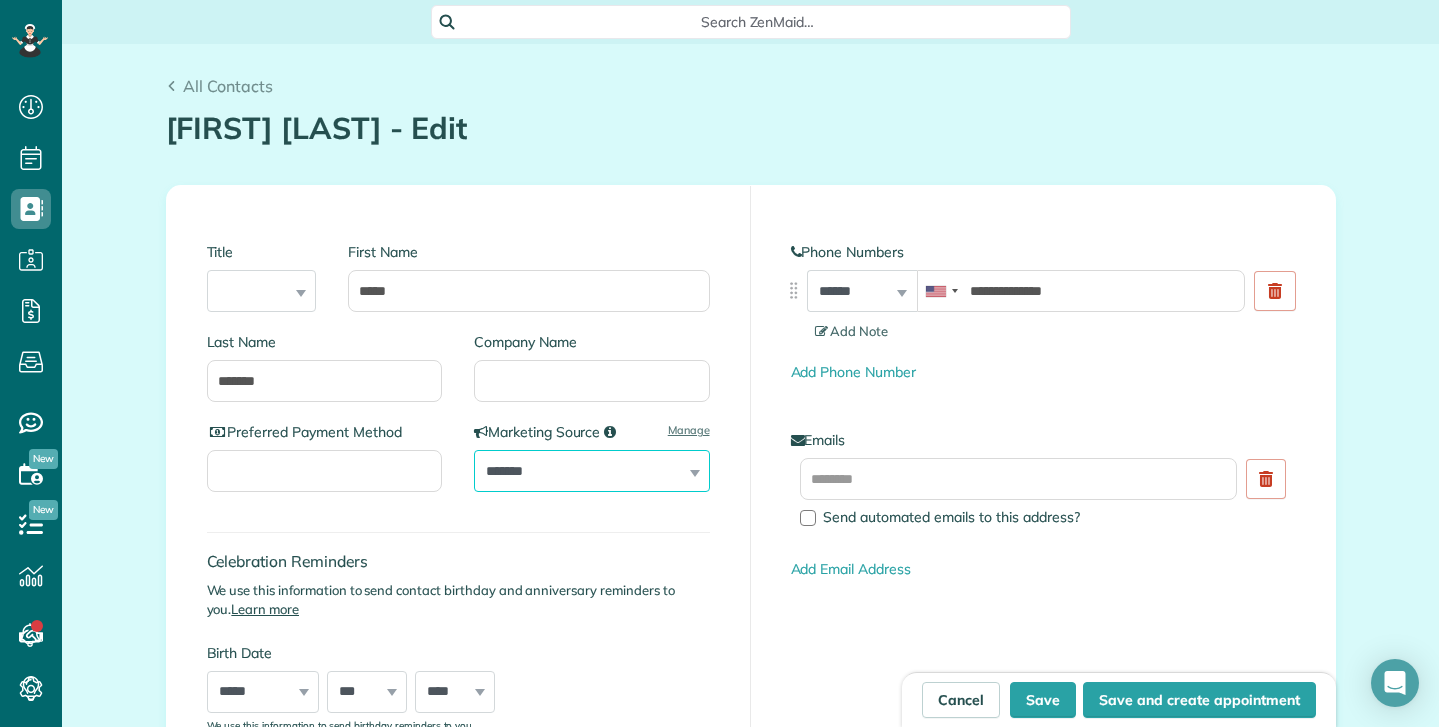 click on "**********" at bounding box center (592, 471) 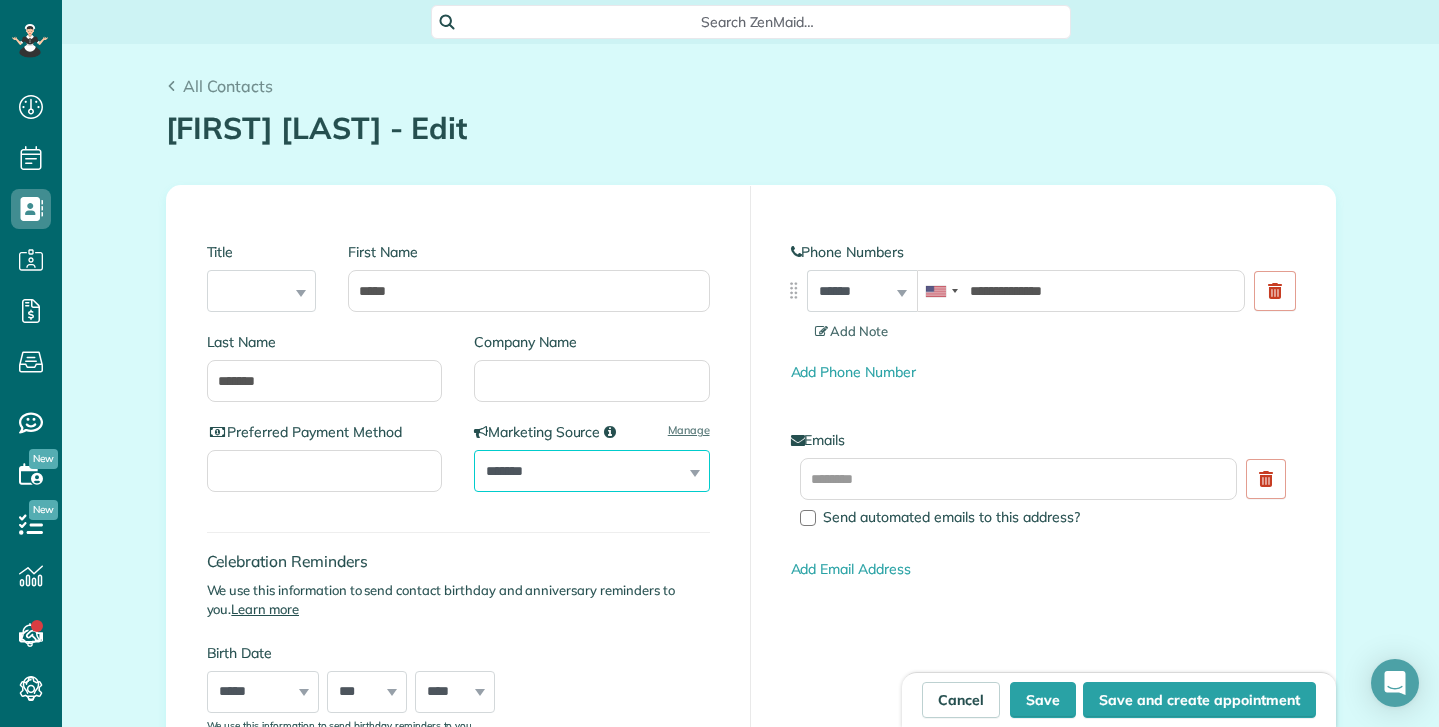 select on "**********" 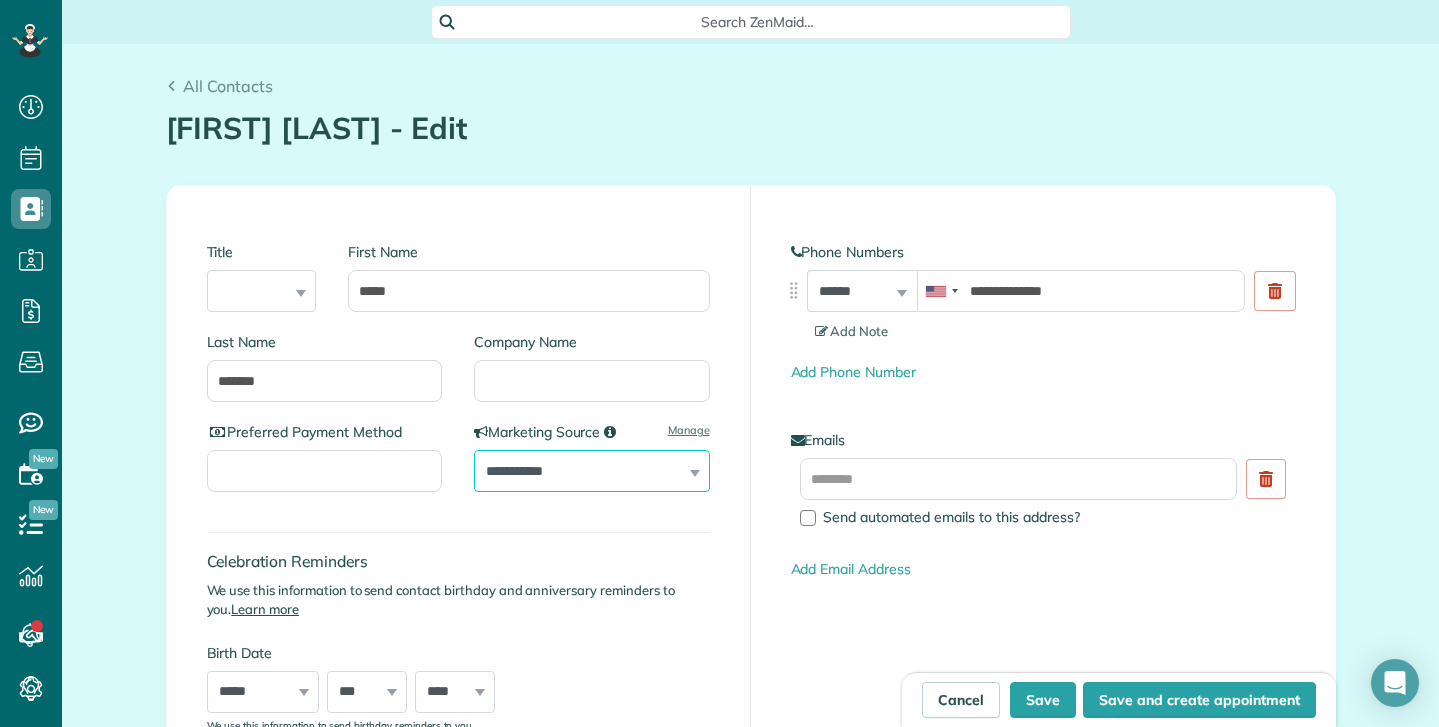 click on "**********" at bounding box center (592, 471) 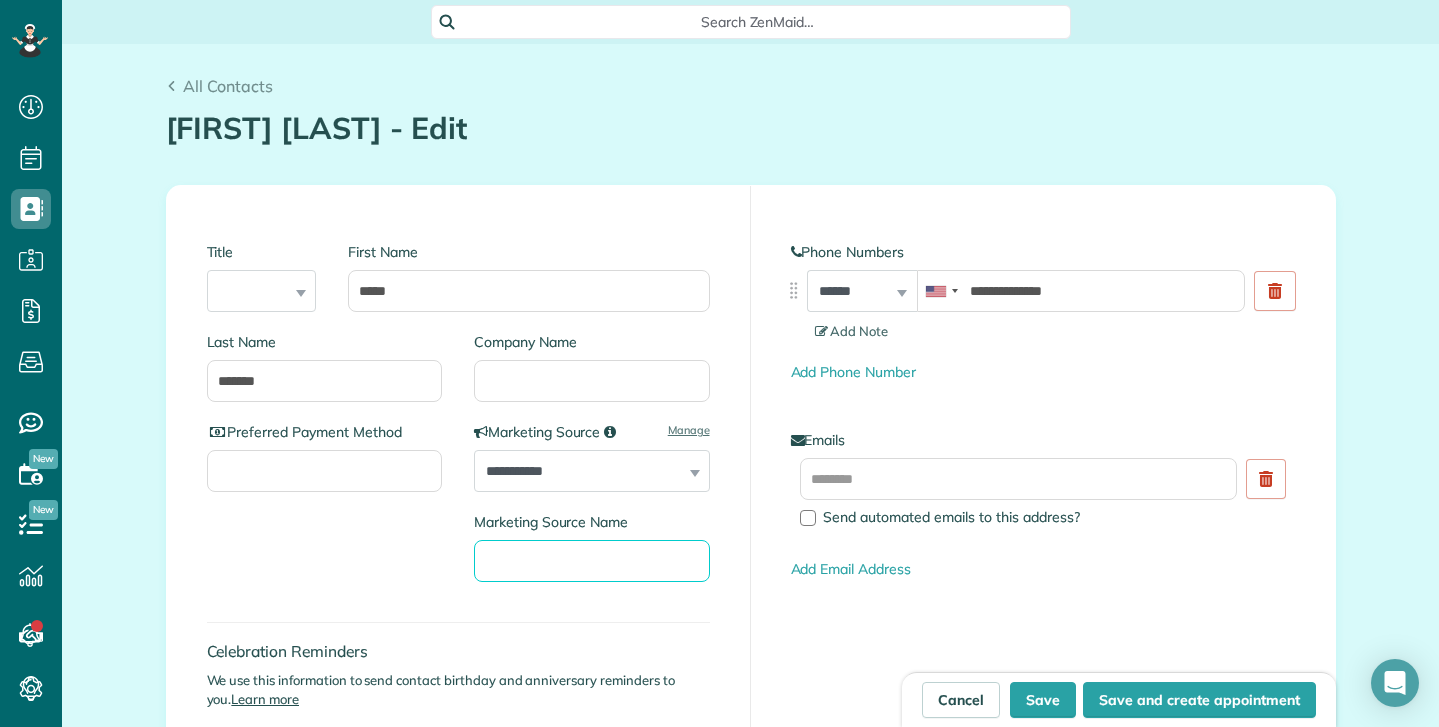 click on "Marketing Source Name" at bounding box center (592, 561) 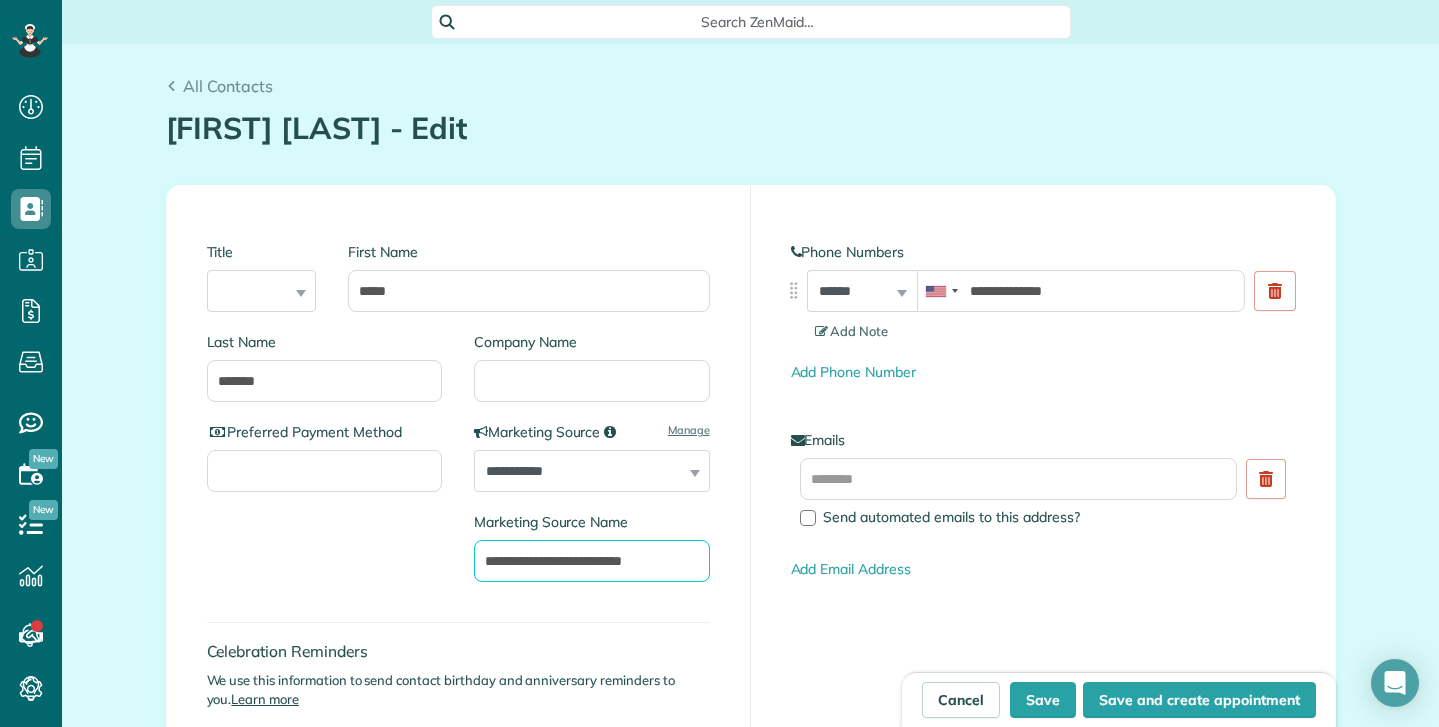 type on "**********" 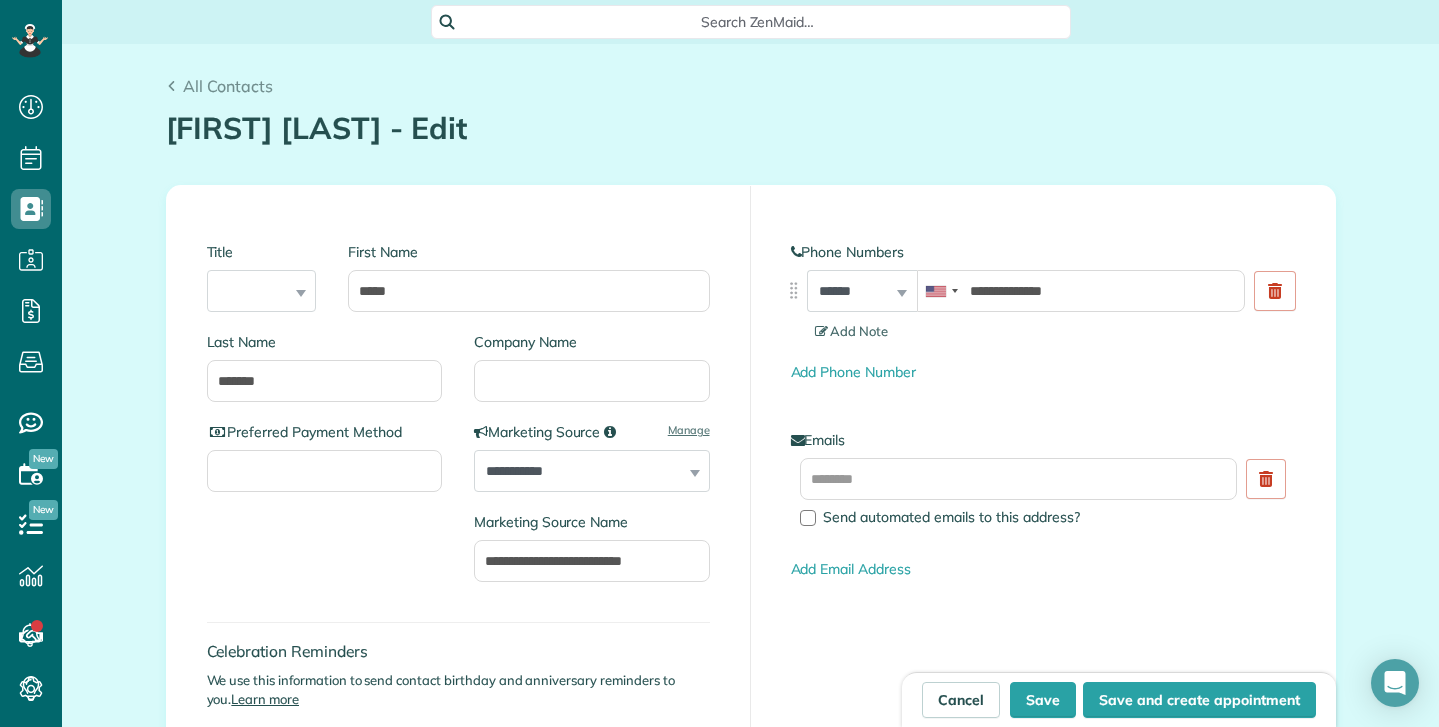 click on "Celebration Reminders
We use this information to send contact birthday and anniversary reminders to you.
Learn more
Birth Date
*****
*******
********
*****
*****
***
****
****
******
*********
*******
********
********
***
*
*
*
*
*
*
*
*
*
**
**
**
**
**
**
**
**
**
**
**
**
**
**
**
**
**
**
**
**
**
**
****
****
****
****
****
****
****
****
****
****
****
****
****
****
****
****
****
****
****
****
****
****
****
****
****
****
****
****
****
****
****
****
****
****
****
****
****
****
****
****
****
****
****
****
****
****
****
****
****
****
****
****
****
****
****
****
****
****
****
****
****" at bounding box center [458, 711] 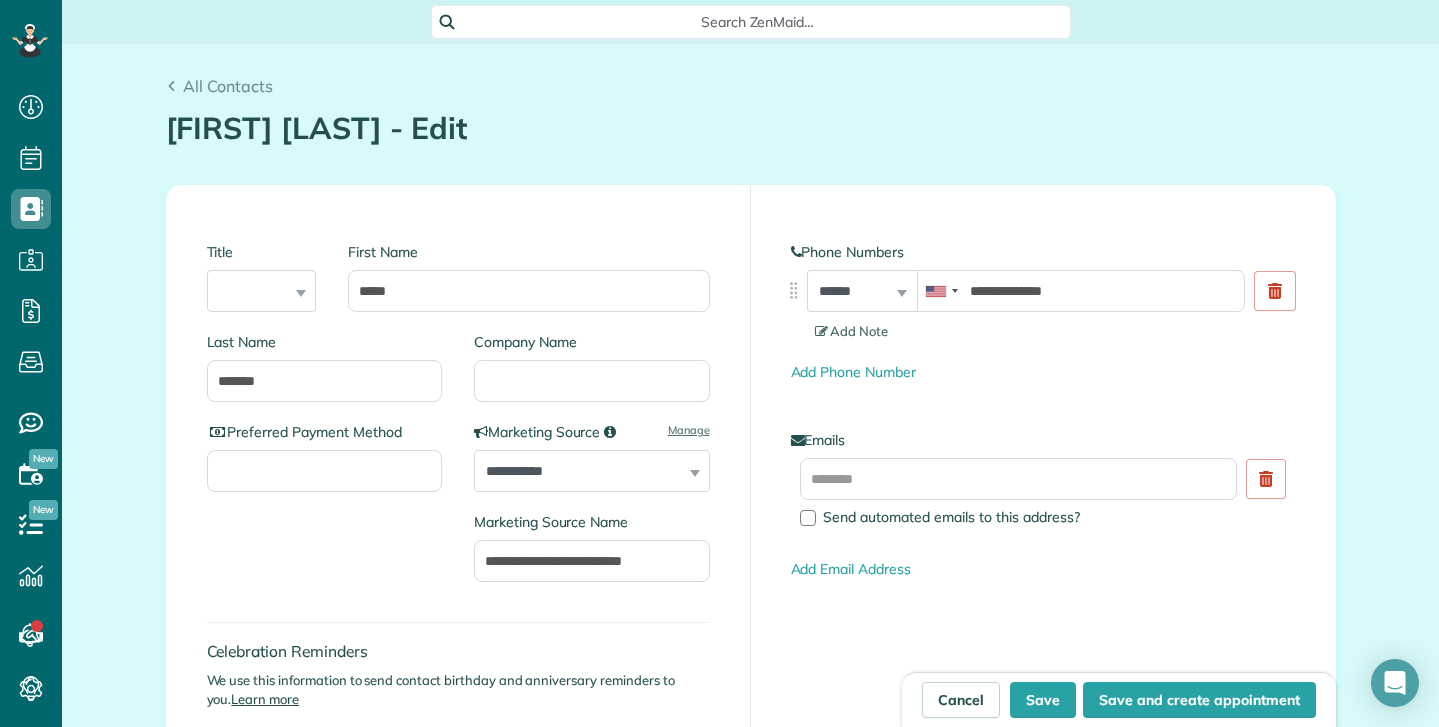 scroll, scrollTop: 100, scrollLeft: 0, axis: vertical 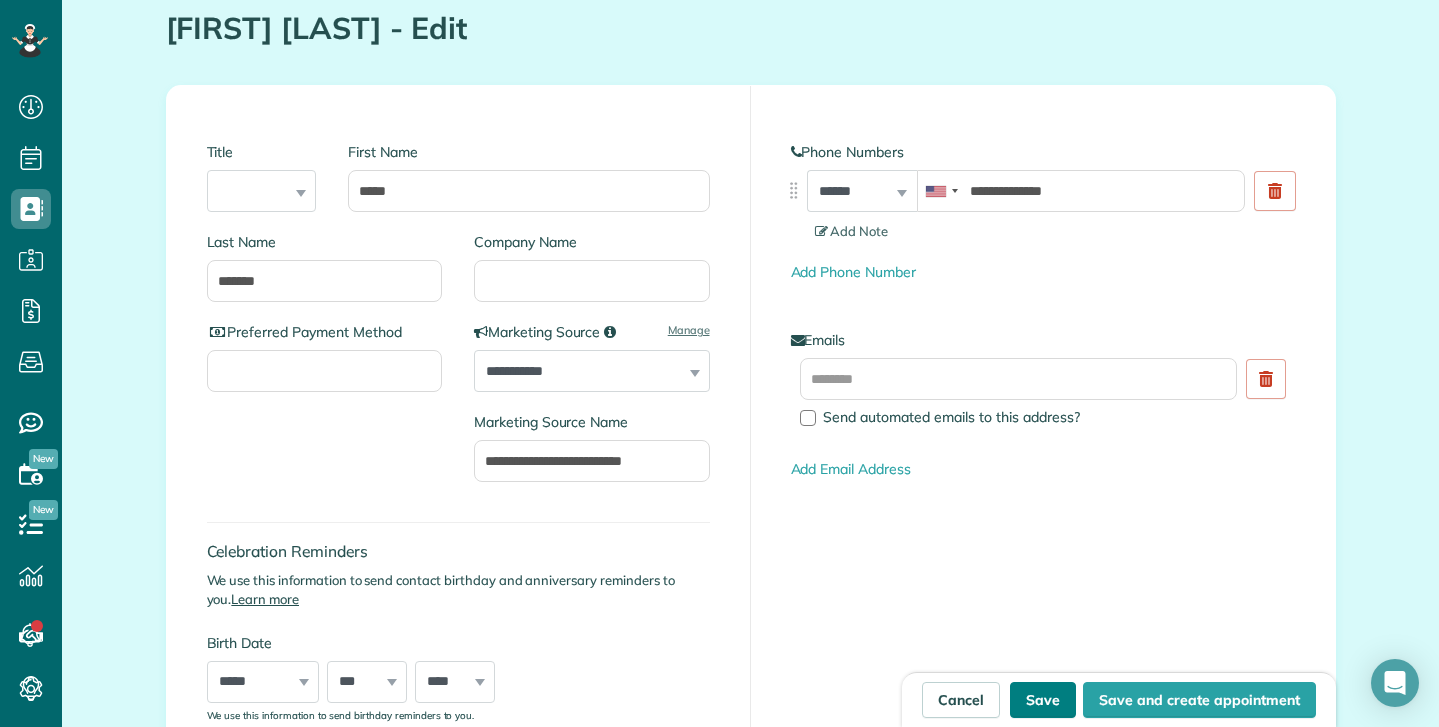 click on "Save" at bounding box center [1043, 700] 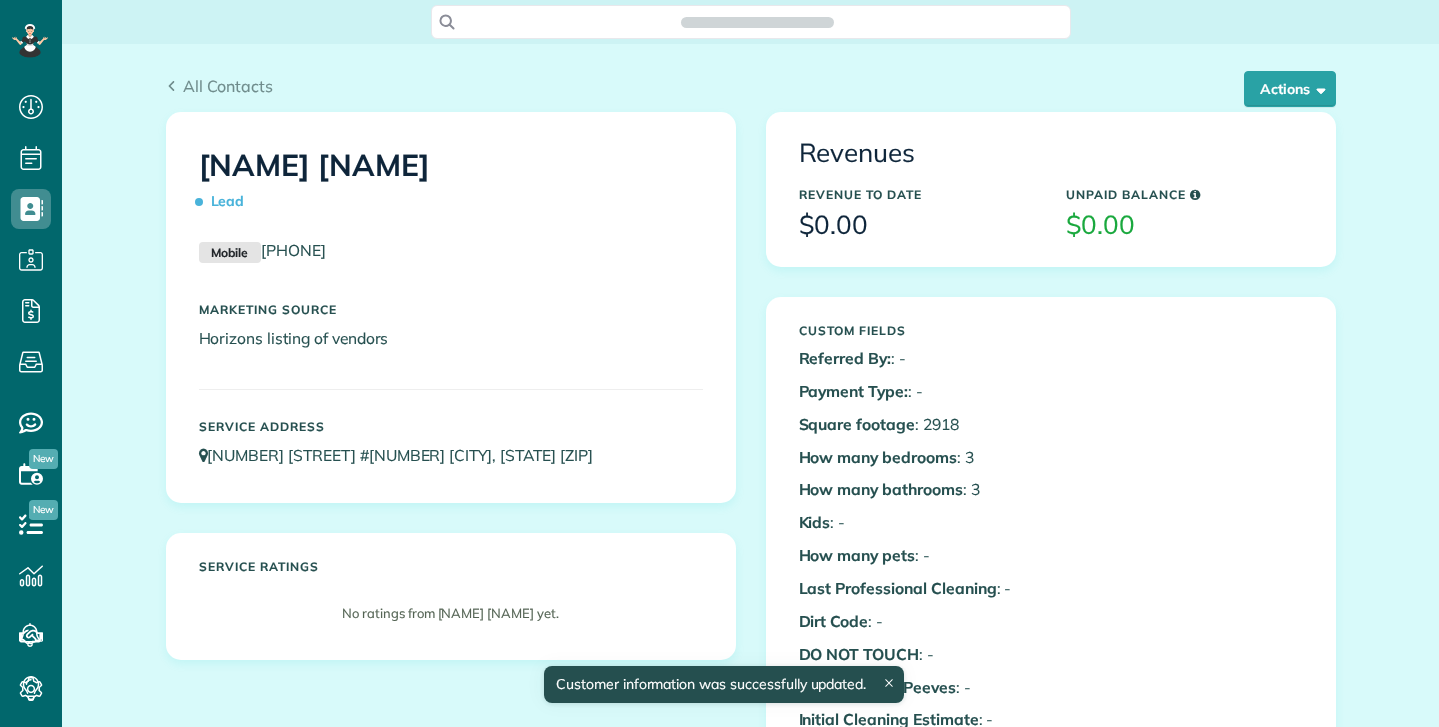 scroll, scrollTop: 0, scrollLeft: 0, axis: both 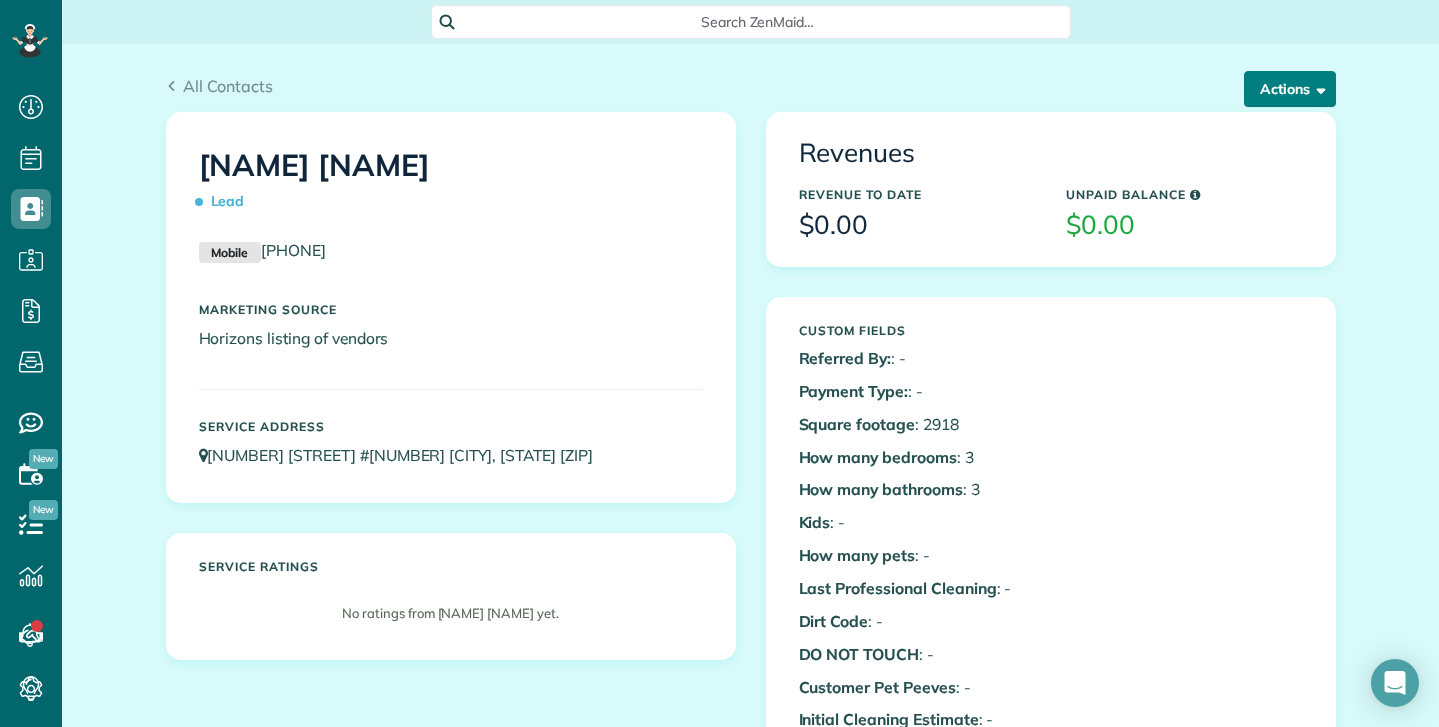click at bounding box center (1317, 88) 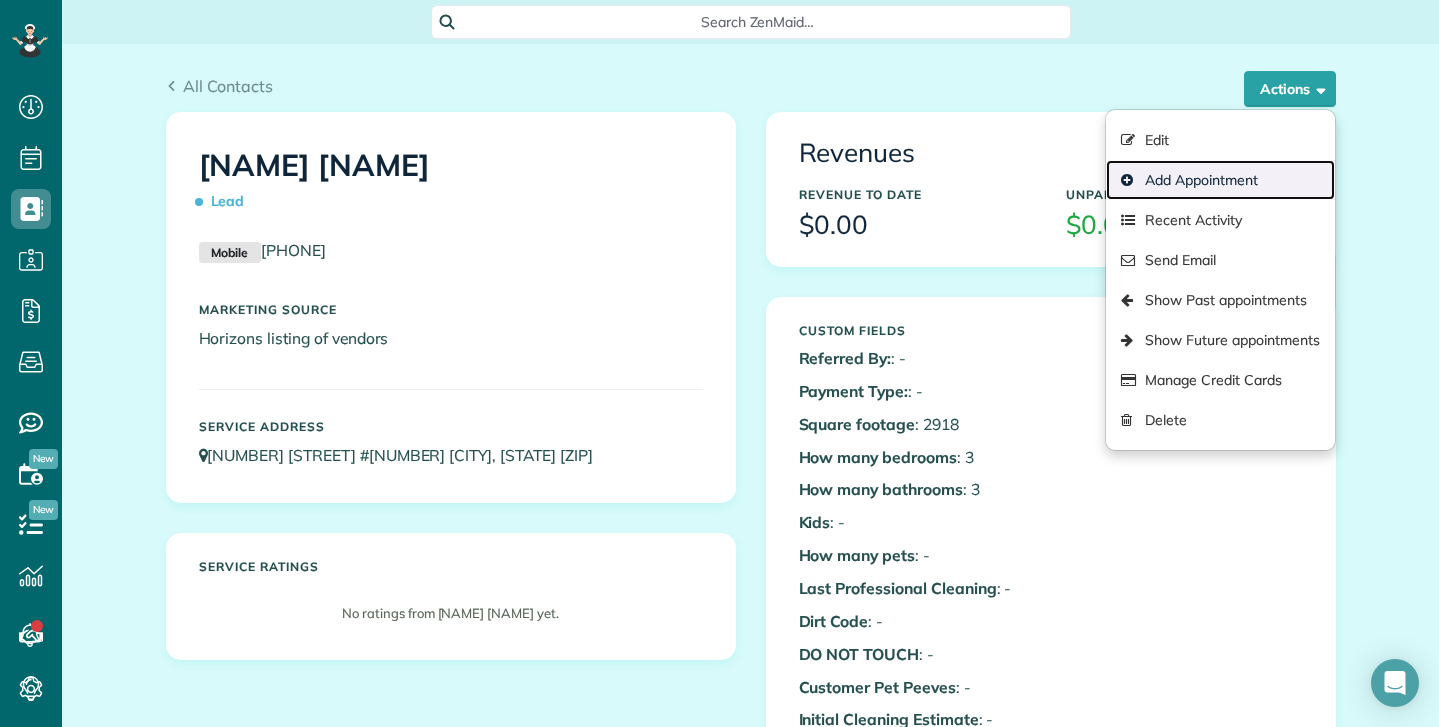 click on "Add Appointment" at bounding box center (1220, 180) 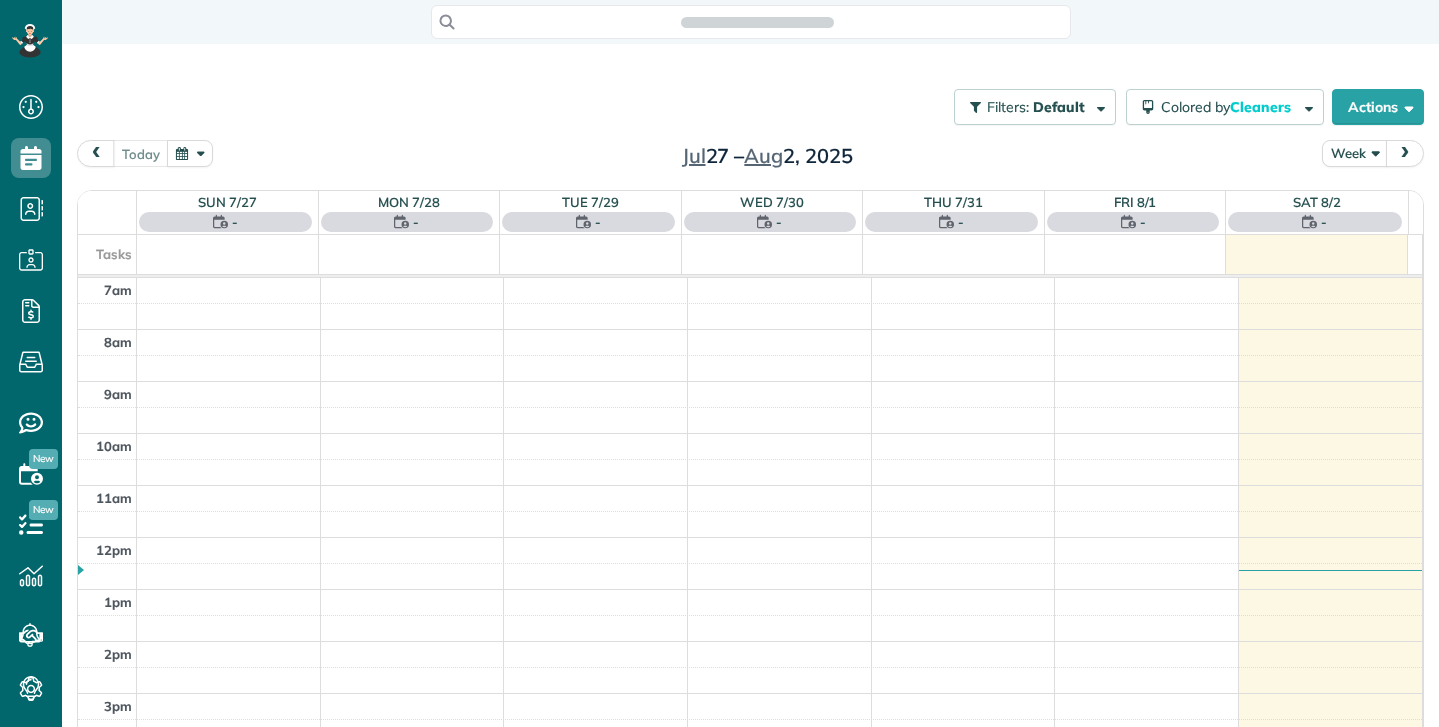 scroll, scrollTop: 0, scrollLeft: 0, axis: both 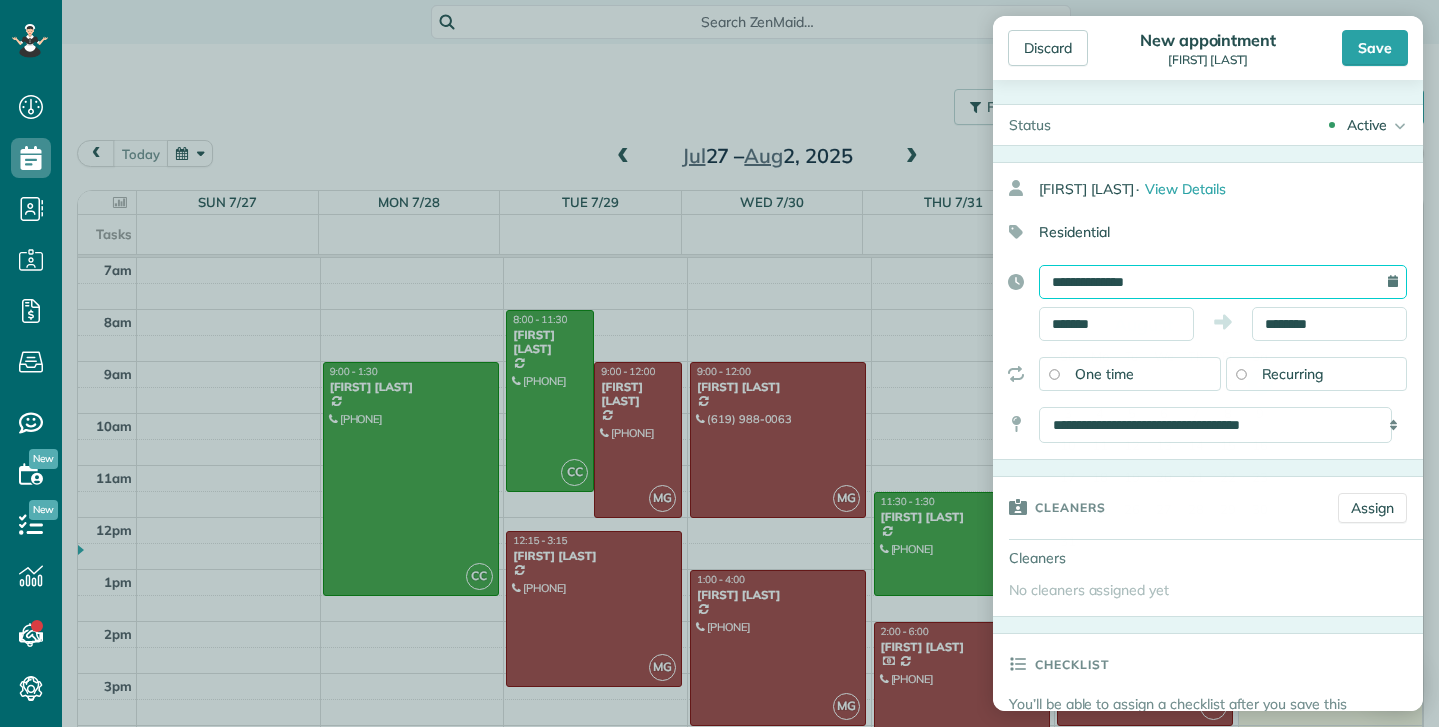 click on "**********" at bounding box center (1223, 282) 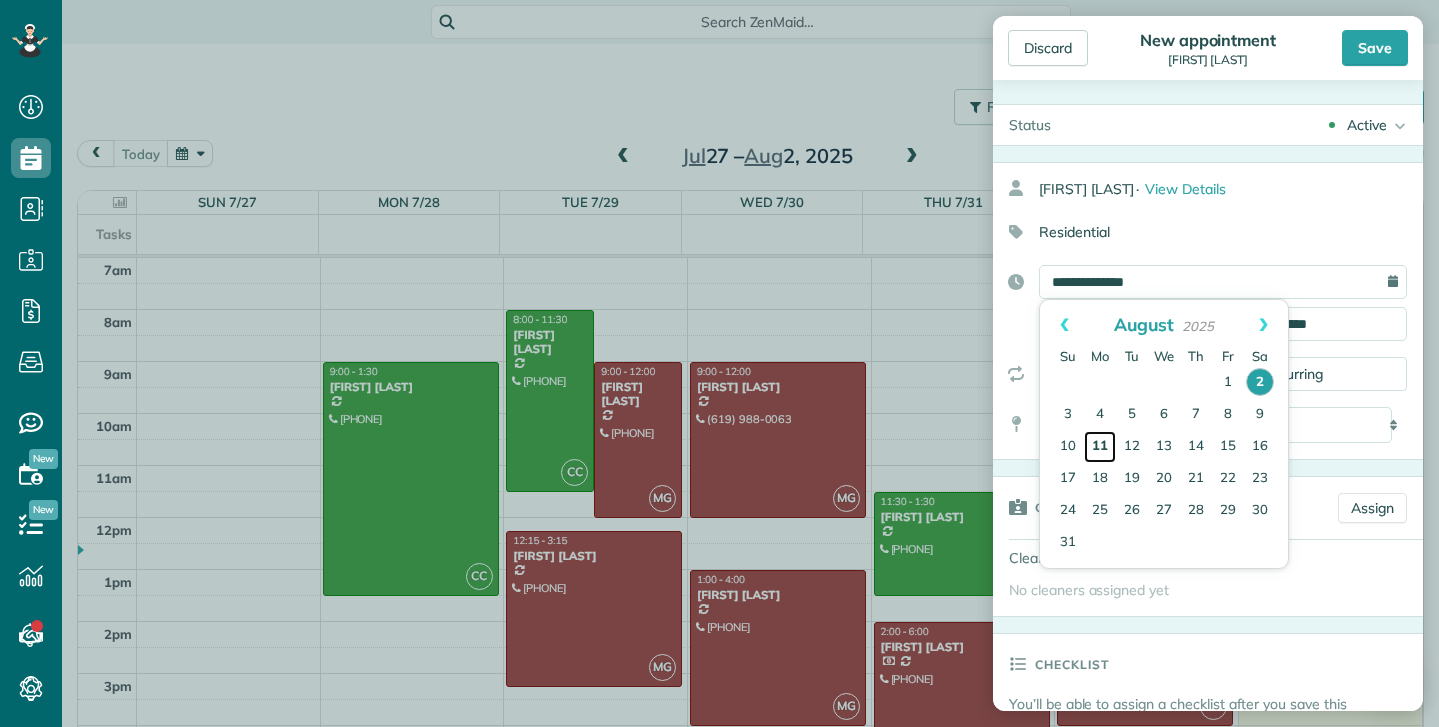click on "11" at bounding box center [1100, 447] 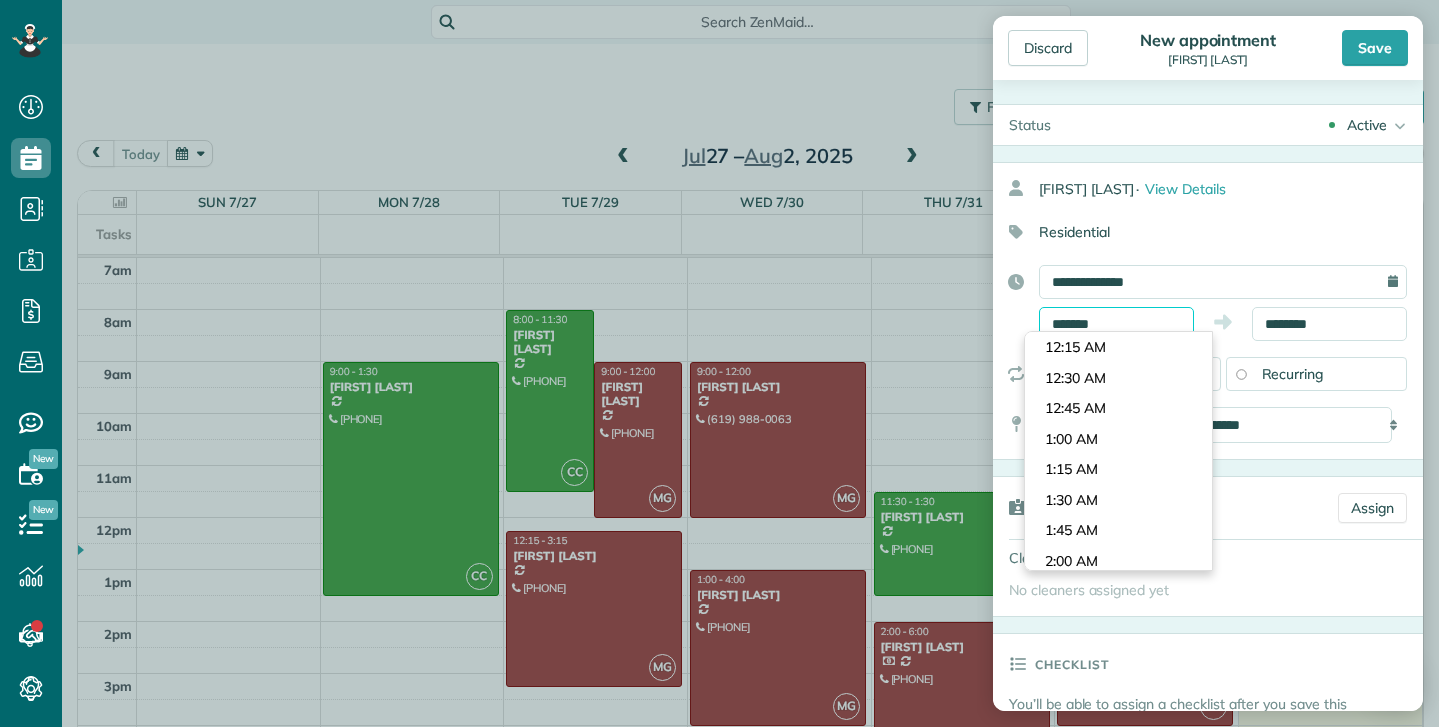click on "*******" at bounding box center (1116, 324) 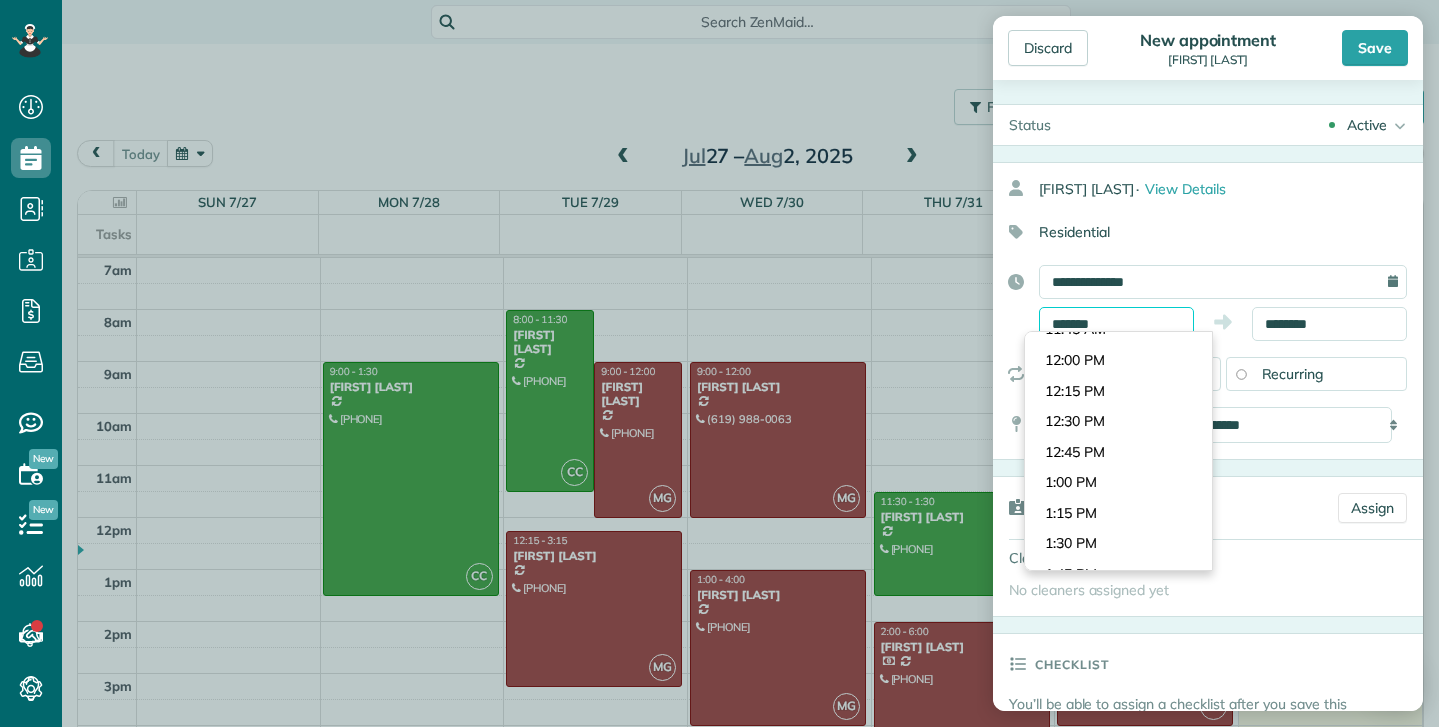 scroll, scrollTop: 1438, scrollLeft: 0, axis: vertical 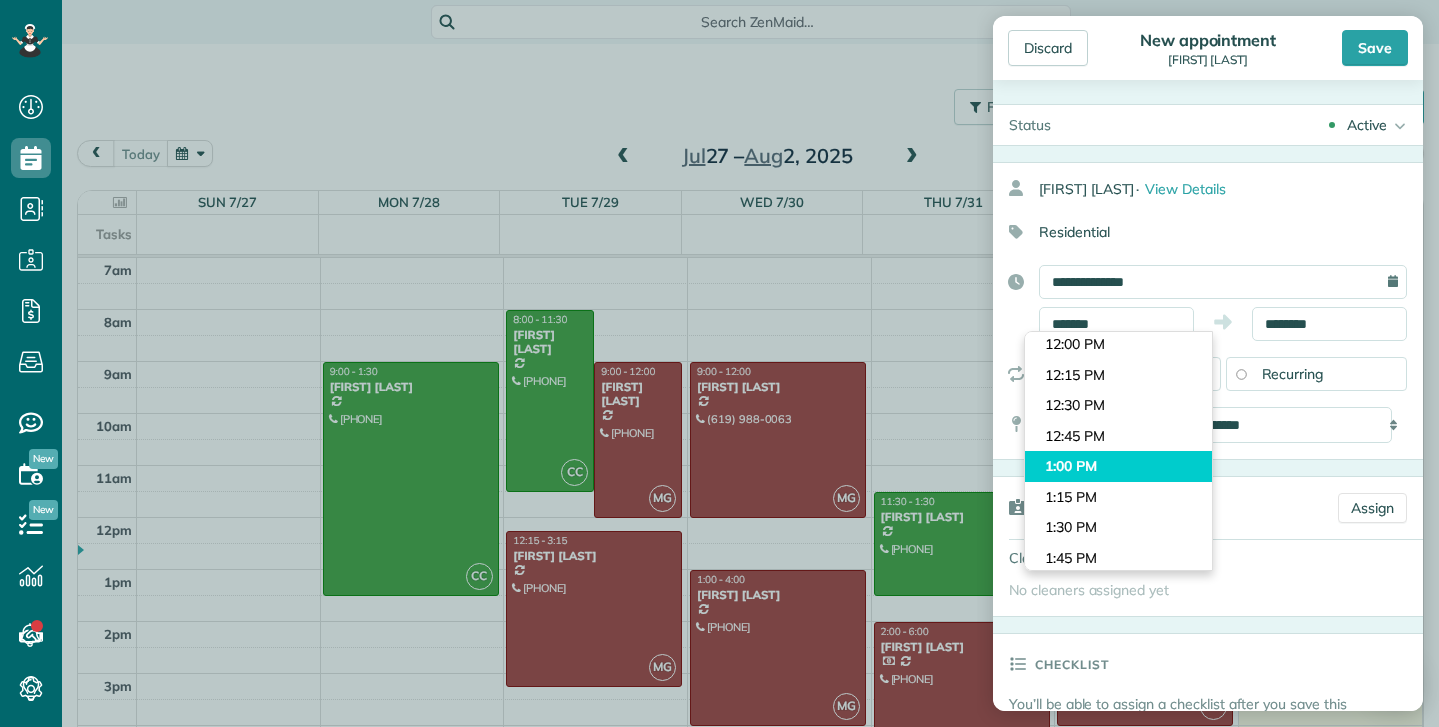 type on "*******" 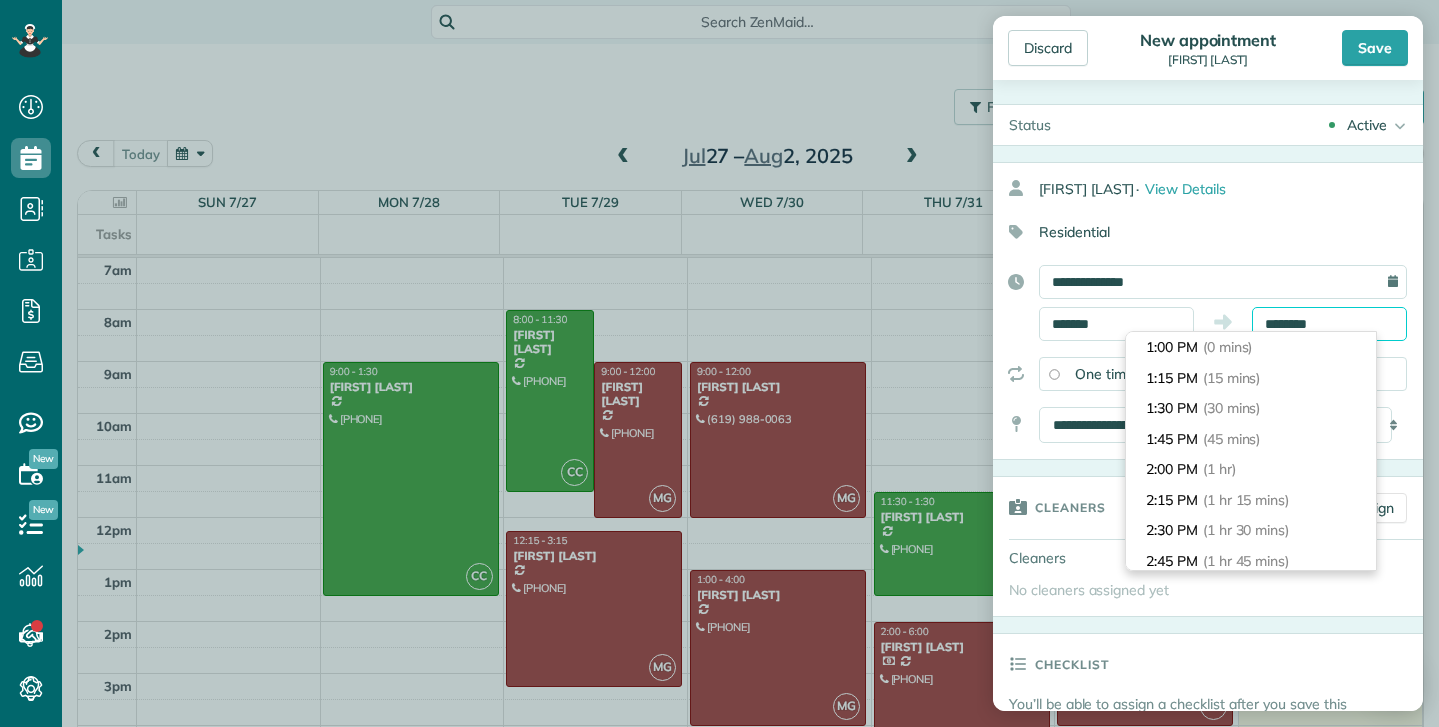 click on "********" at bounding box center [1329, 324] 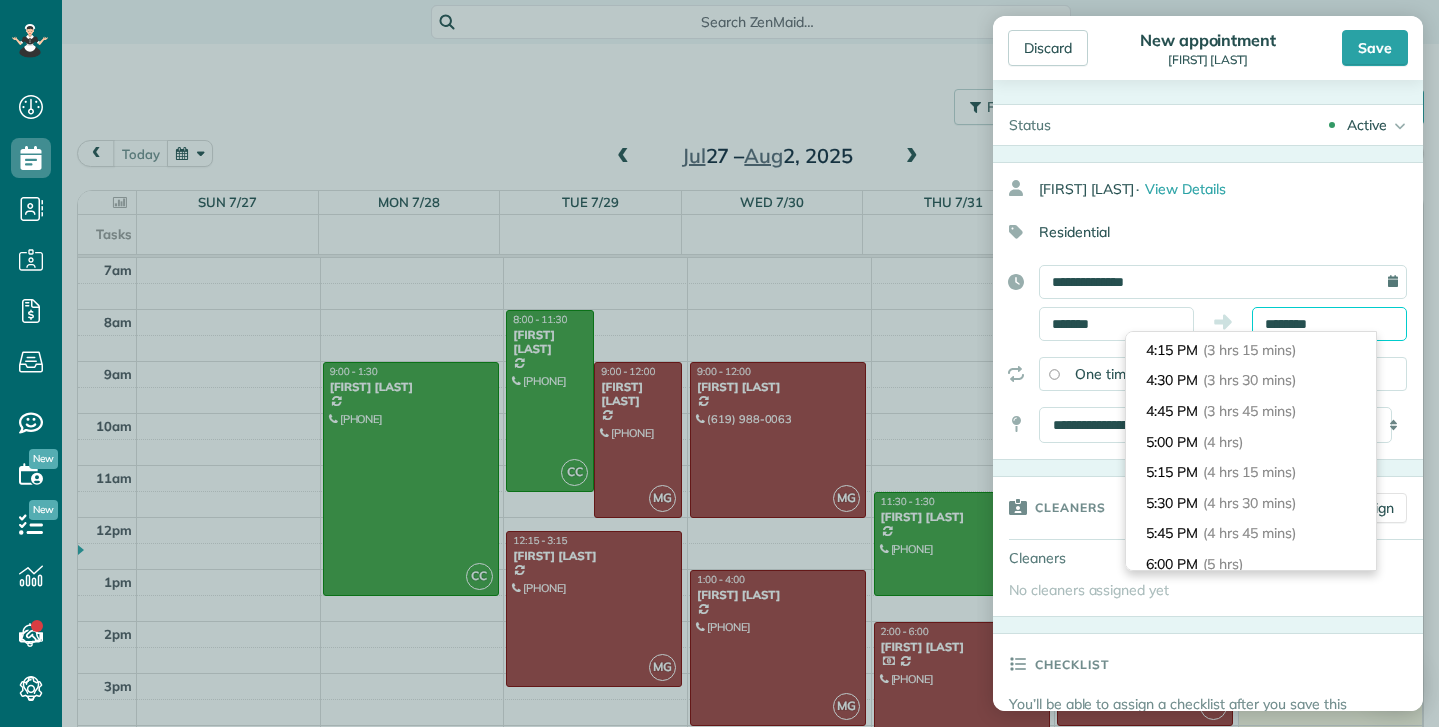 scroll, scrollTop: 400, scrollLeft: 0, axis: vertical 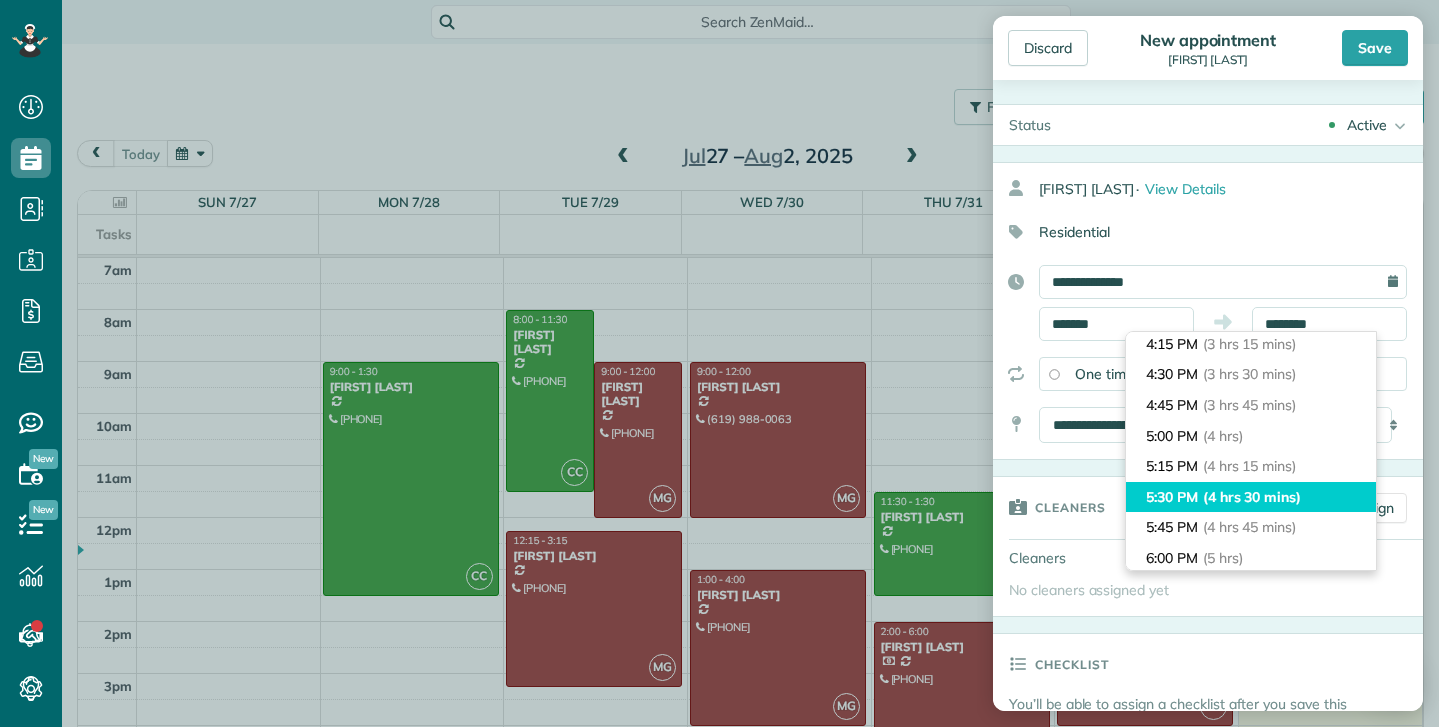 type on "*******" 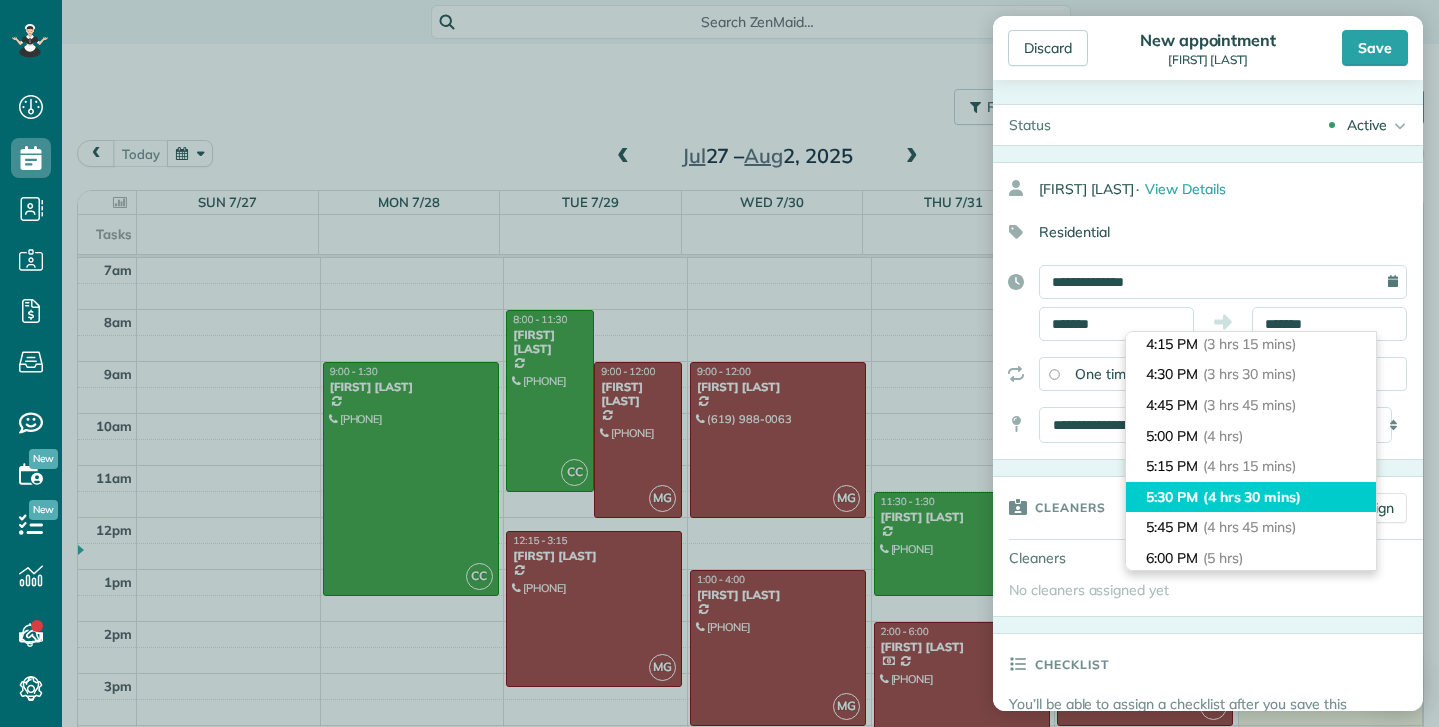 click on "[TIME] ([DURATION])" at bounding box center (1251, 497) 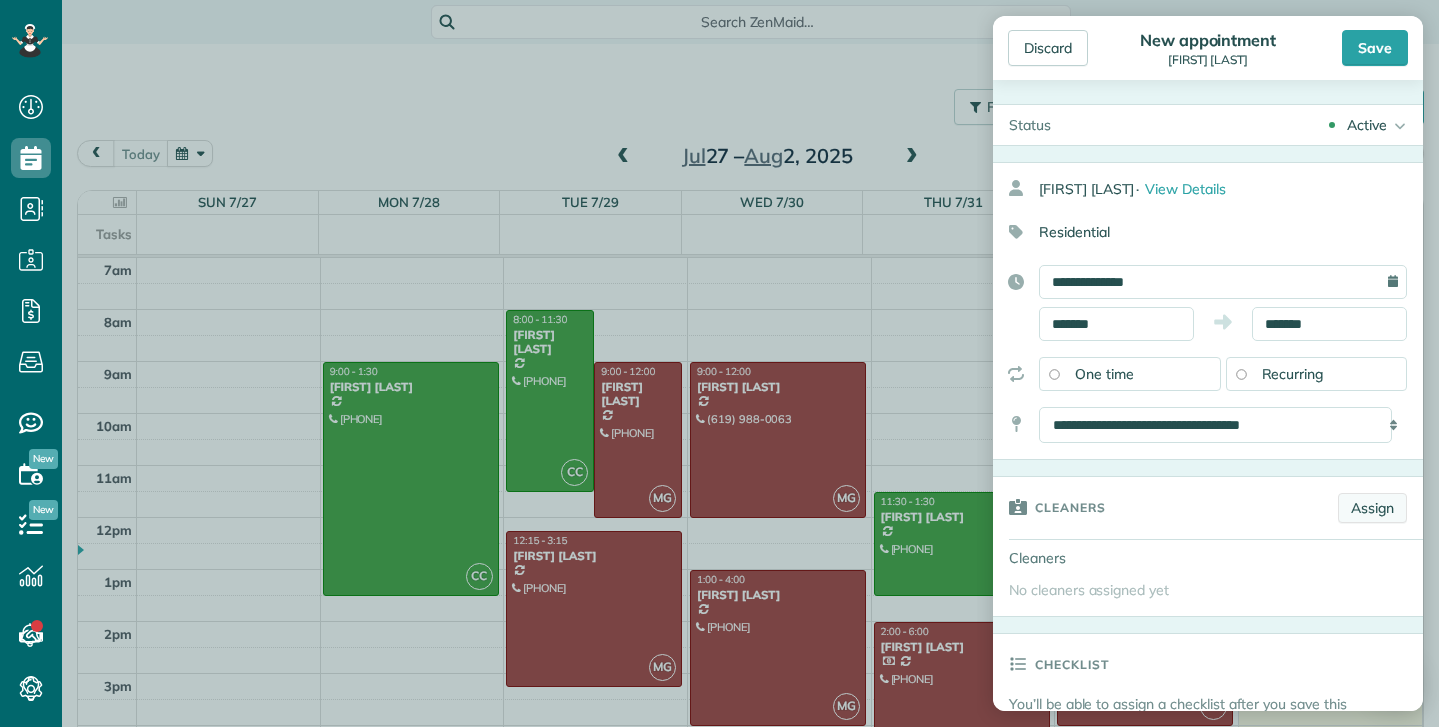 click on "Assign" at bounding box center (1372, 508) 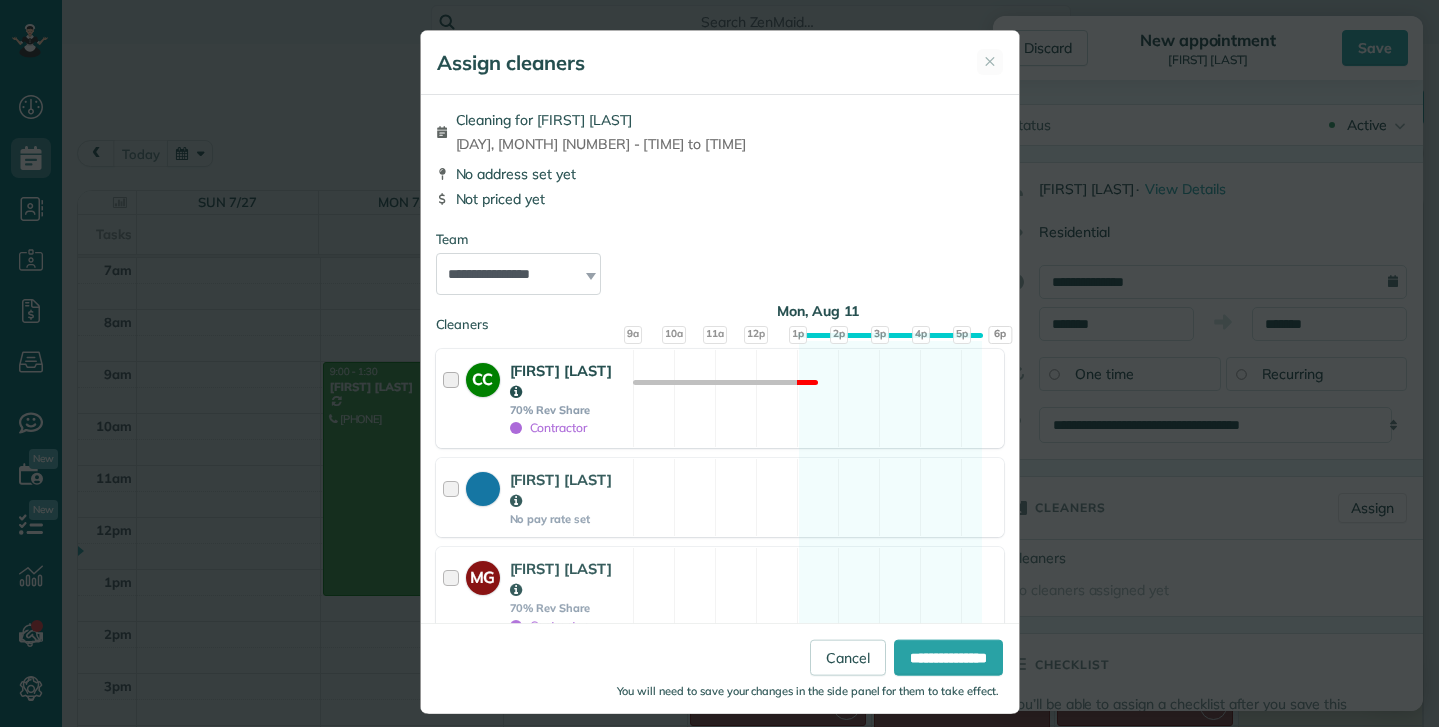 click at bounding box center [454, 398] 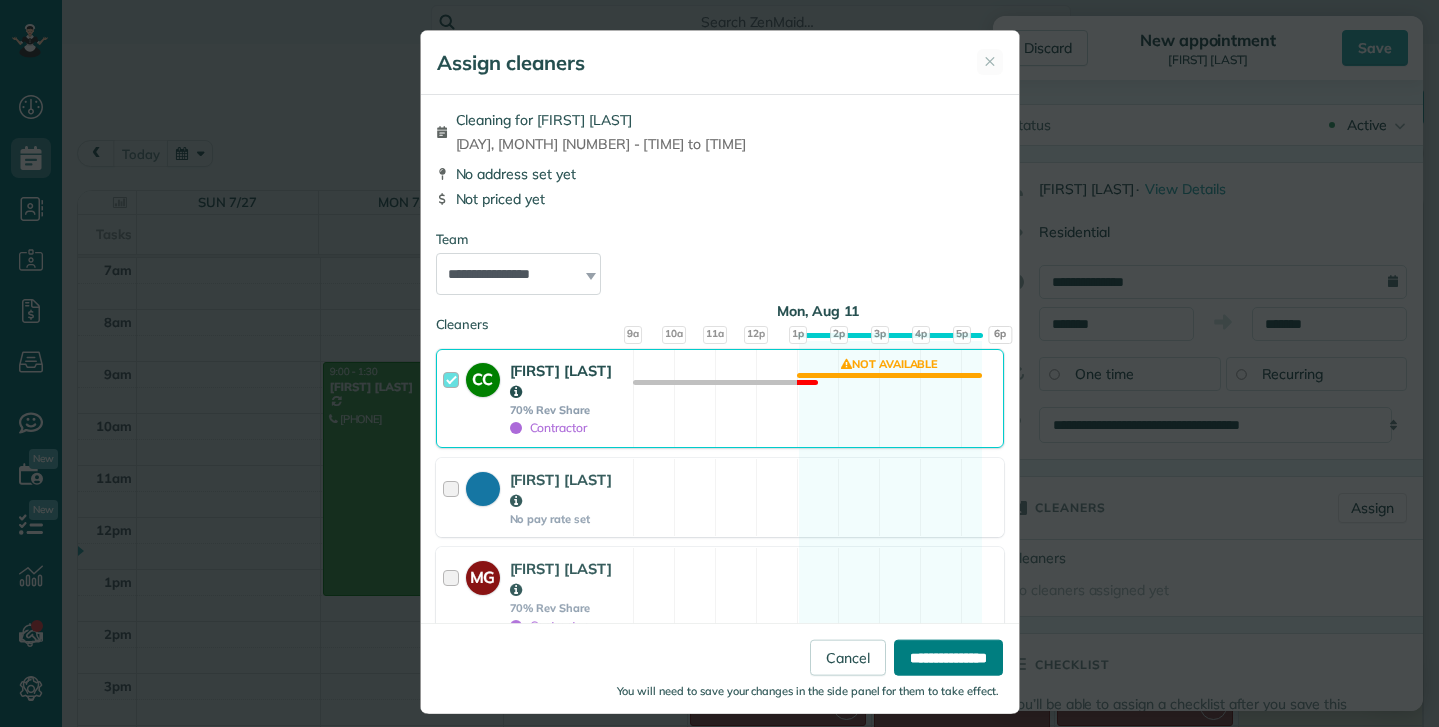 click on "**********" at bounding box center [948, 658] 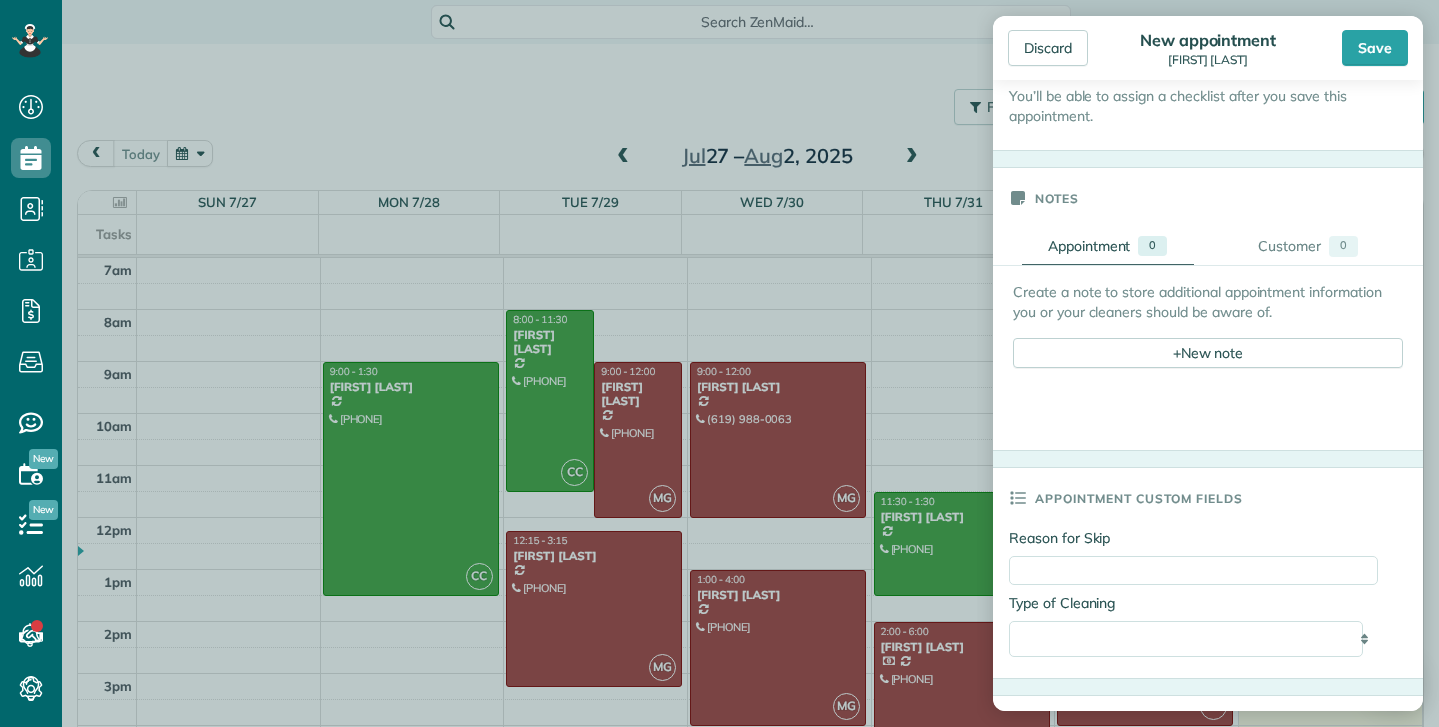 scroll, scrollTop: 900, scrollLeft: 0, axis: vertical 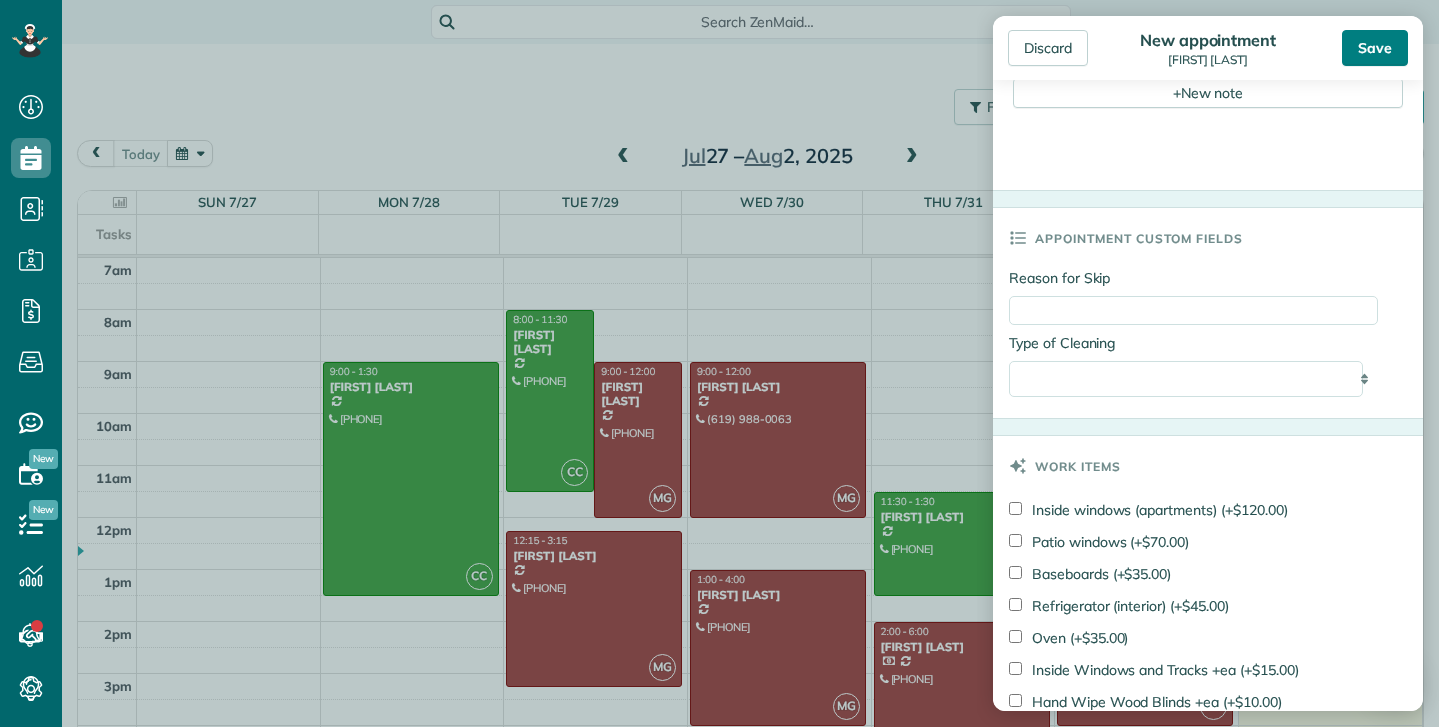 click on "Save" at bounding box center (1375, 48) 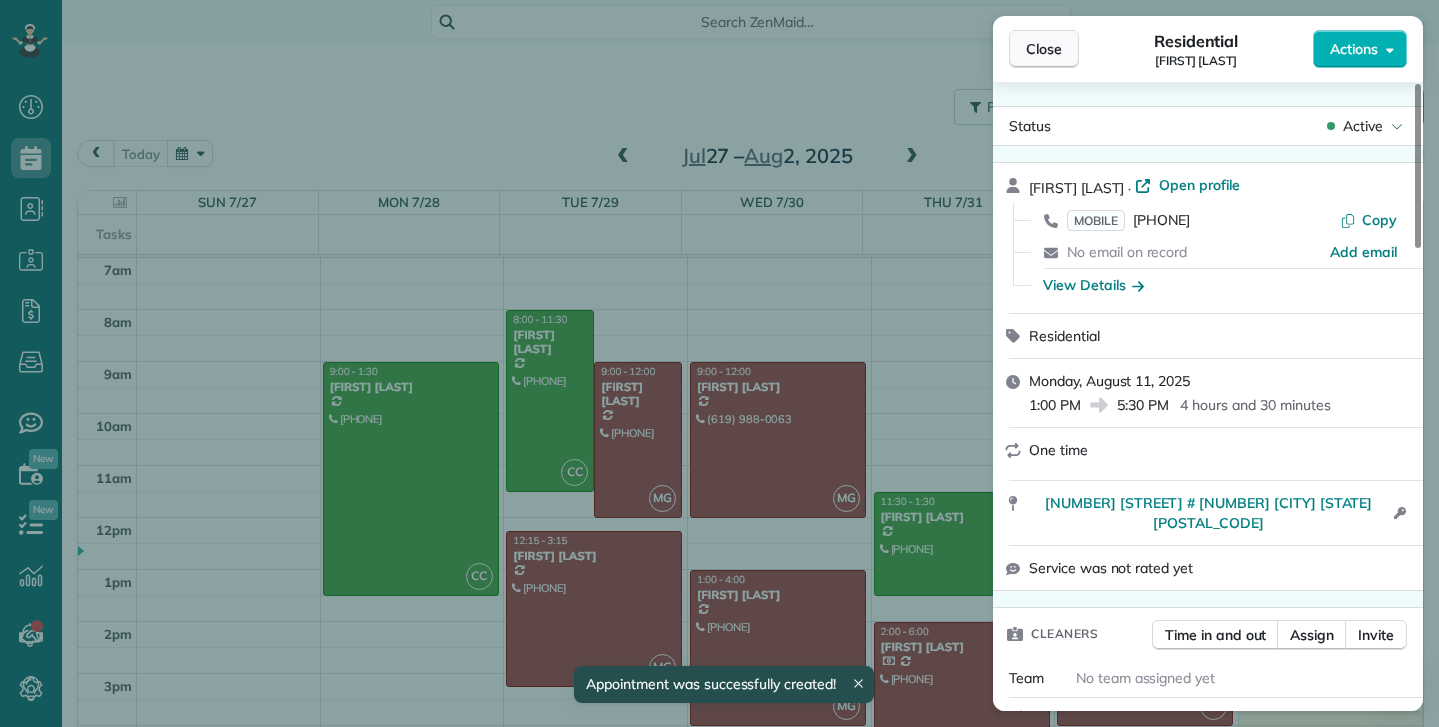 click on "Close" at bounding box center (1044, 49) 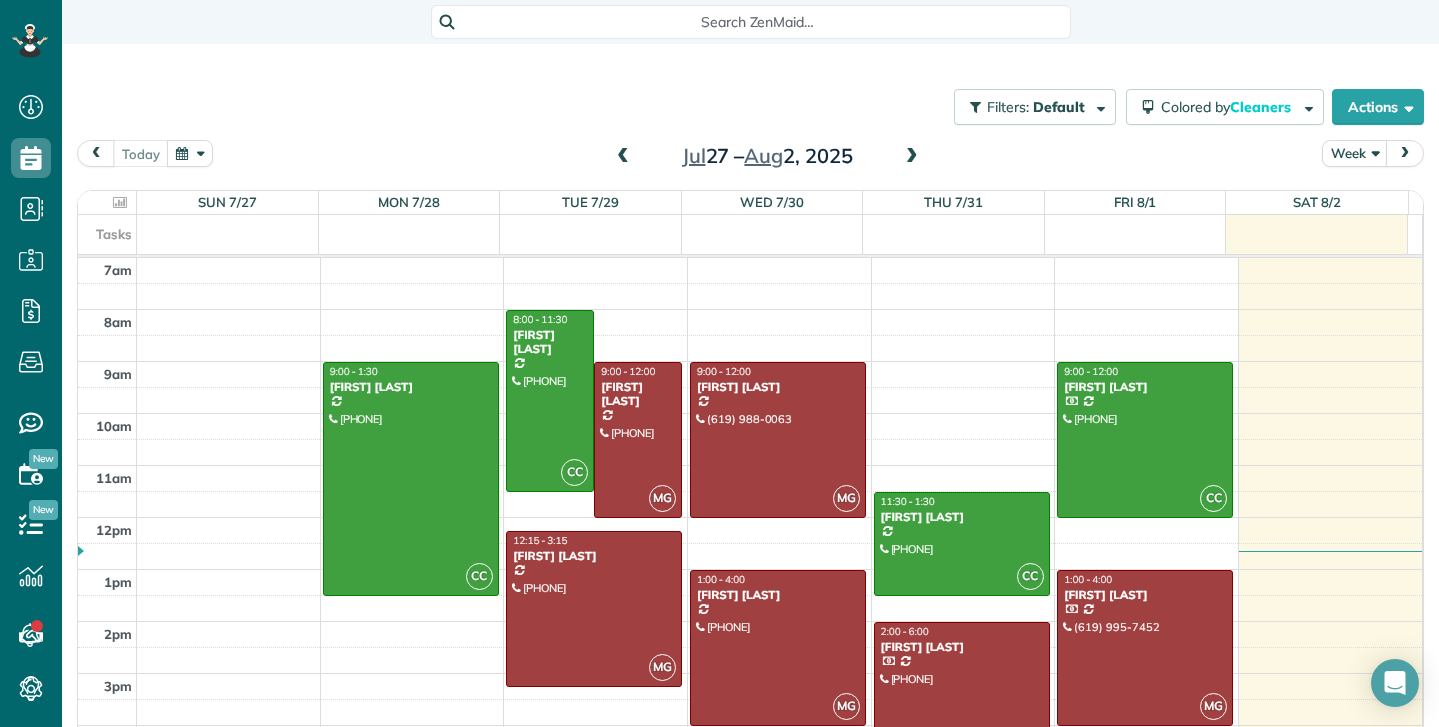 click at bounding box center [912, 157] 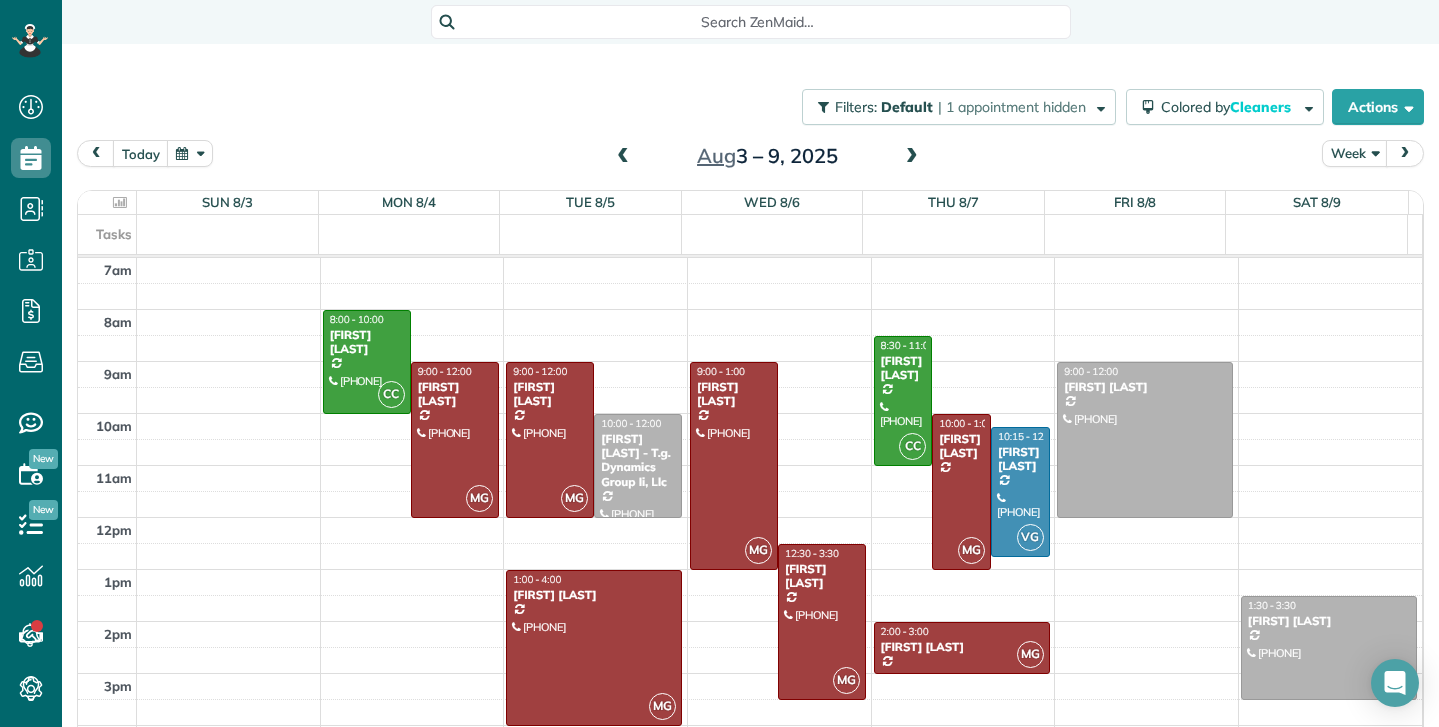 click at bounding box center [912, 157] 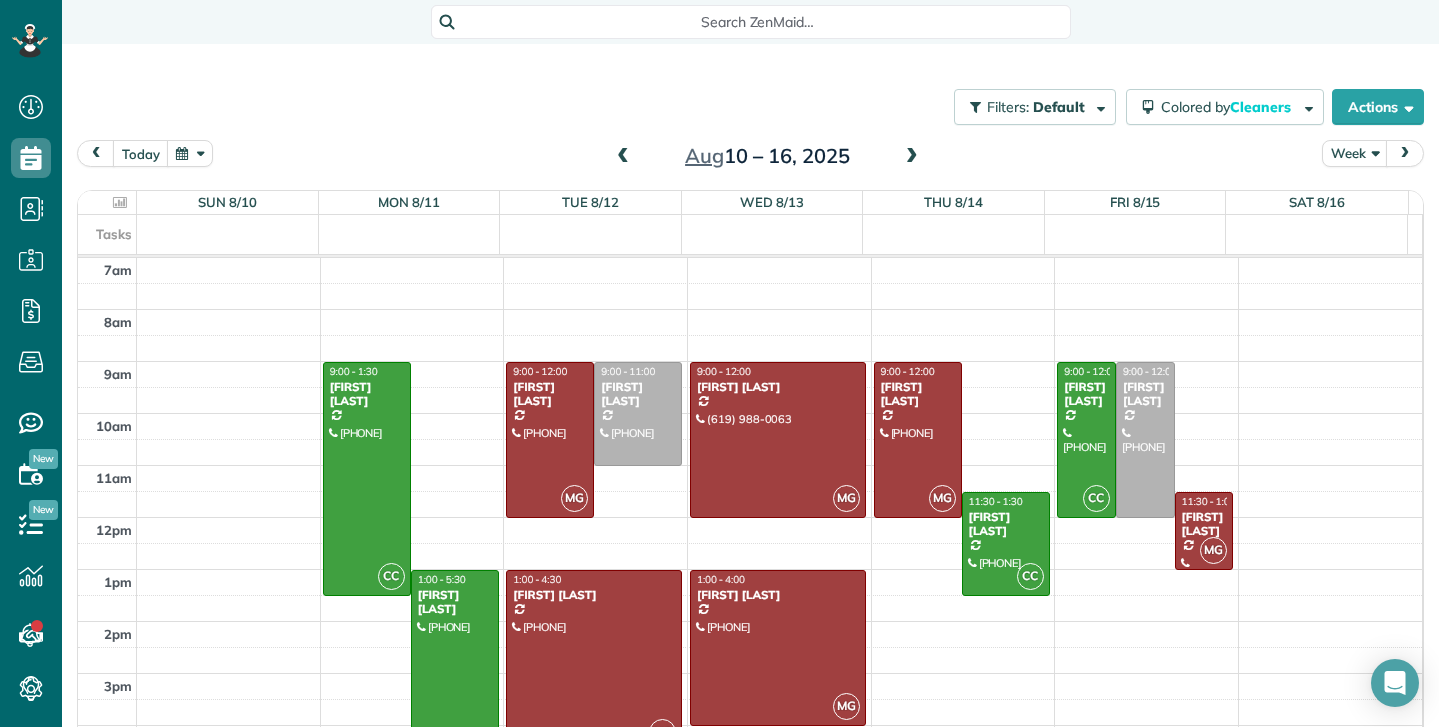 click at bounding box center (623, 157) 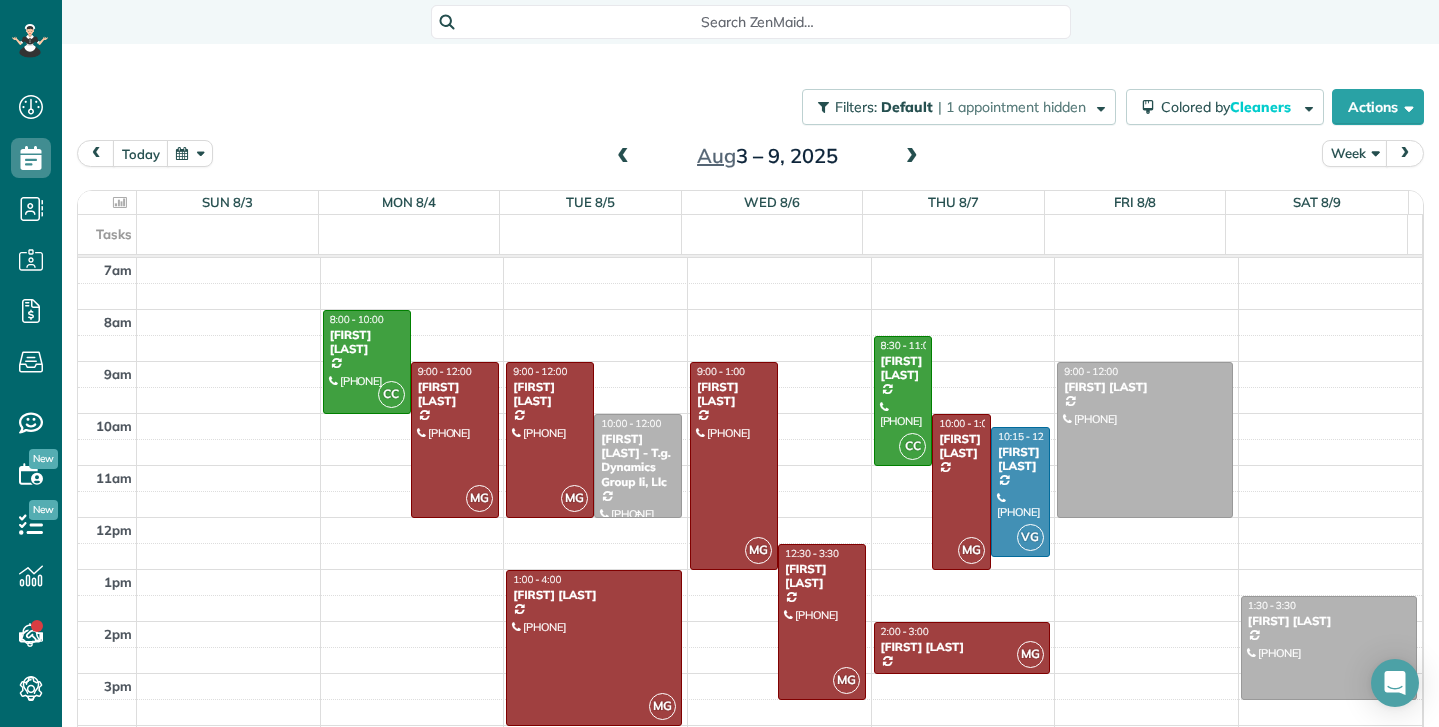 click on "[FIRST] [LAST] - T.g. Dynamics Group Ii, Llc" at bounding box center [638, 461] 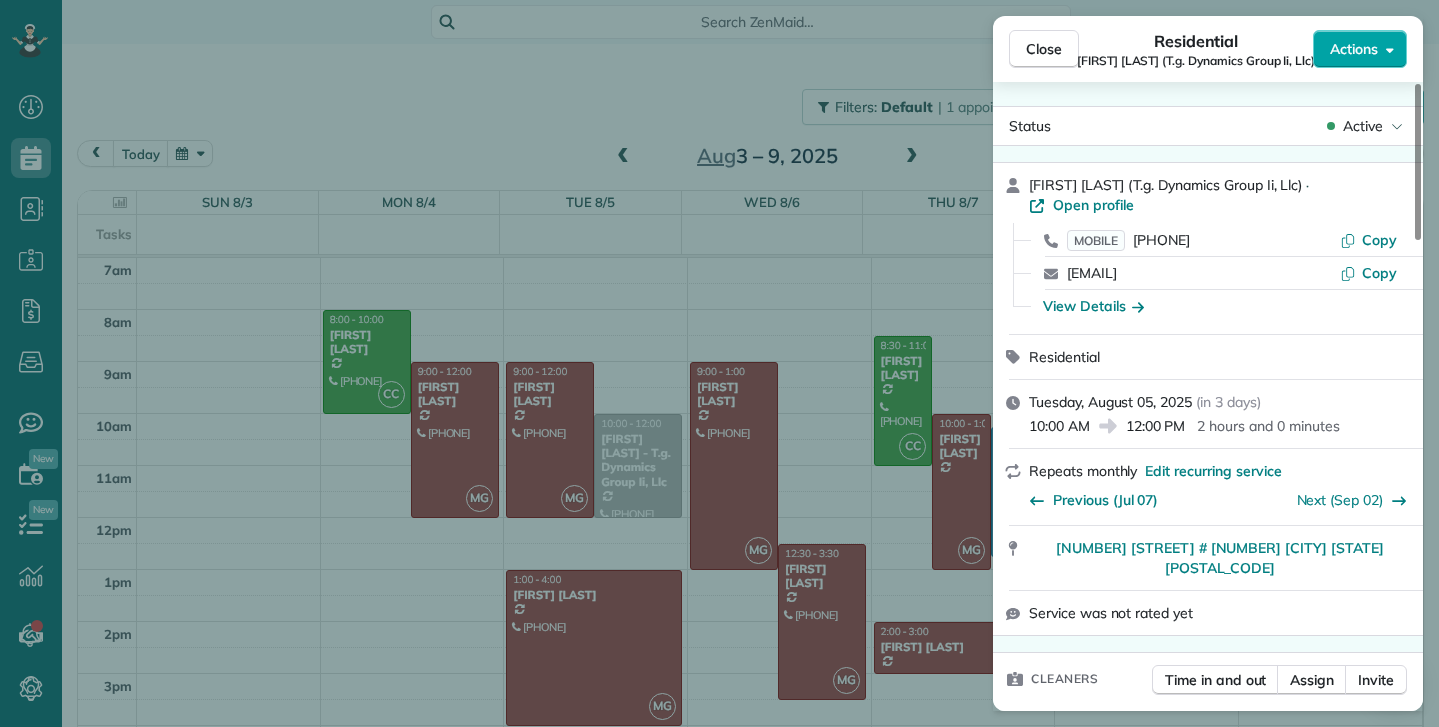 click 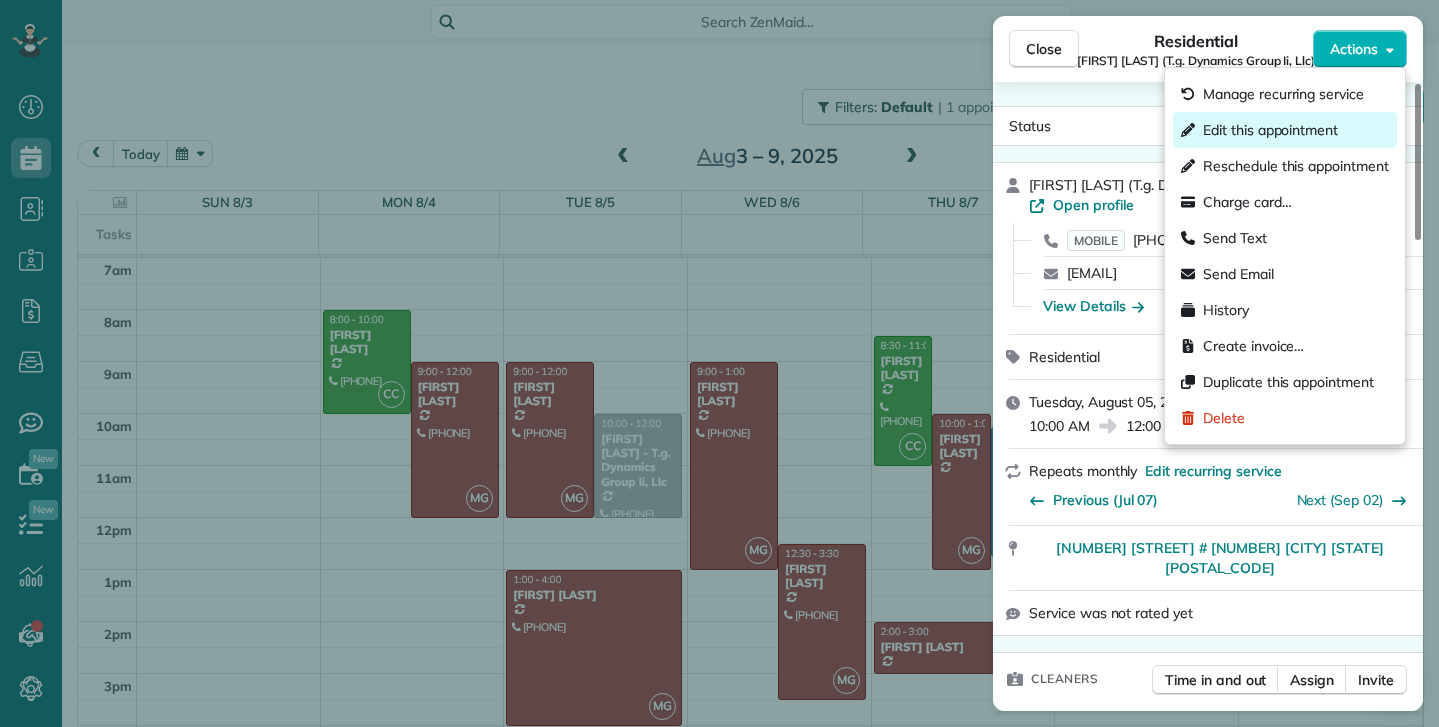 click on "Edit this appointment" at bounding box center [1270, 130] 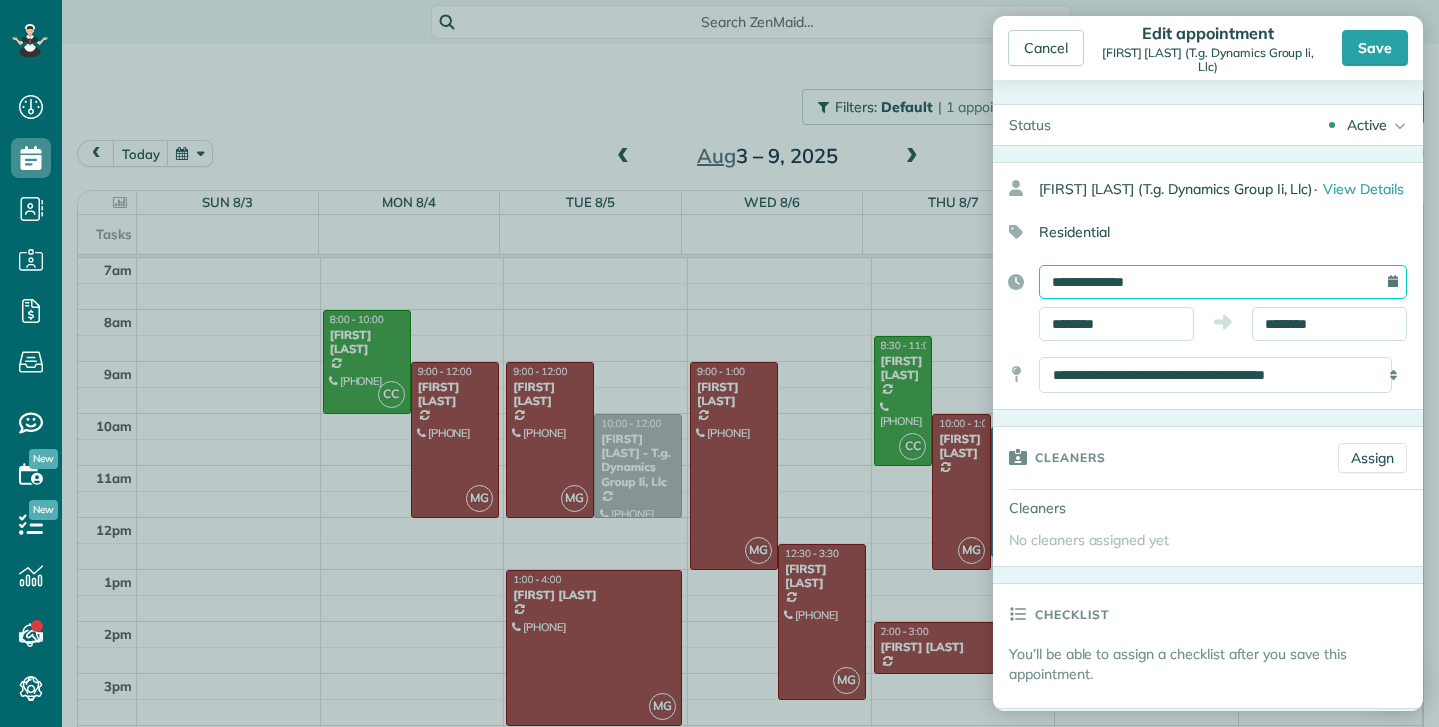 click on "**********" at bounding box center [1223, 282] 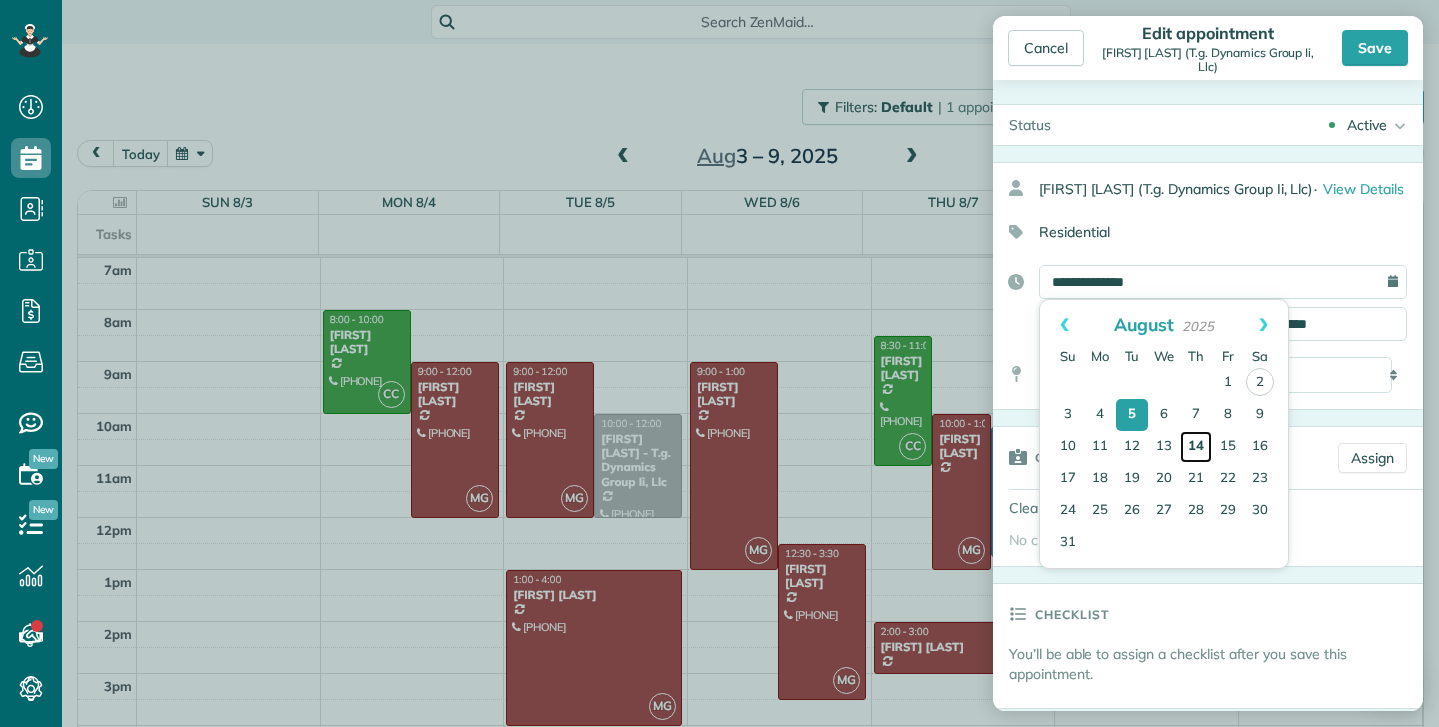 click on "14" at bounding box center (1196, 447) 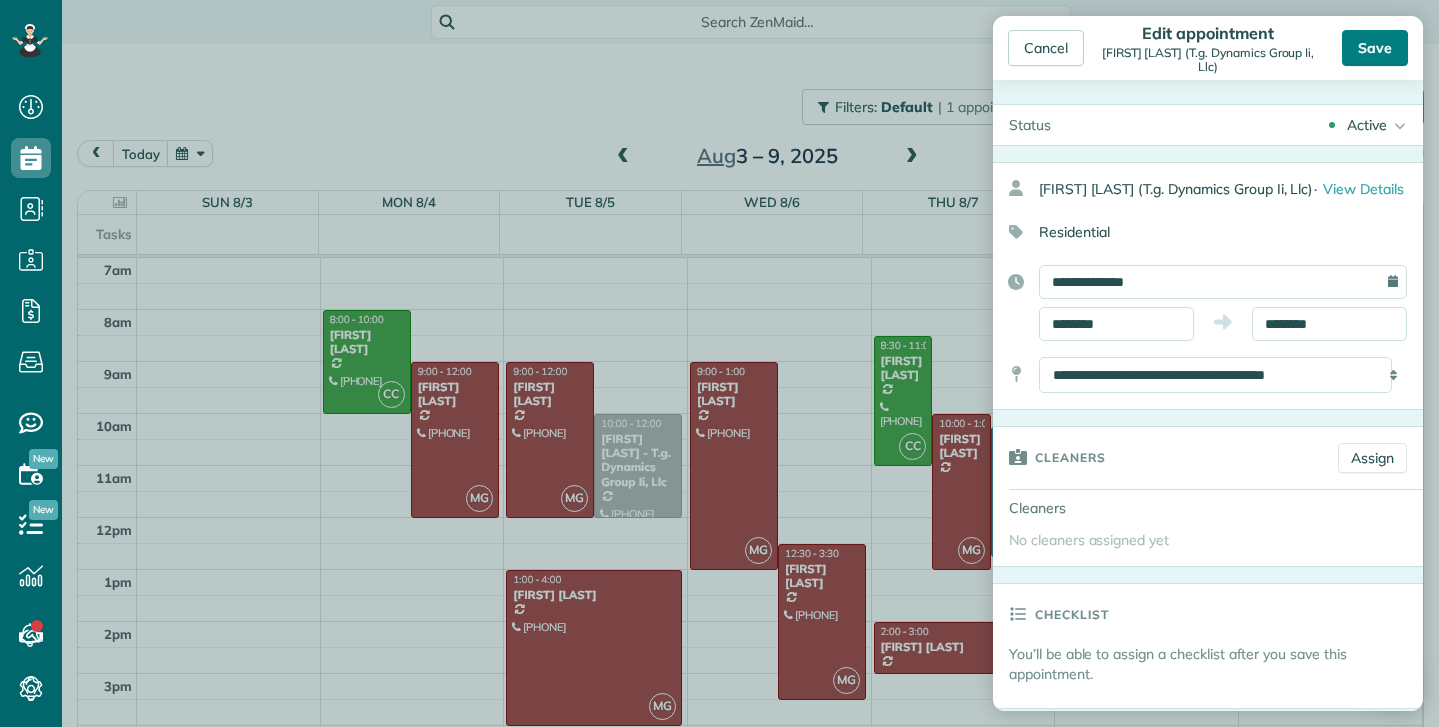 click on "Save" at bounding box center [1375, 48] 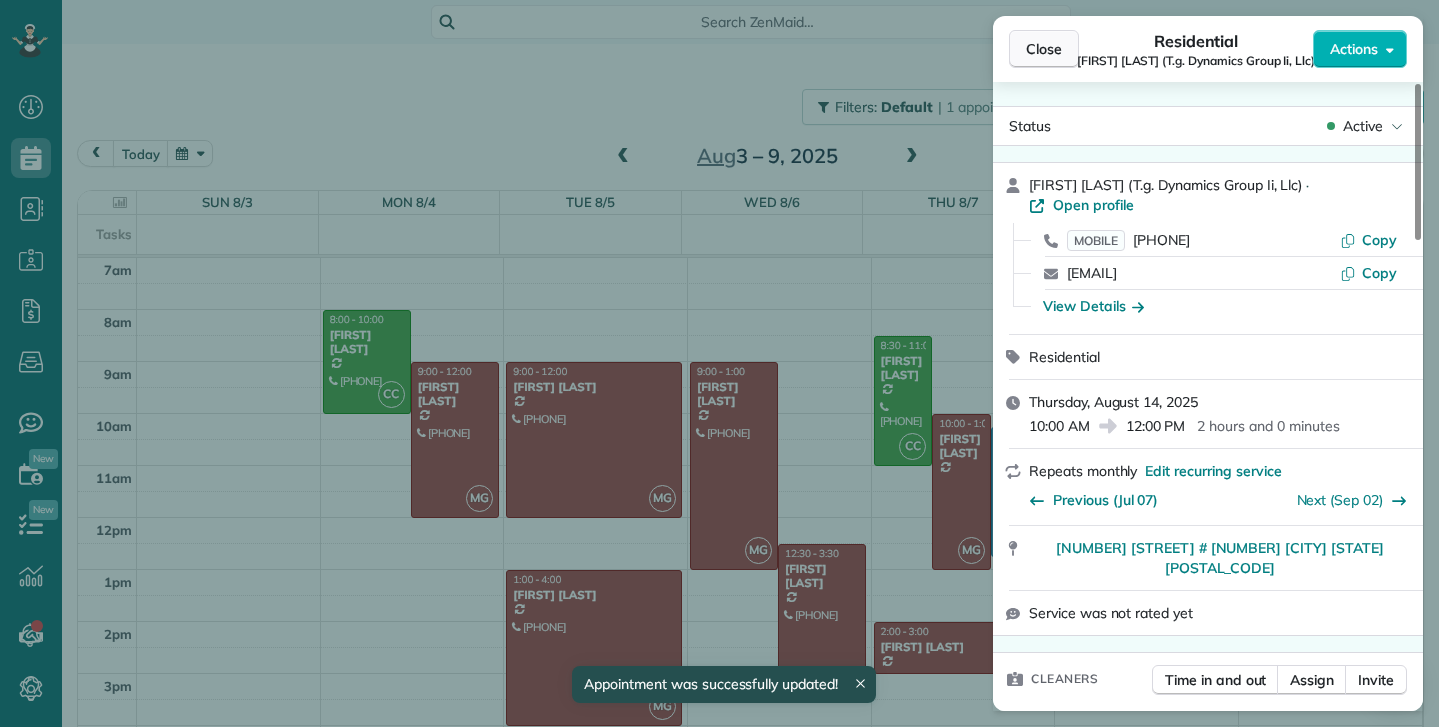 click on "Close" at bounding box center [1044, 49] 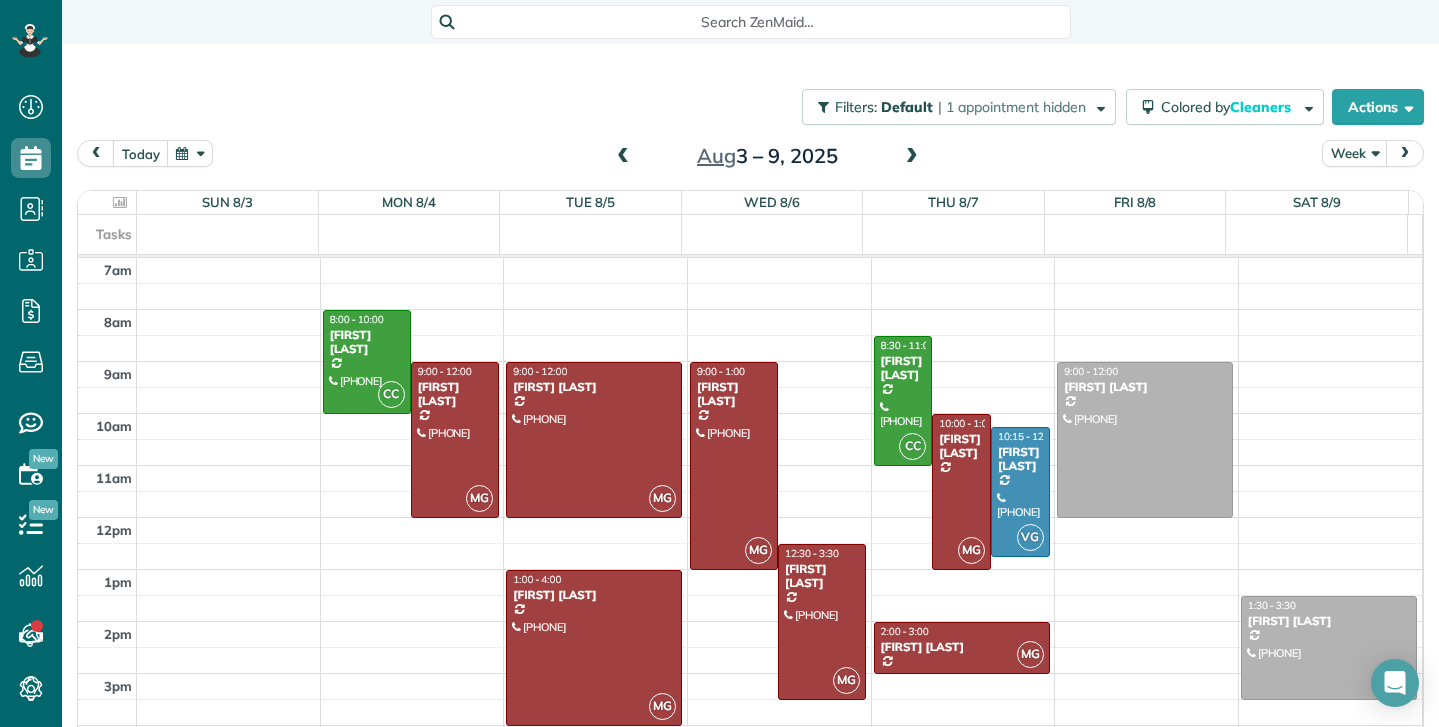 click at bounding box center [912, 157] 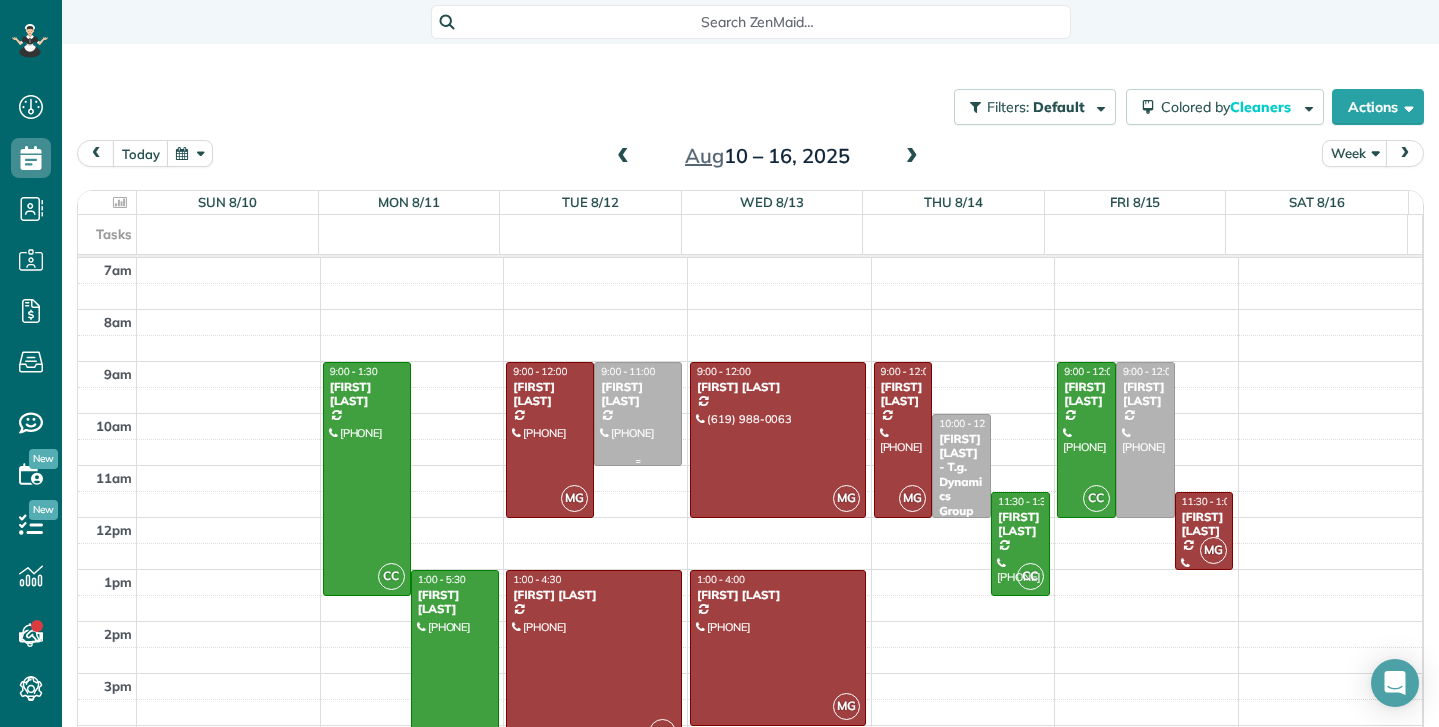 click at bounding box center [638, 414] 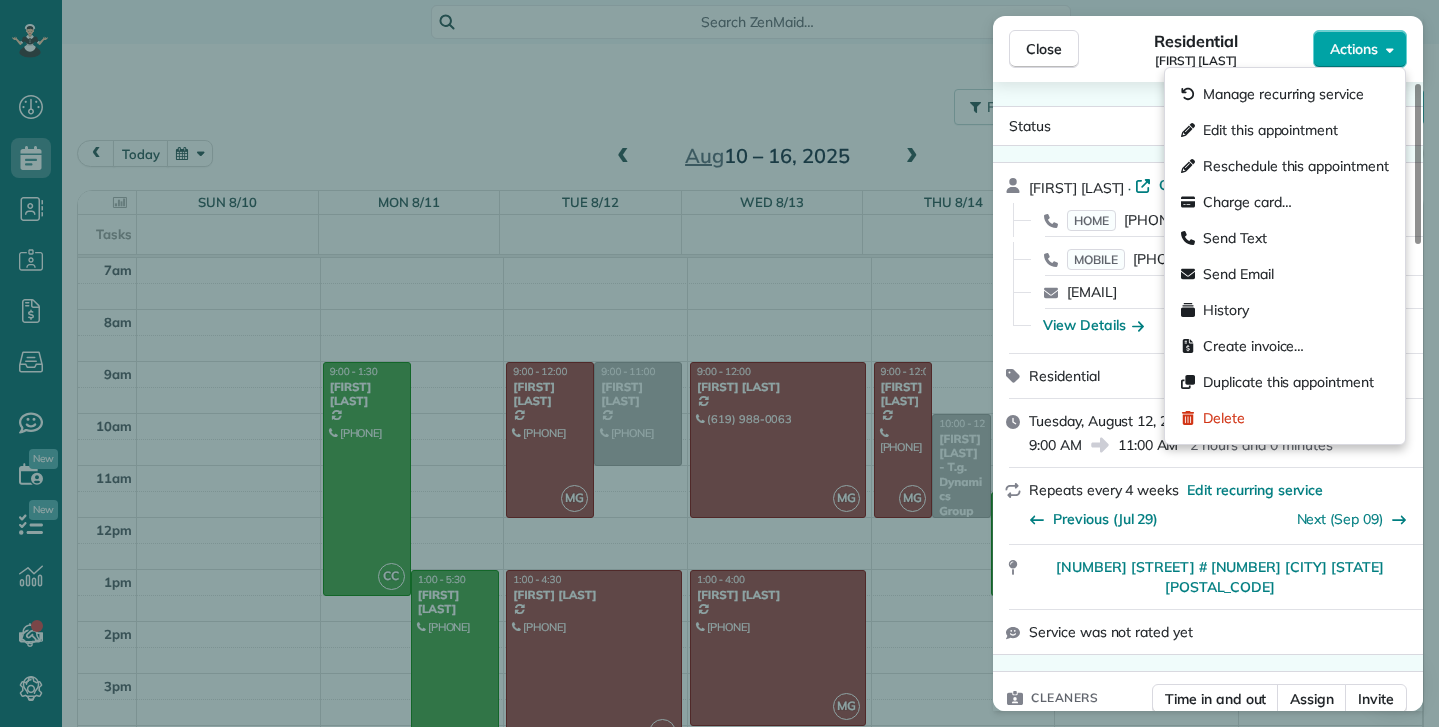 click on "Actions" at bounding box center (1354, 49) 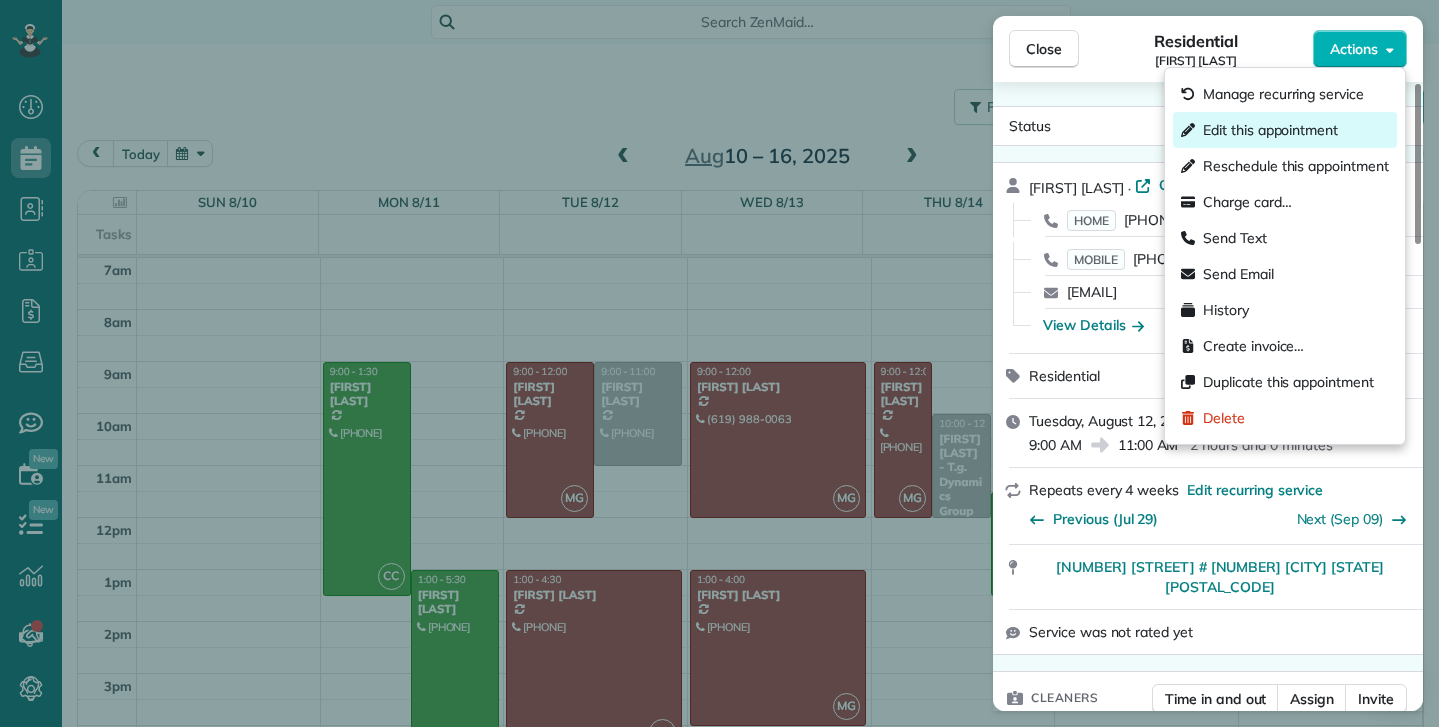 click on "Edit this appointment" at bounding box center (1270, 130) 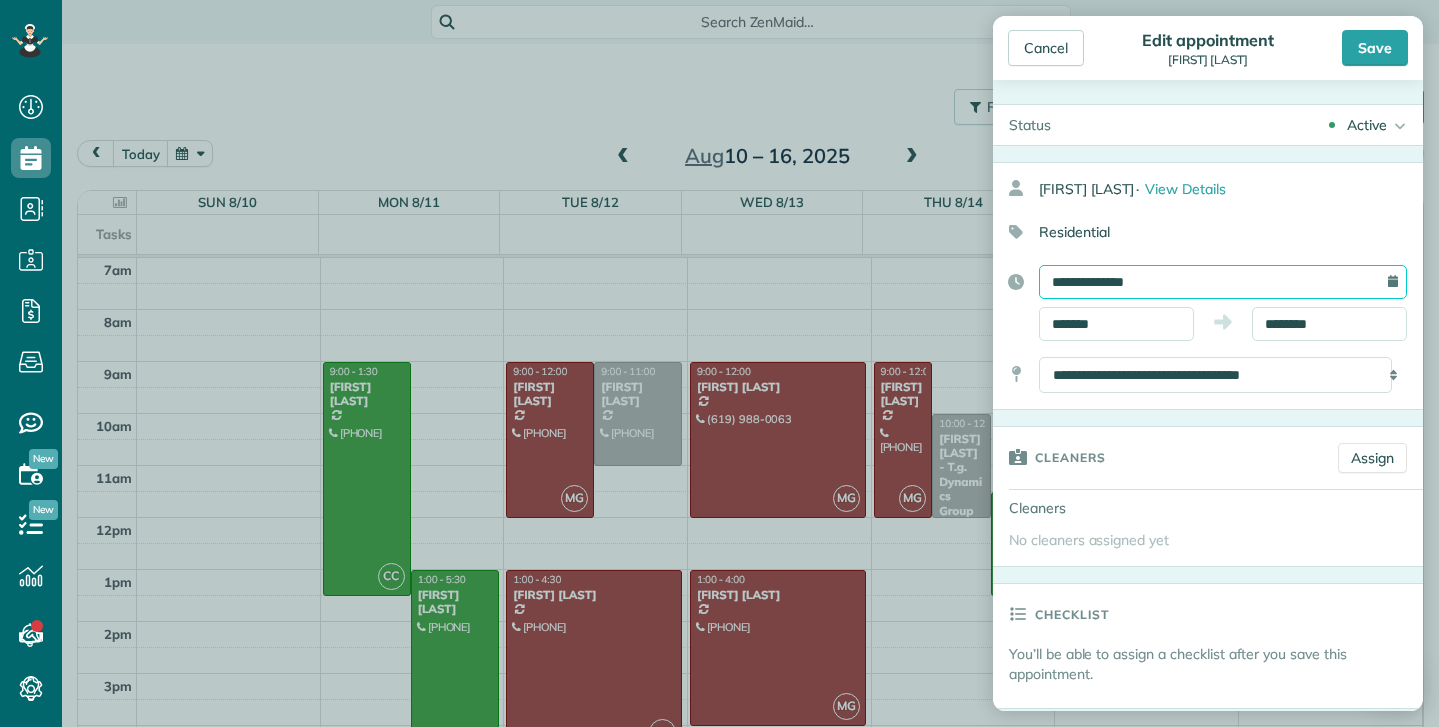 click on "**********" at bounding box center [1223, 282] 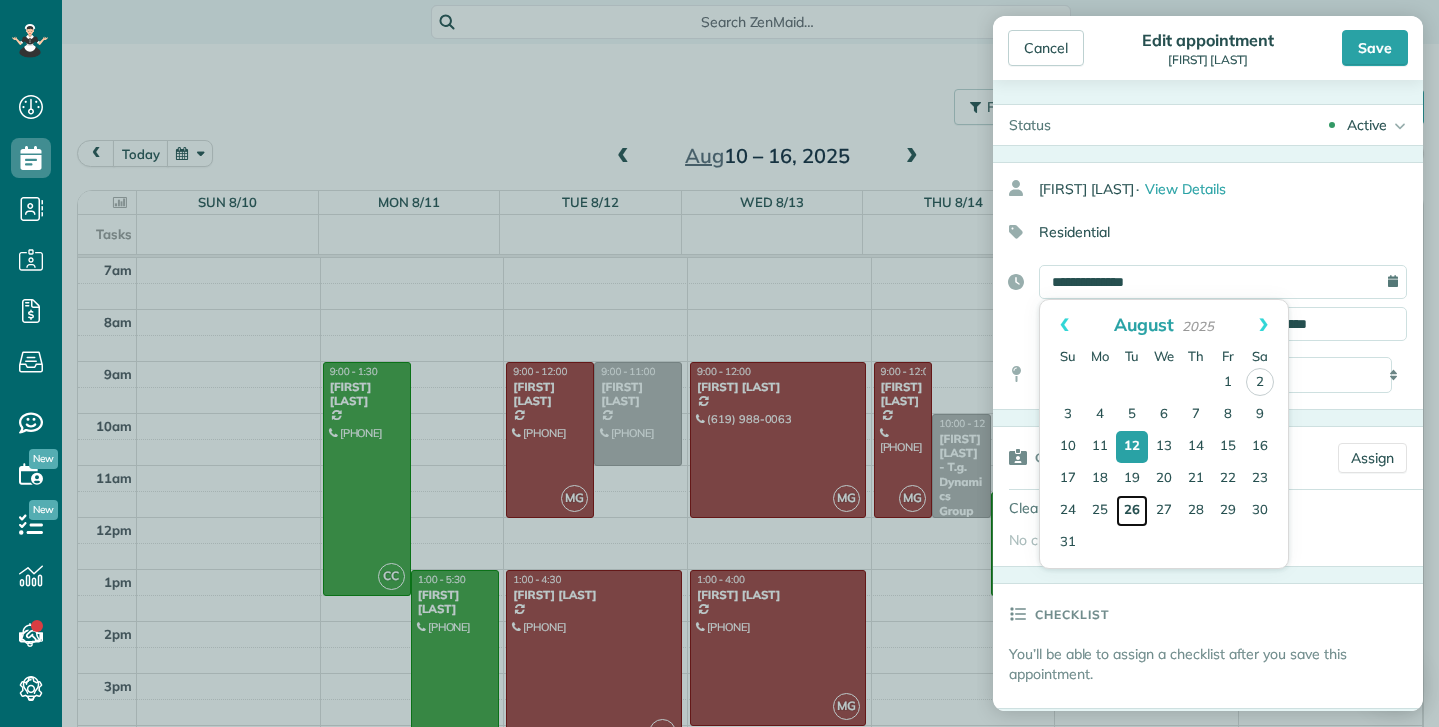 click on "26" at bounding box center [1132, 511] 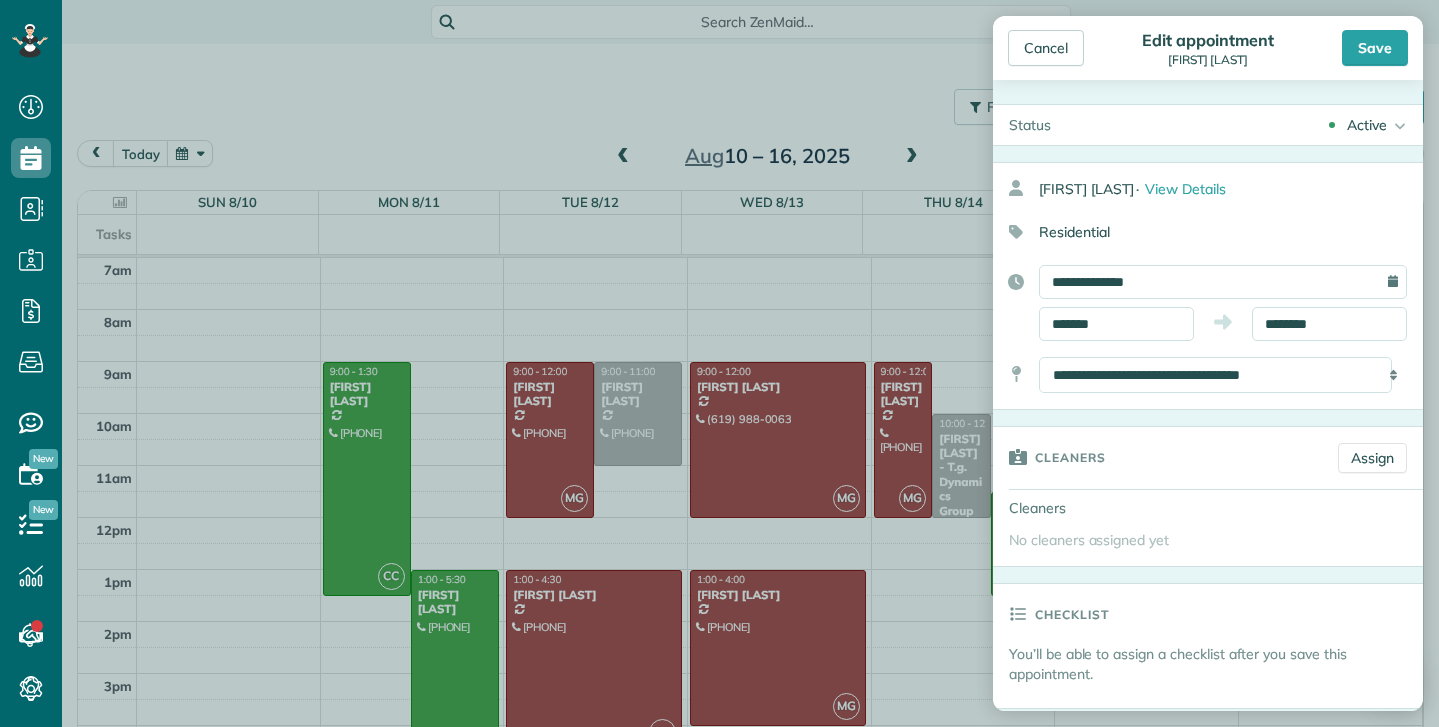 click on "Save" at bounding box center (1375, 48) 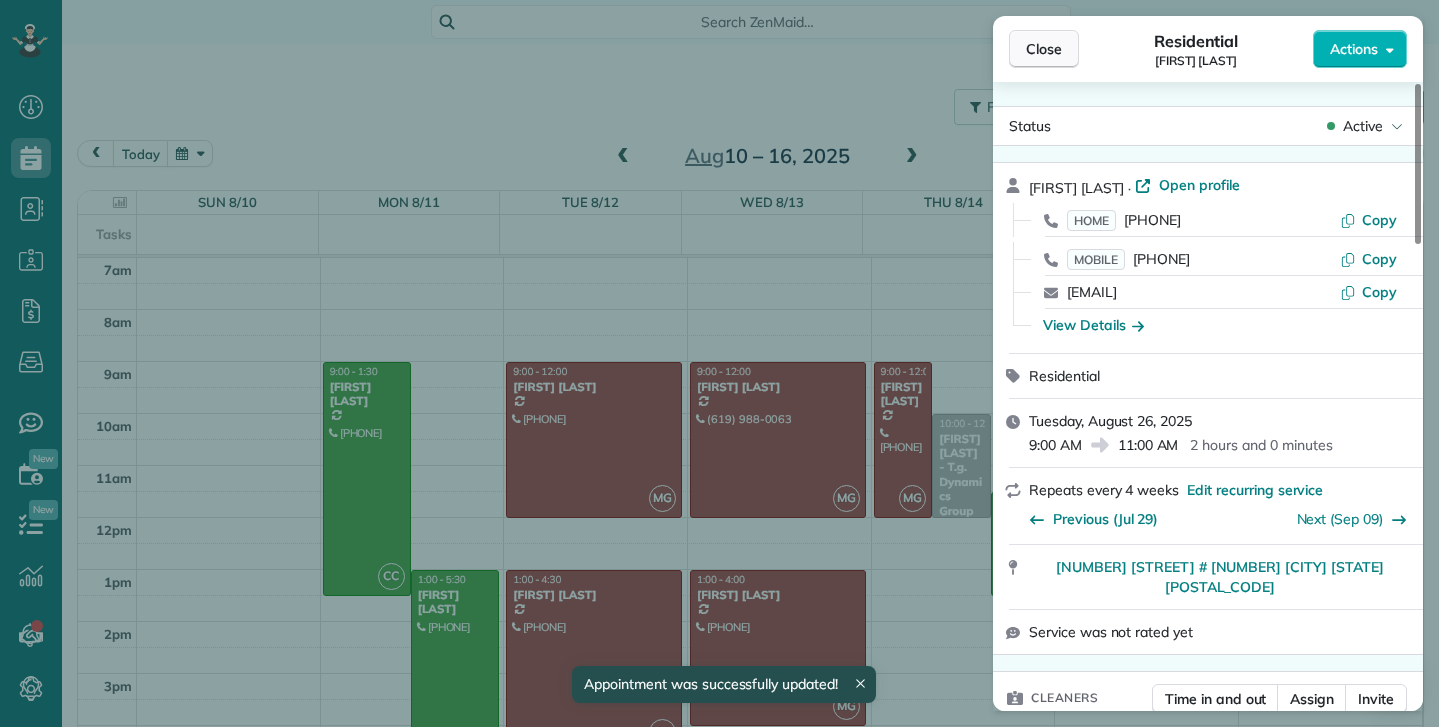 click on "Close" at bounding box center [1044, 49] 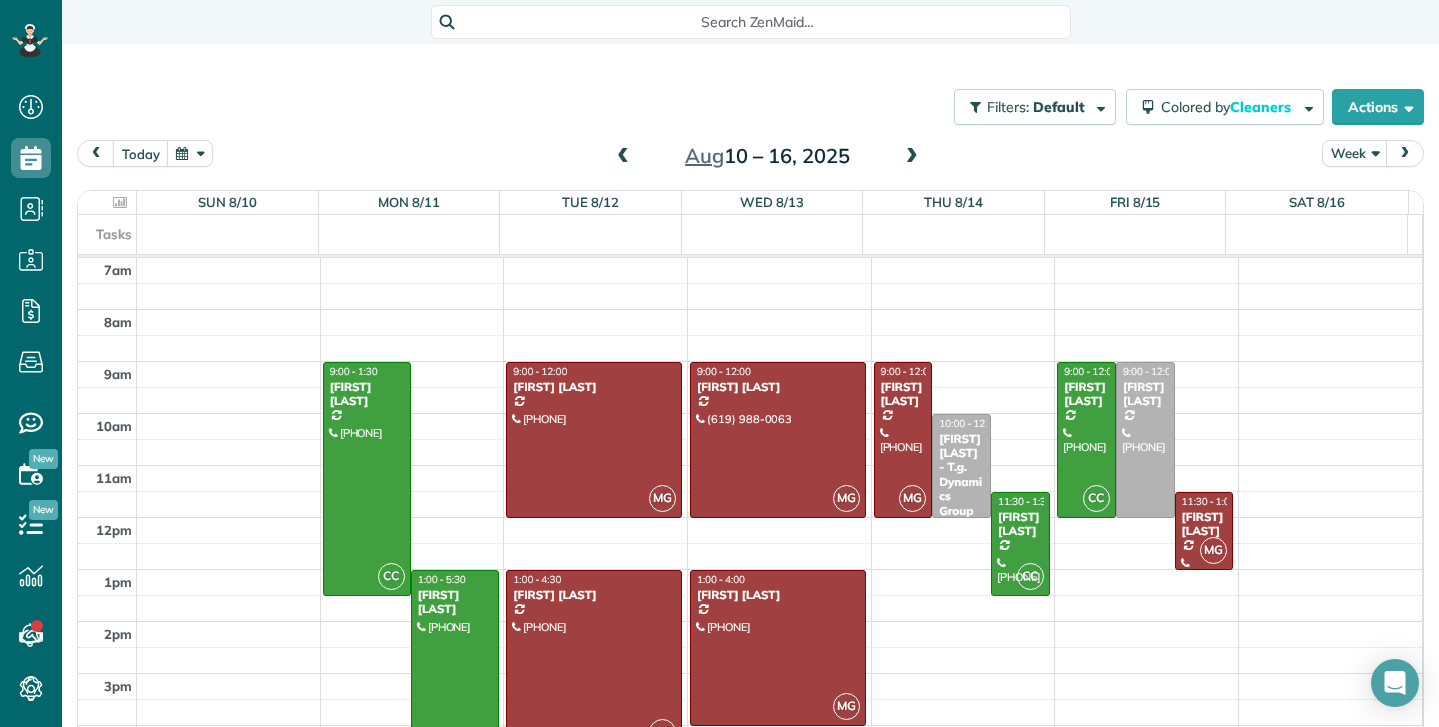 click at bounding box center (623, 157) 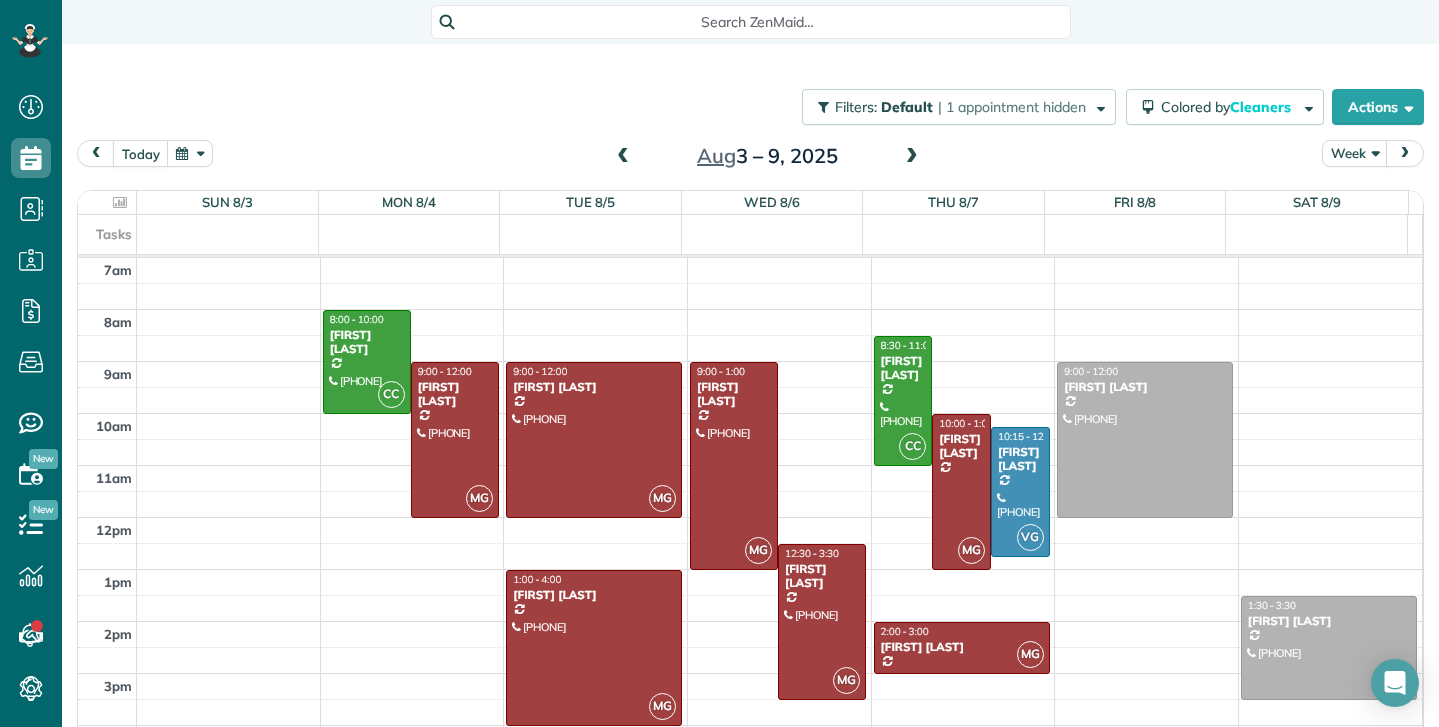 click at bounding box center (623, 157) 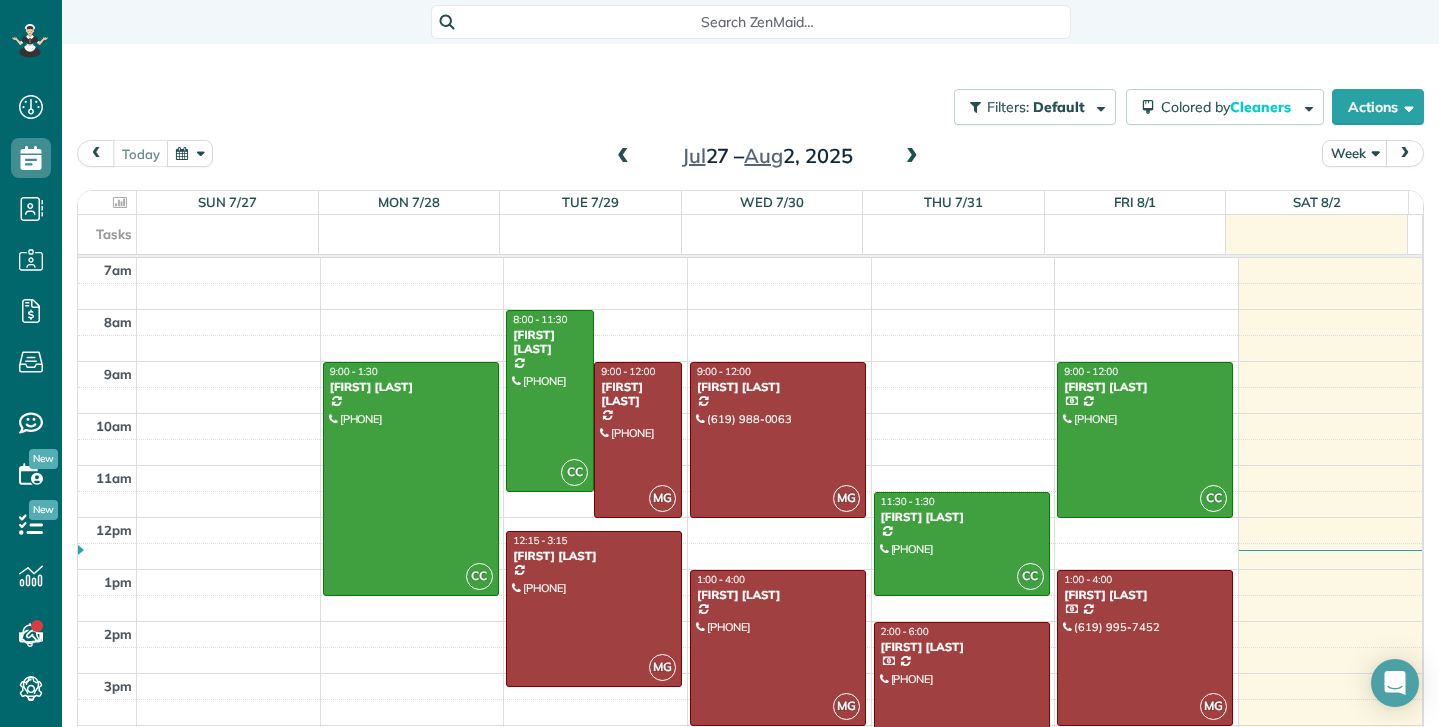 click at bounding box center (912, 157) 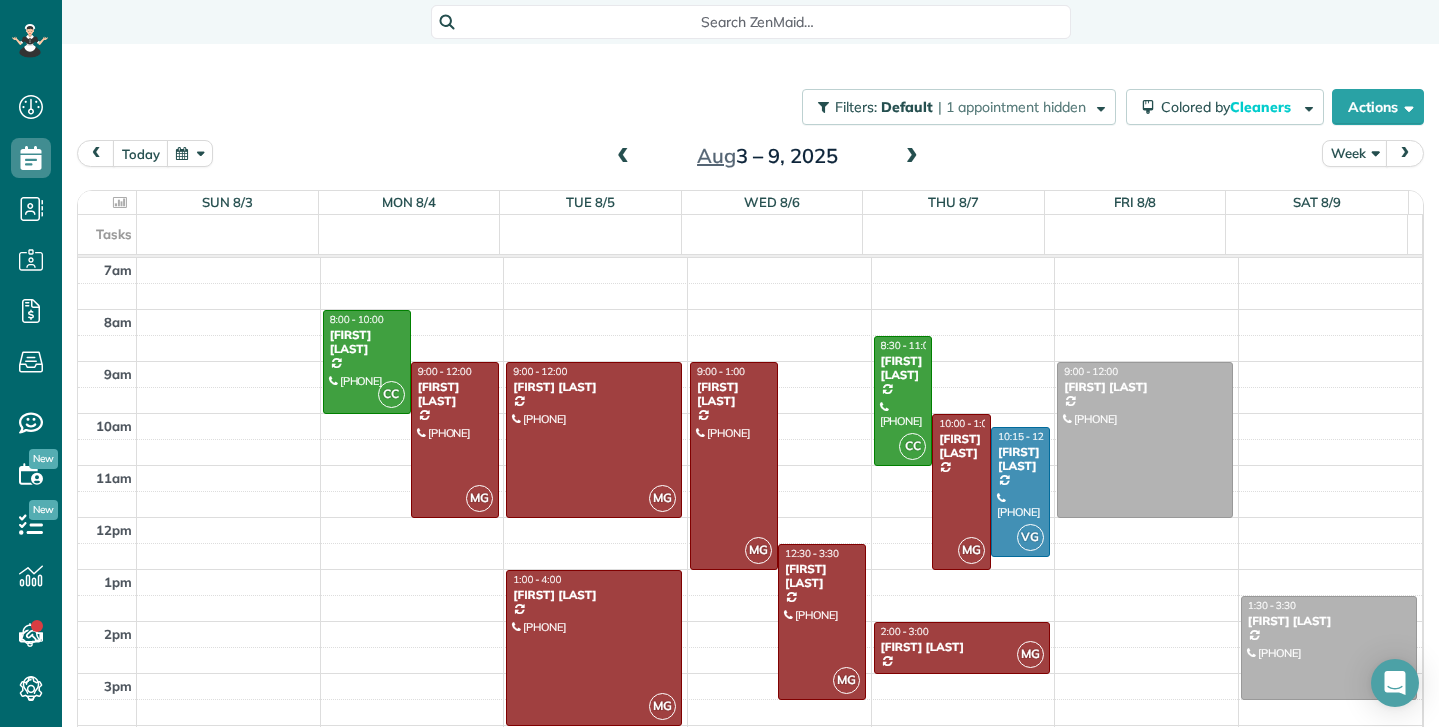 click at bounding box center (912, 157) 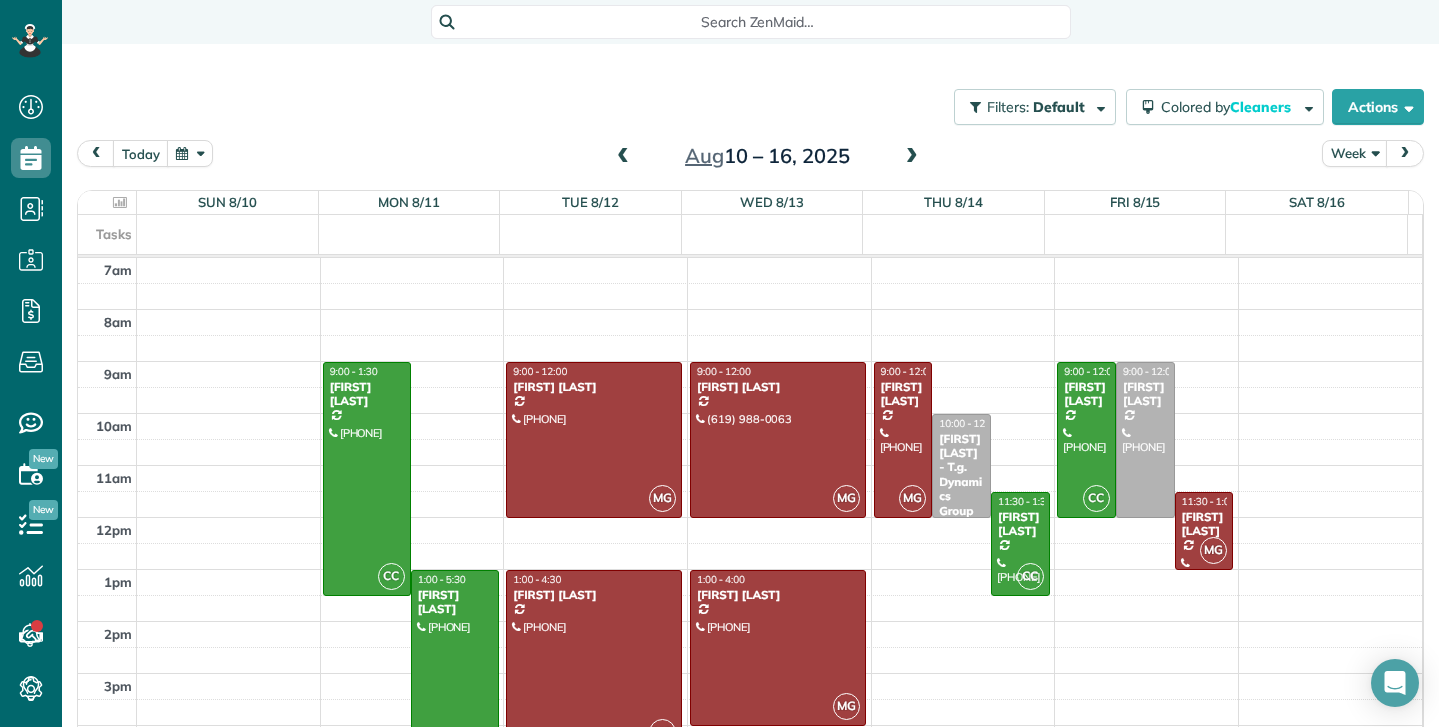click at bounding box center [455, 687] 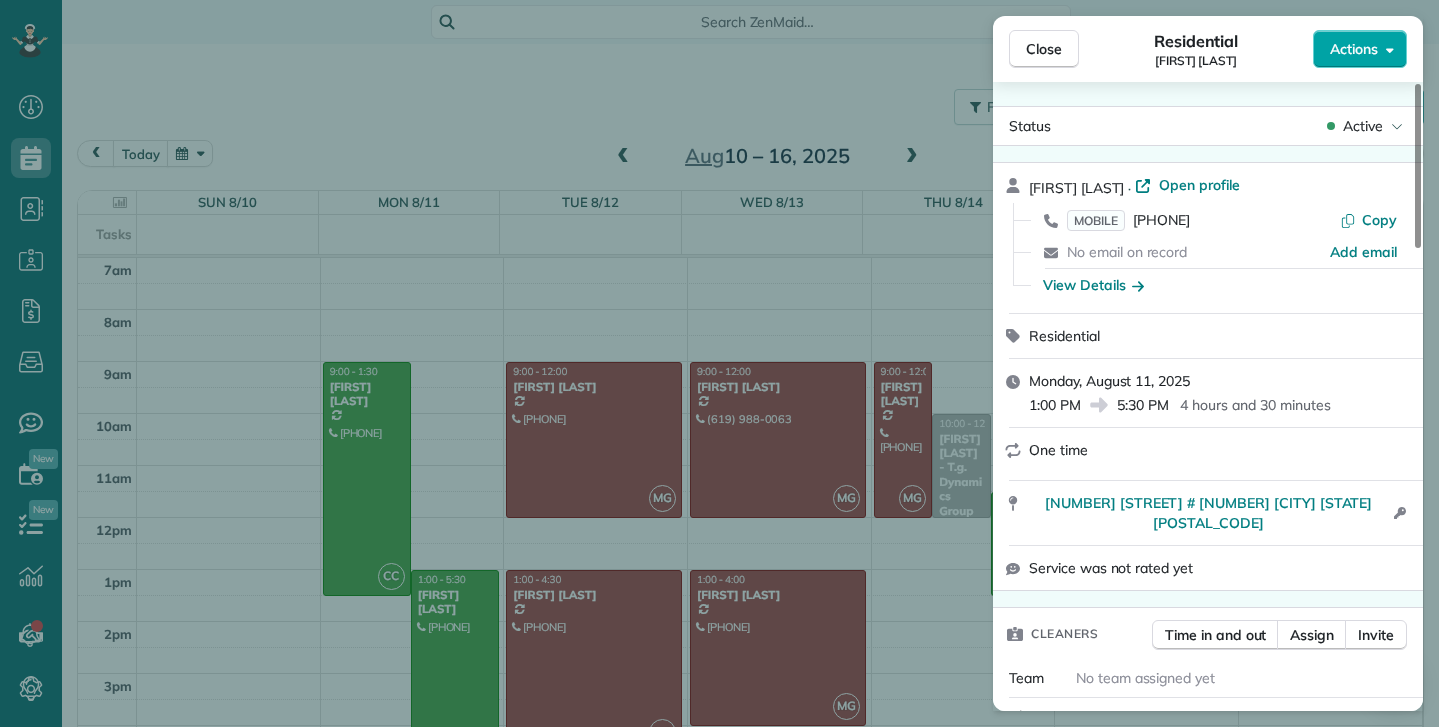 click on "Actions" at bounding box center [1360, 49] 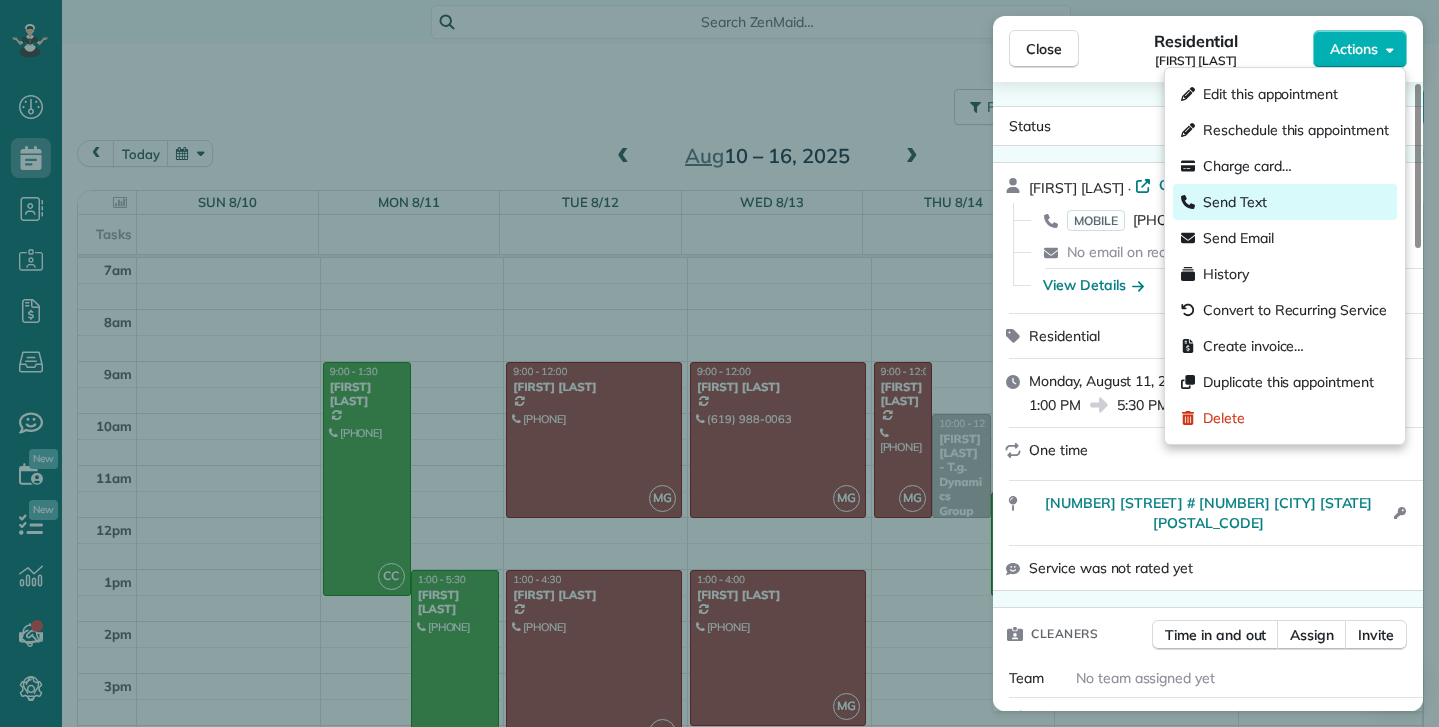 click on "Send Text" at bounding box center [1235, 202] 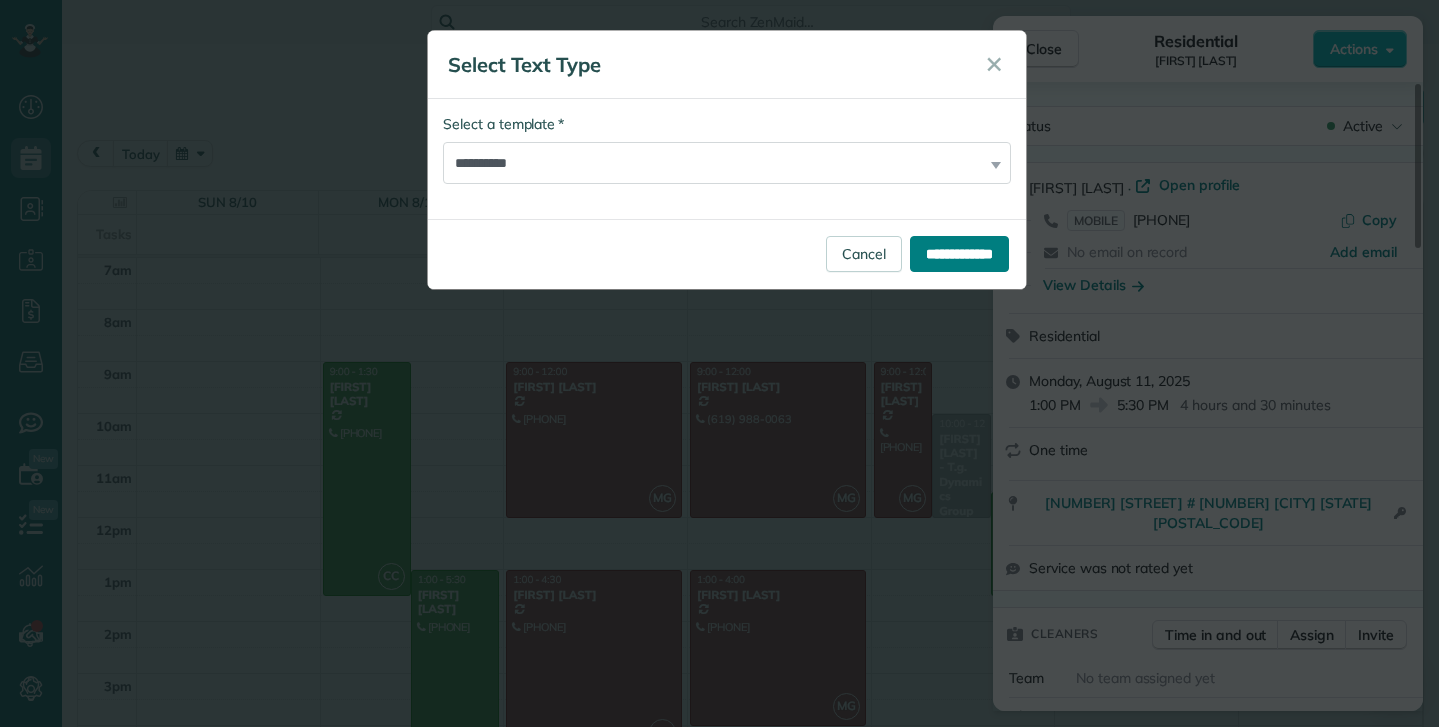 click on "**********" at bounding box center (959, 254) 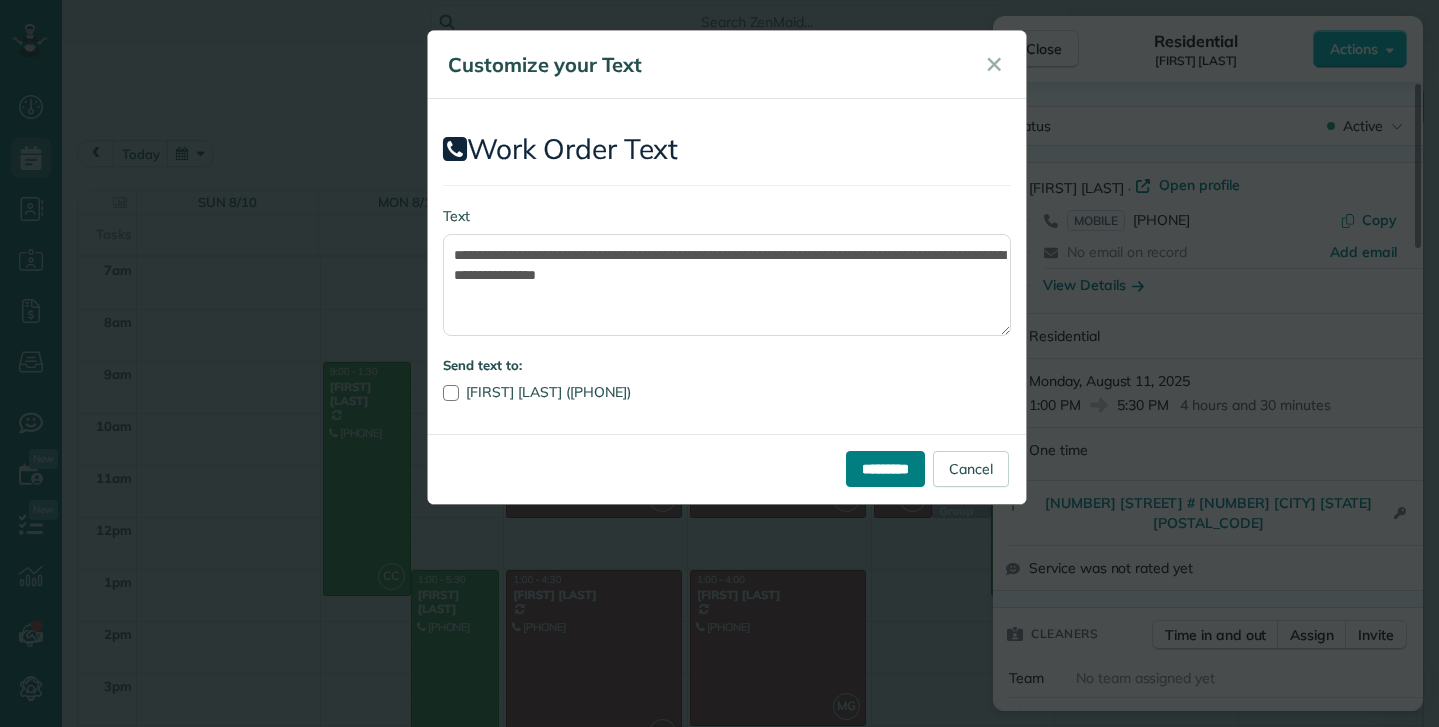 click on "*********" at bounding box center [885, 469] 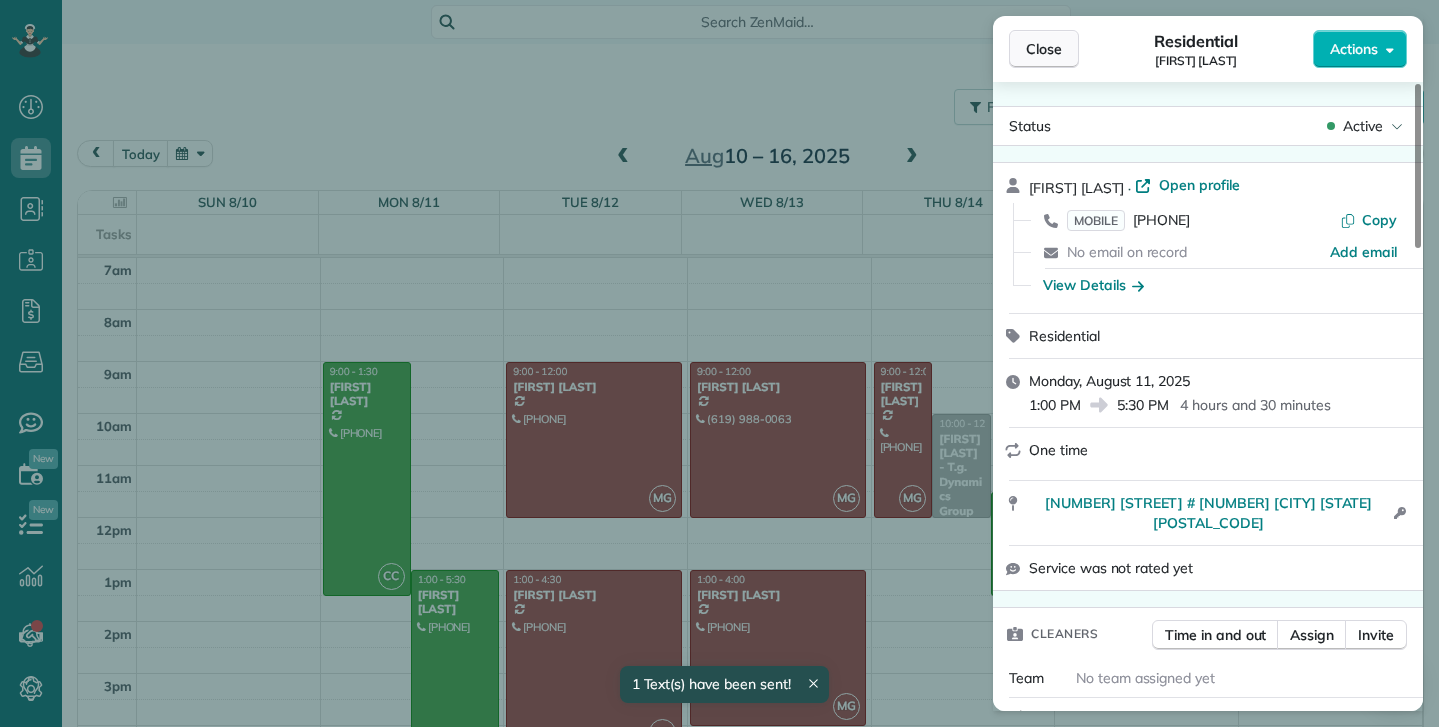 click on "Close" at bounding box center [1044, 49] 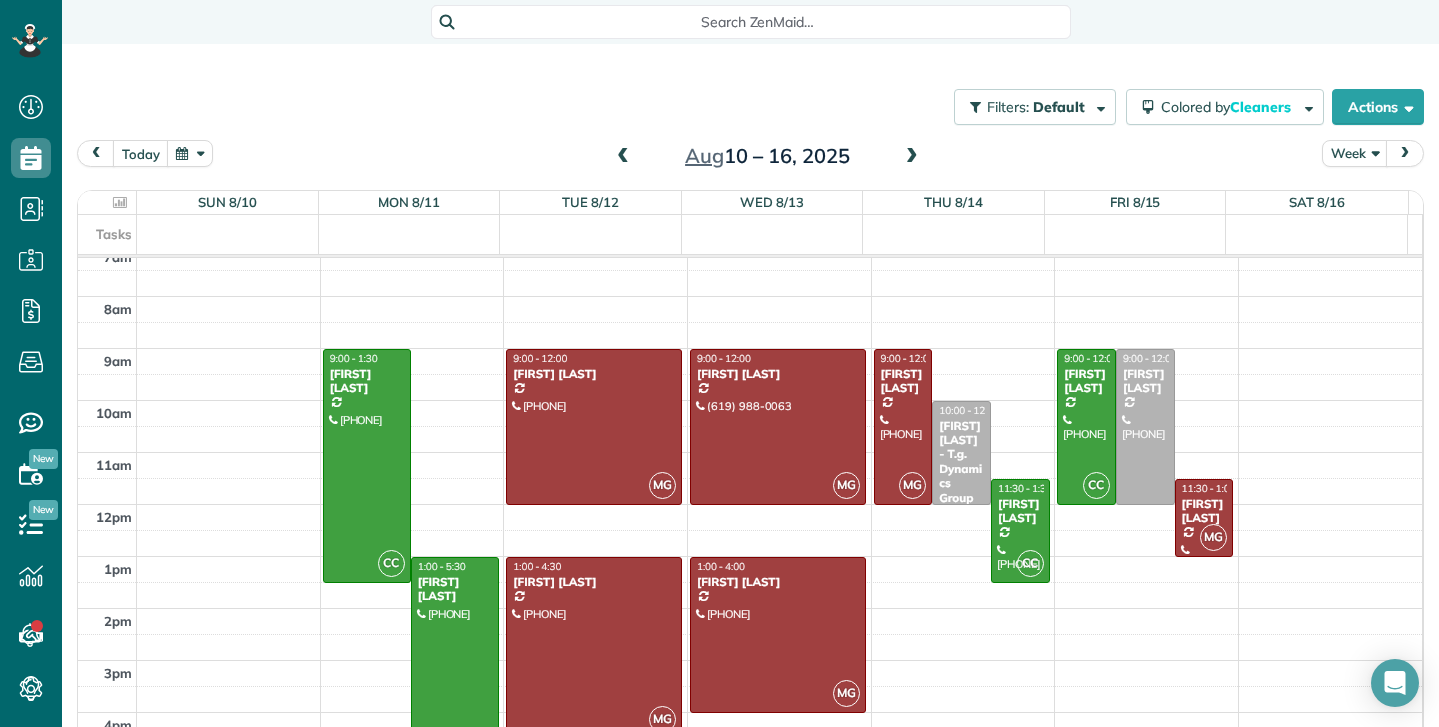 scroll, scrollTop: 16, scrollLeft: 0, axis: vertical 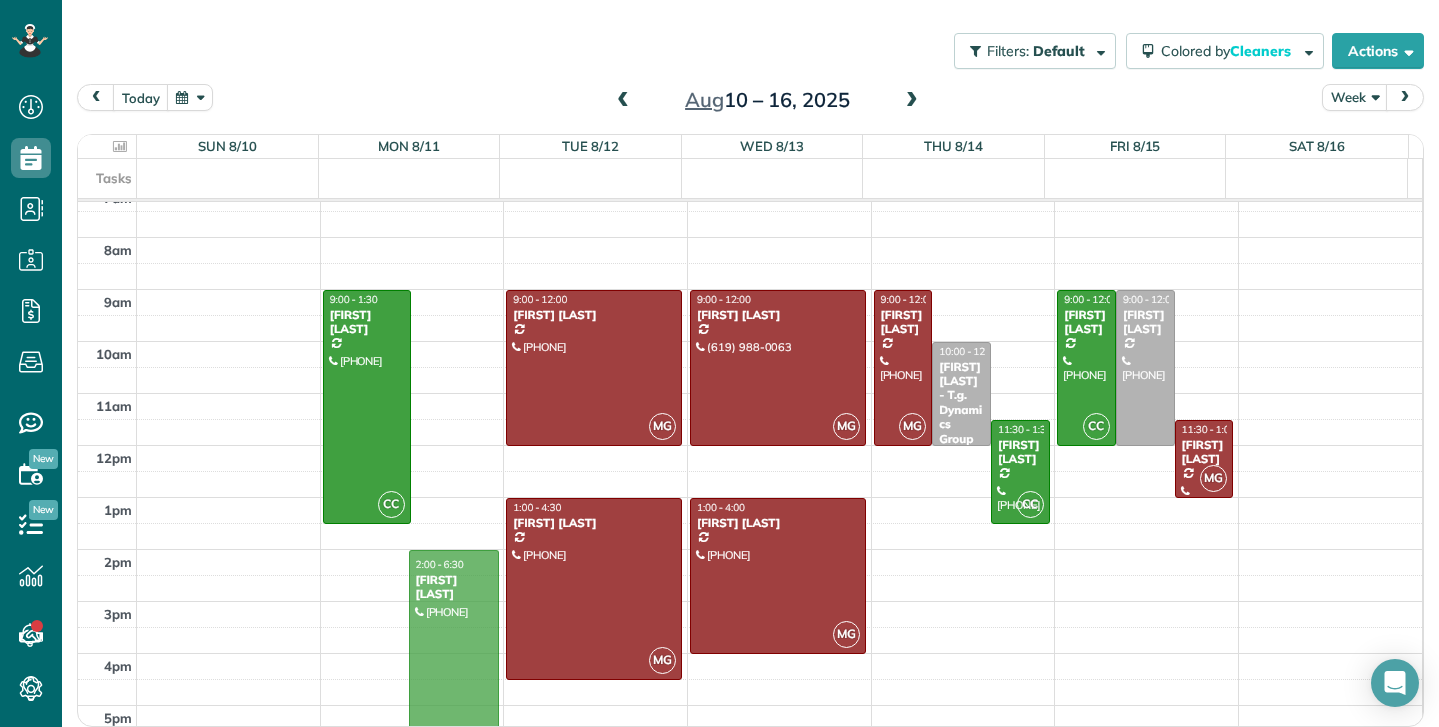 drag, startPoint x: 439, startPoint y: 578, endPoint x: 434, endPoint y: 624, distance: 46.270943 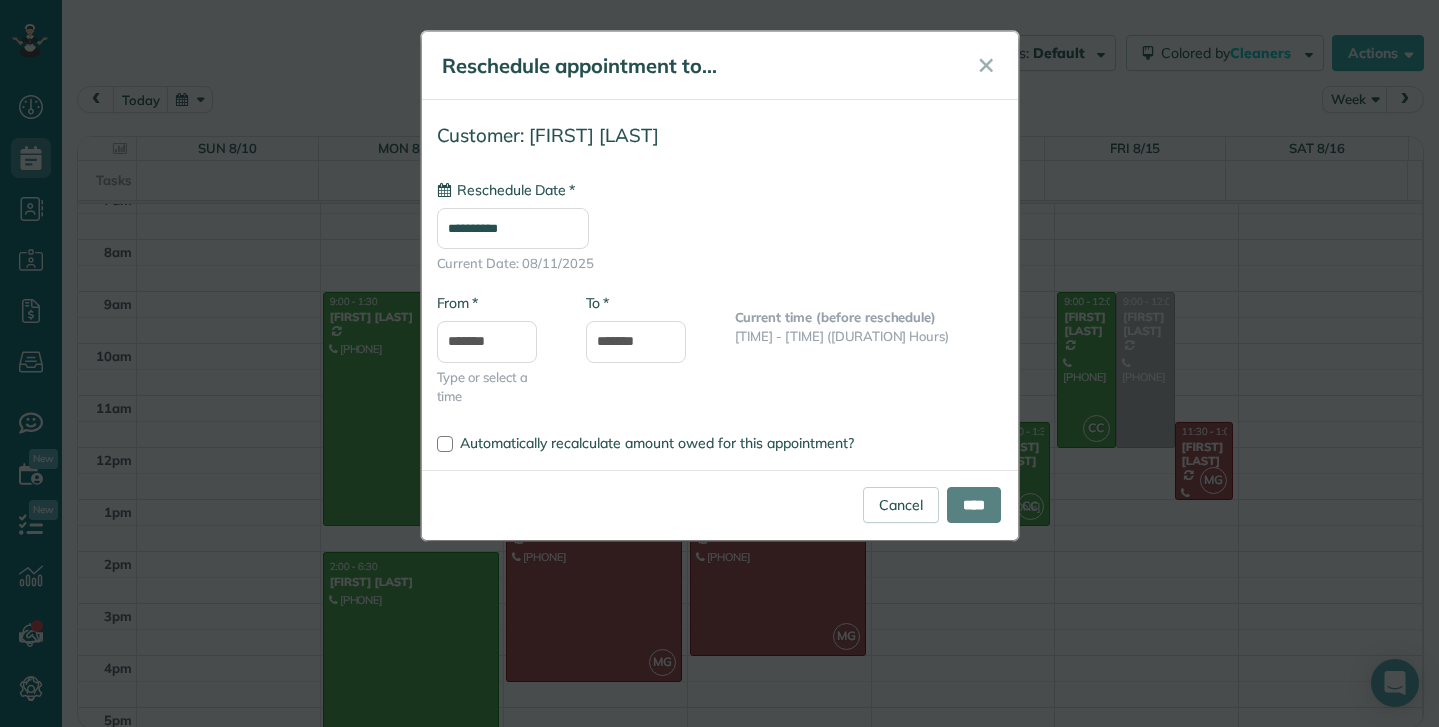 type on "**********" 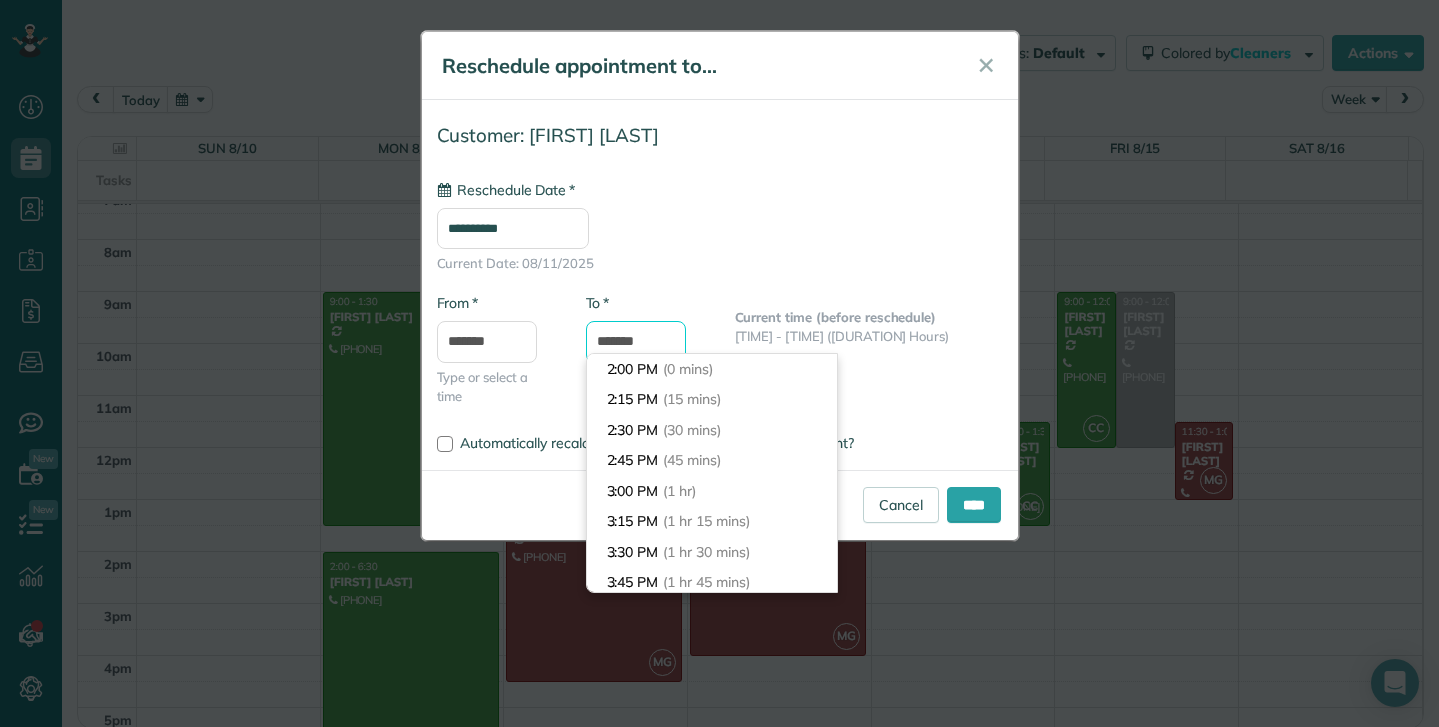 click on "*******" at bounding box center (636, 342) 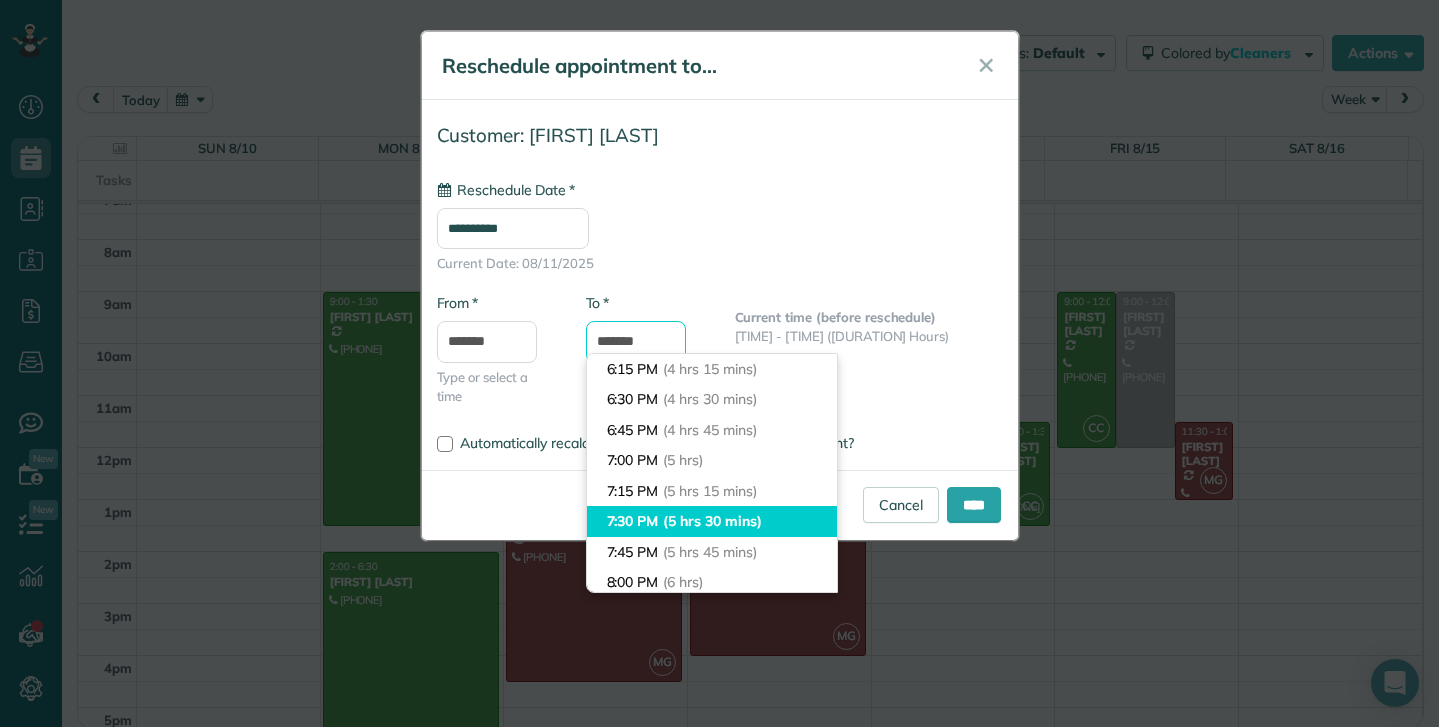 scroll, scrollTop: 419, scrollLeft: 0, axis: vertical 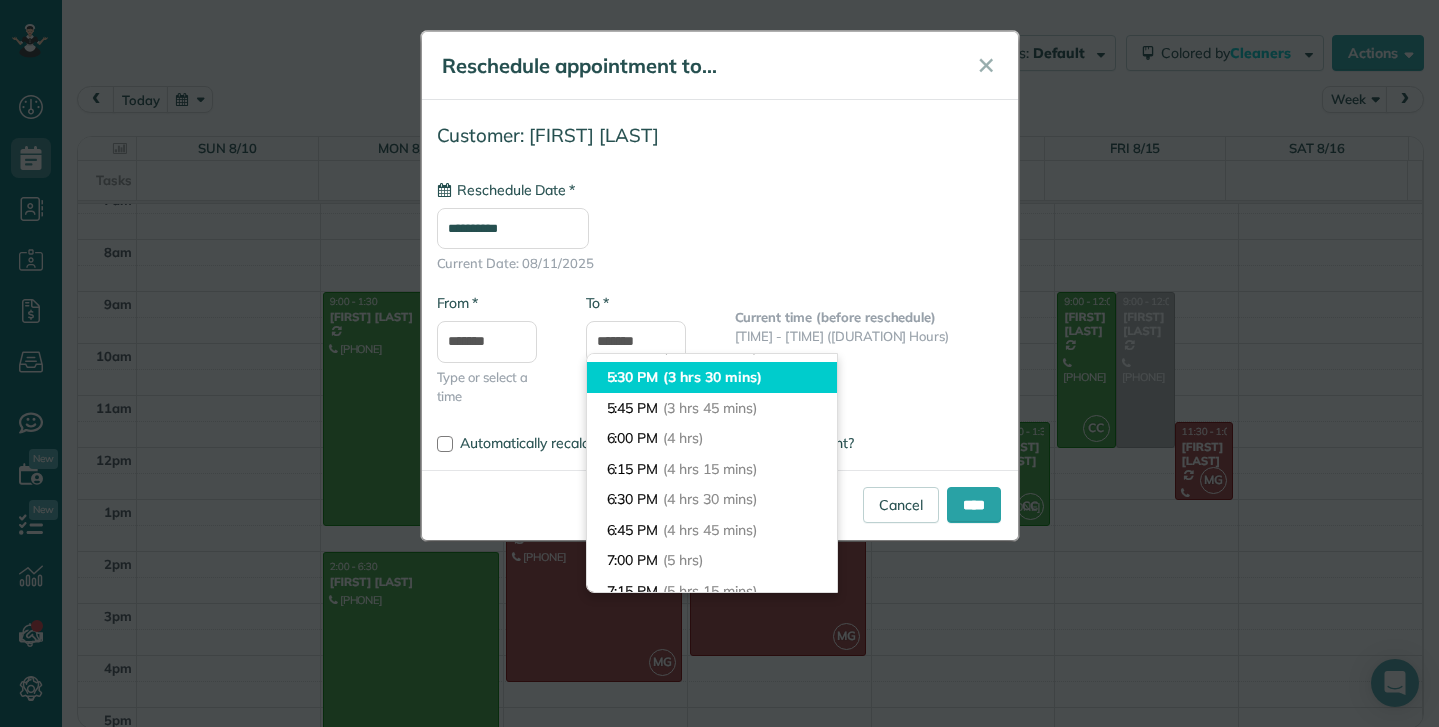 type on "*******" 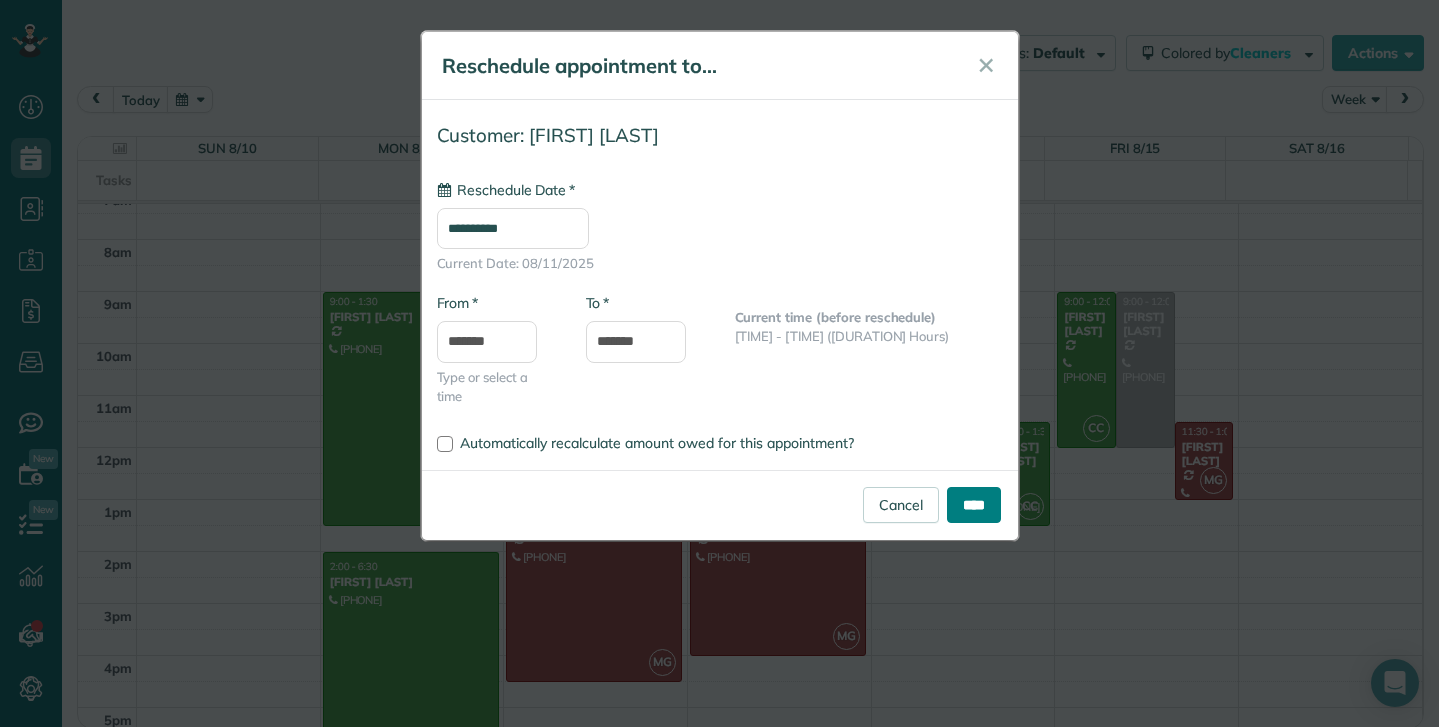 click on "****" at bounding box center [974, 505] 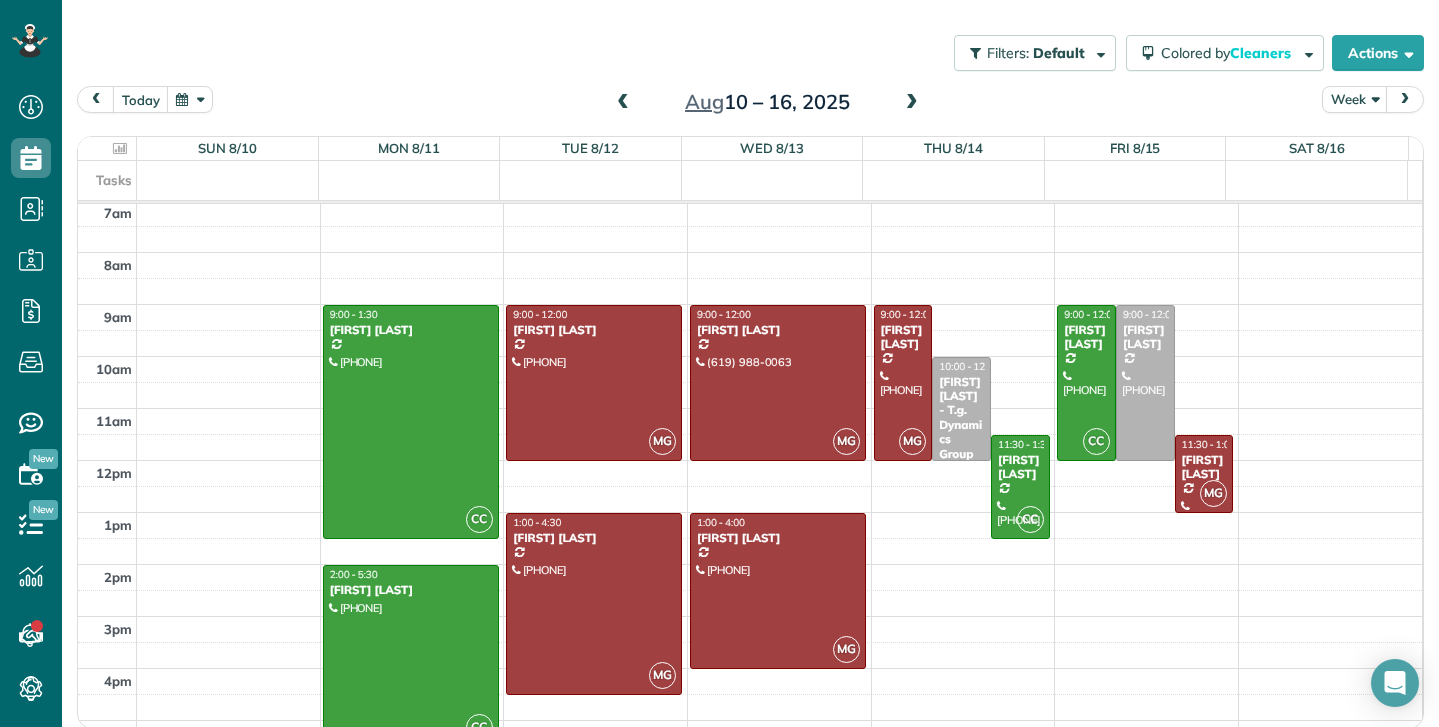 scroll, scrollTop: 0, scrollLeft: 0, axis: both 